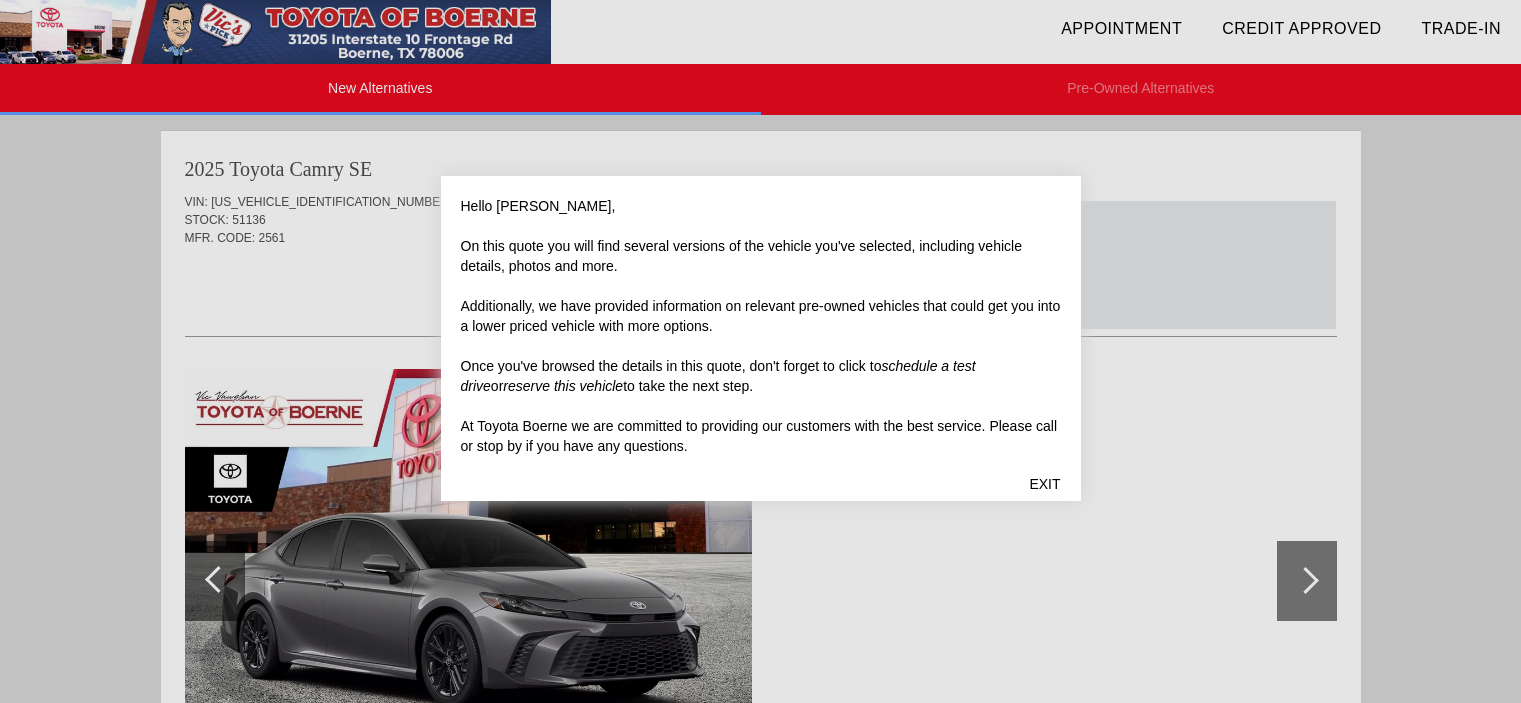 scroll, scrollTop: 0, scrollLeft: 0, axis: both 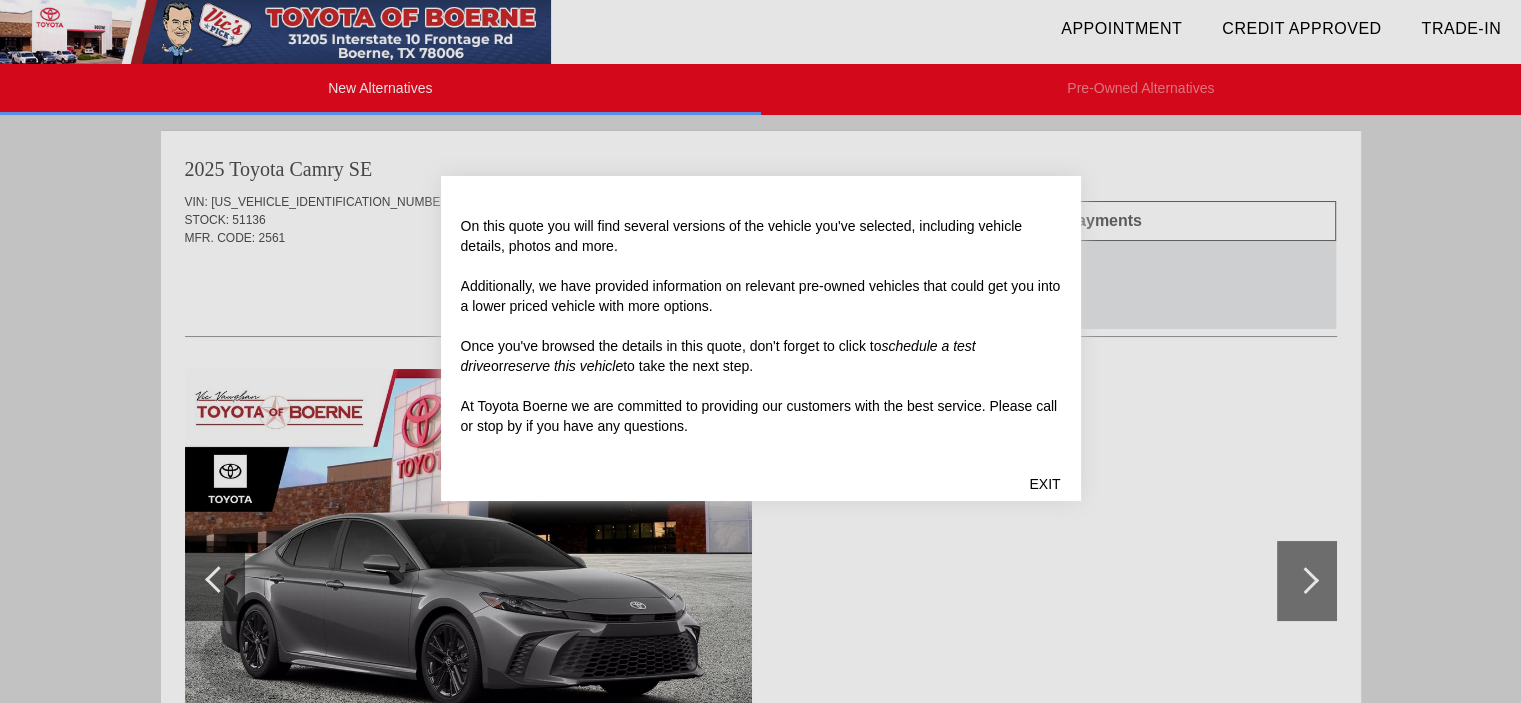 click on "EXIT" at bounding box center (1044, 484) 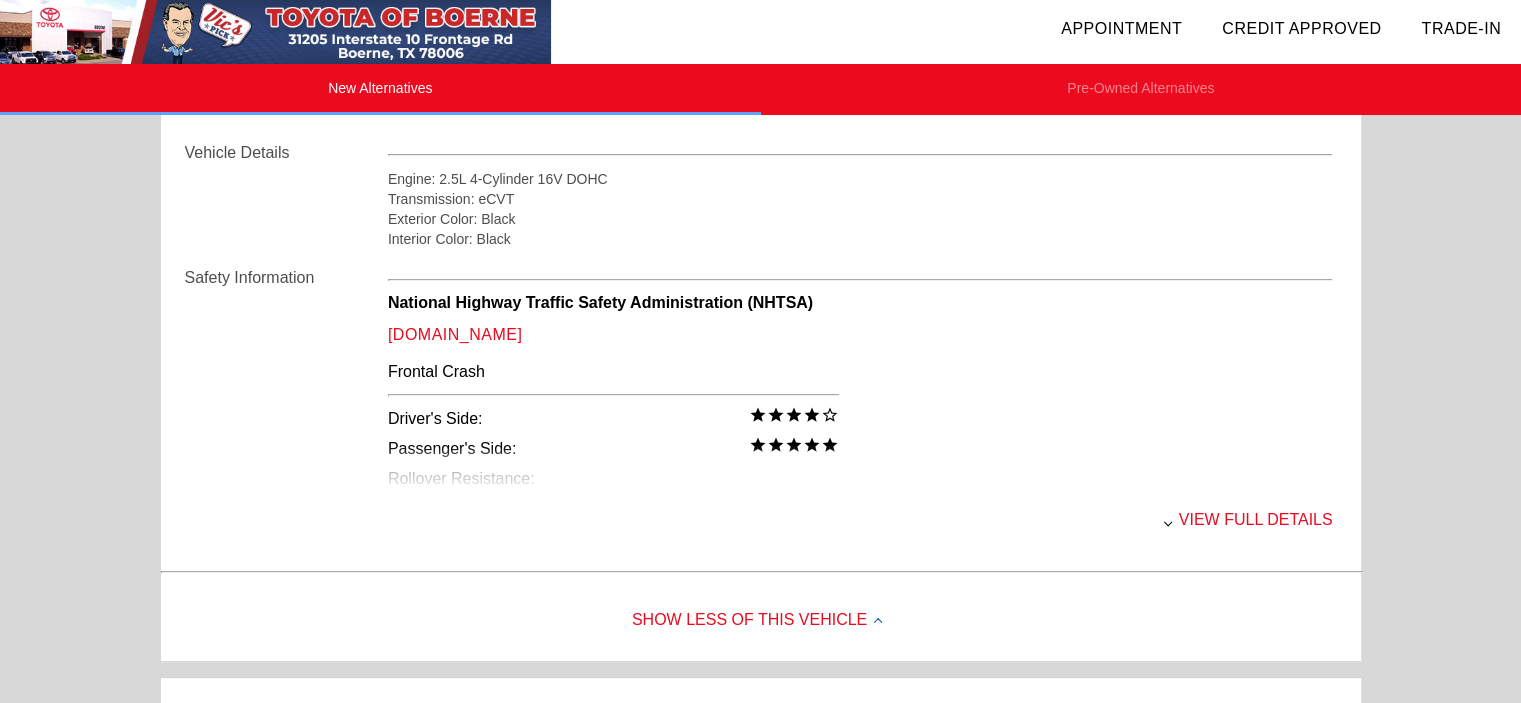 scroll, scrollTop: 704, scrollLeft: 0, axis: vertical 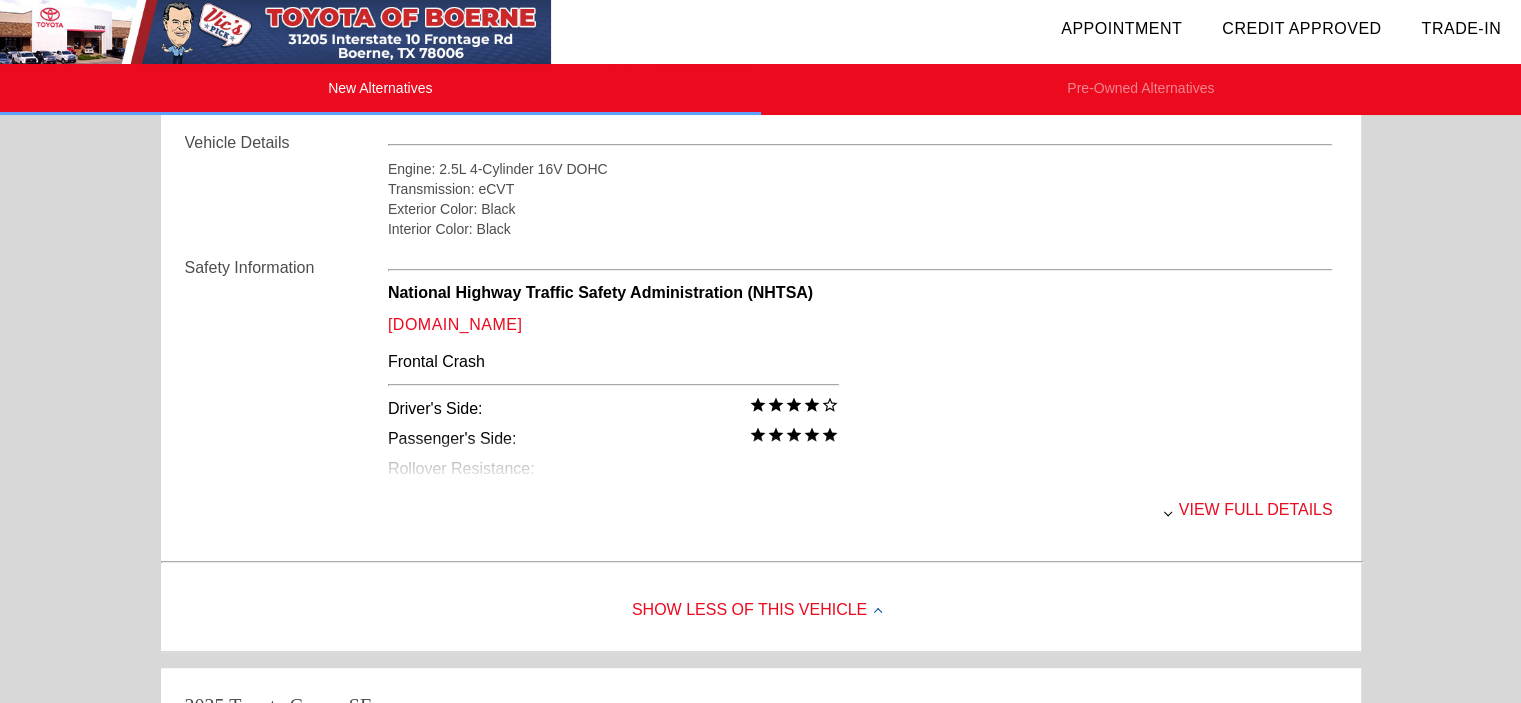 click on "View full details" at bounding box center [860, 510] 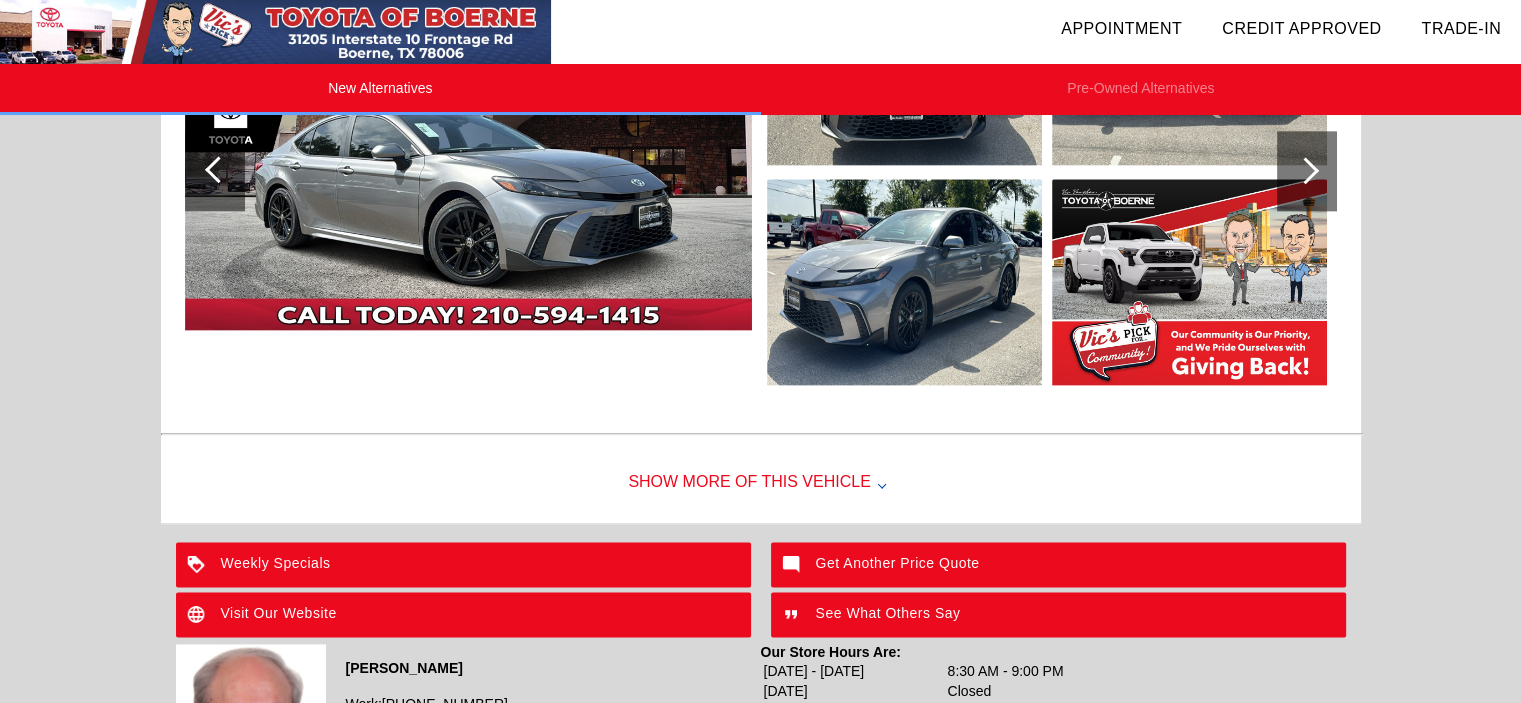 scroll, scrollTop: 2587, scrollLeft: 0, axis: vertical 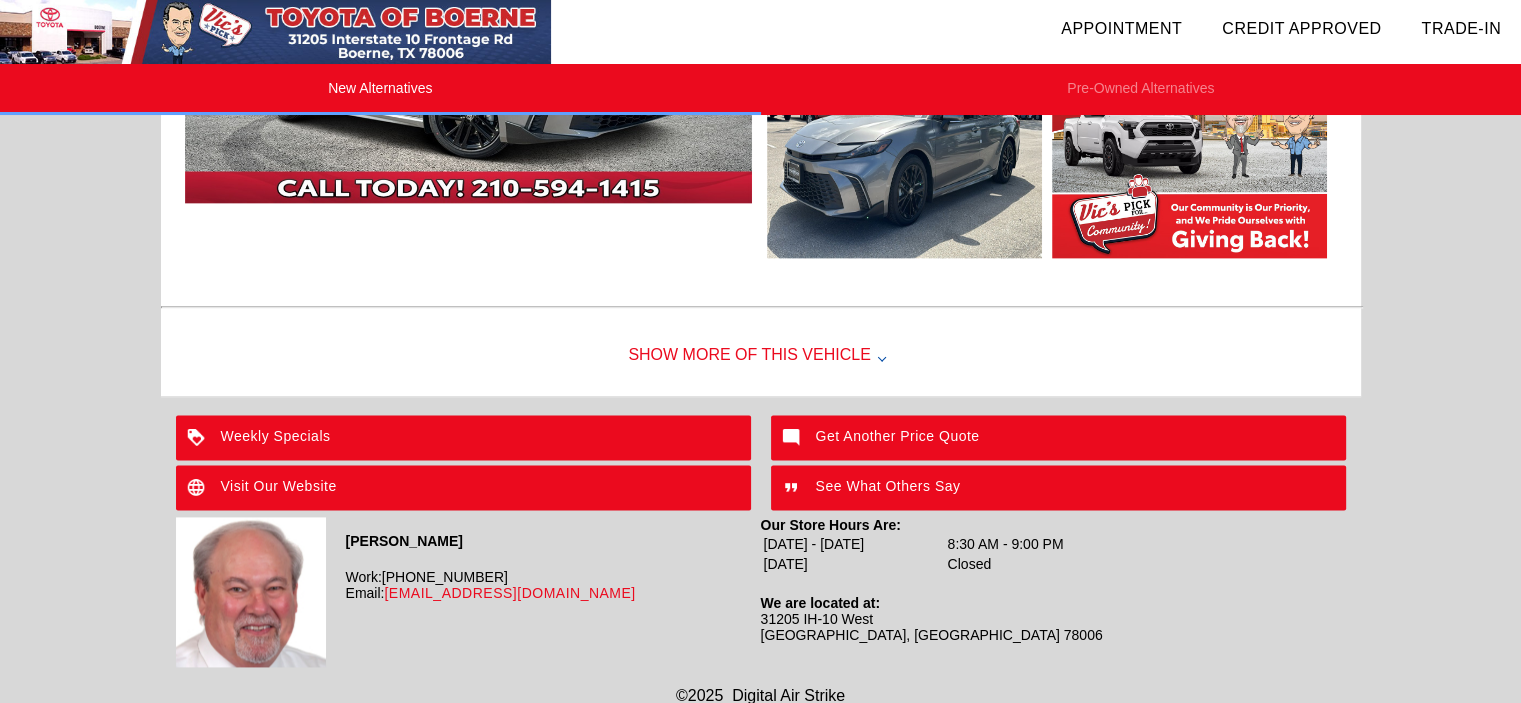 drag, startPoint x: 1527, startPoint y: 288, endPoint x: 1498, endPoint y: 692, distance: 405.0395 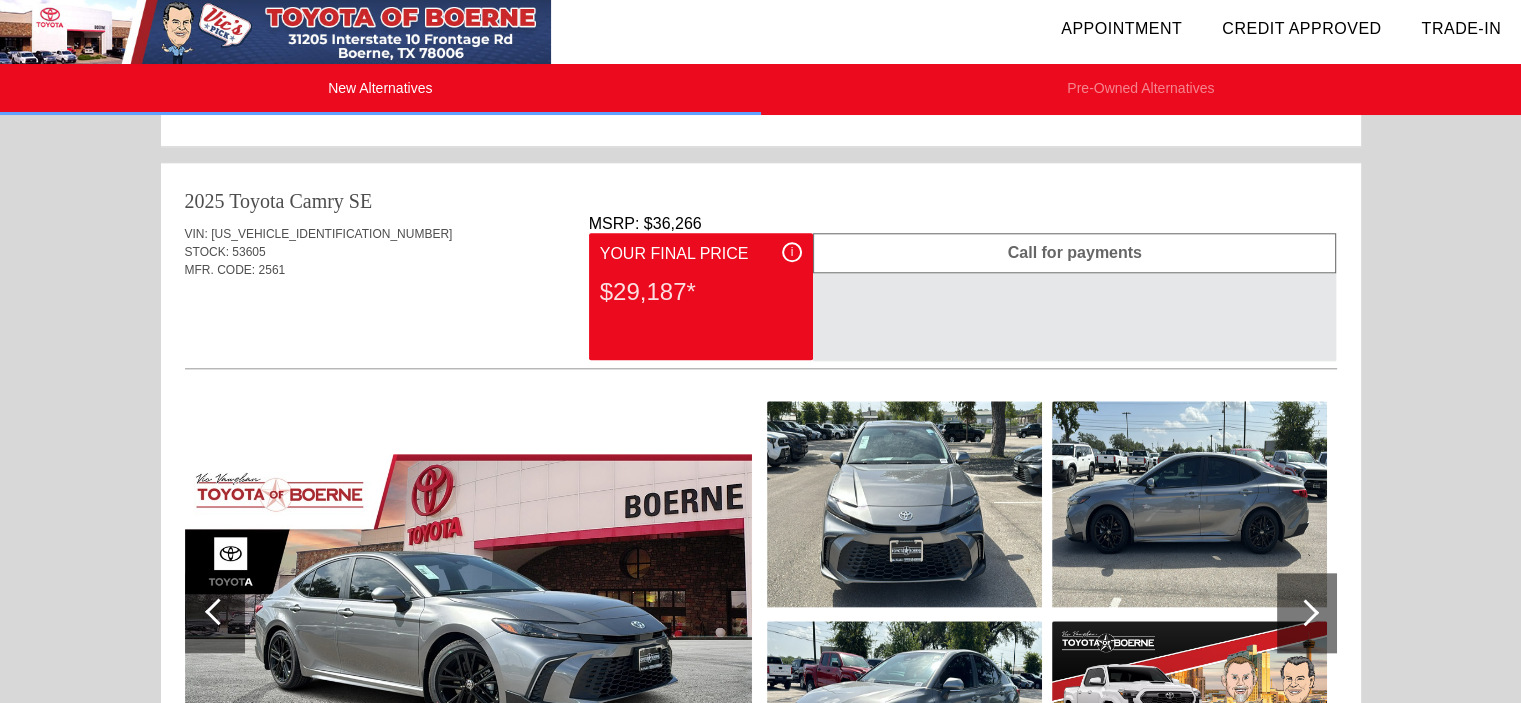 scroll, scrollTop: 1795, scrollLeft: 0, axis: vertical 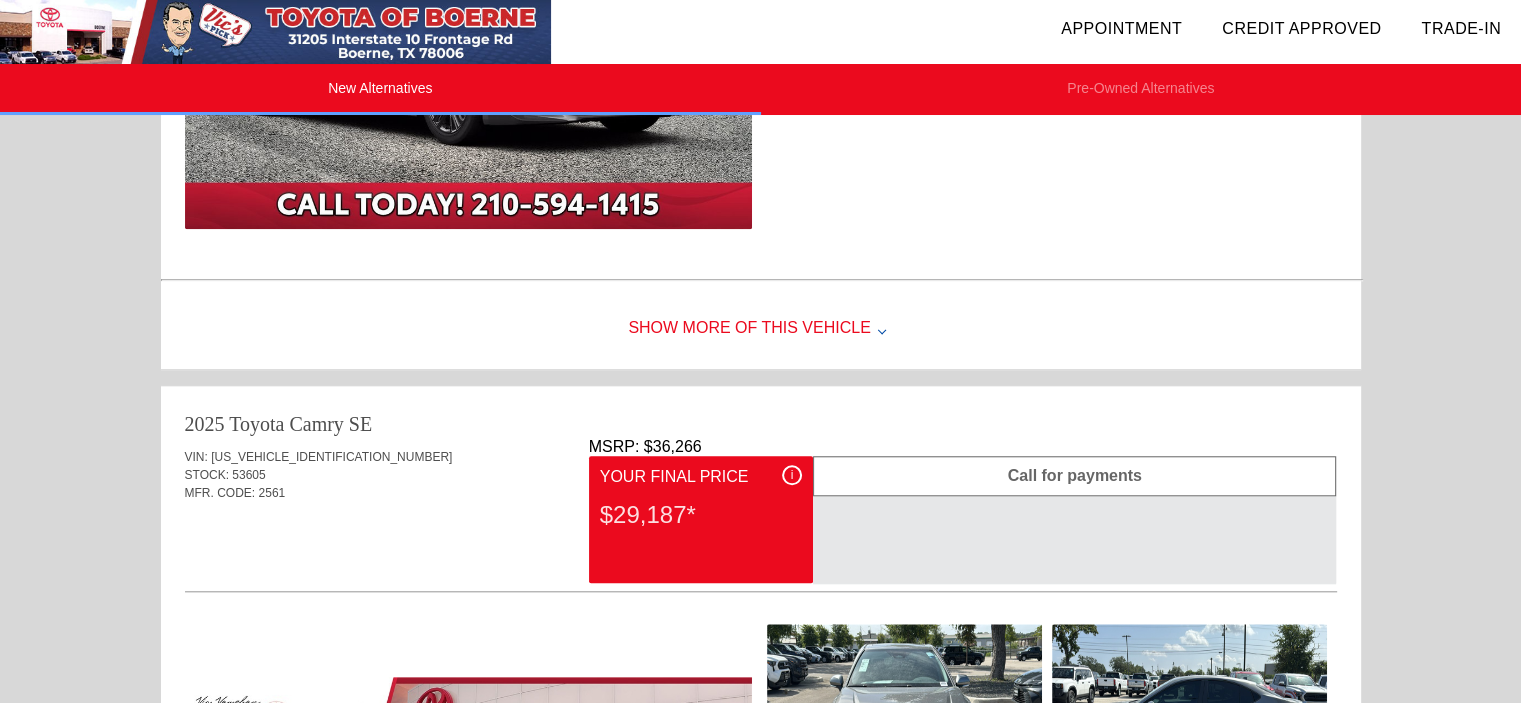 click on "i" at bounding box center (792, 475) 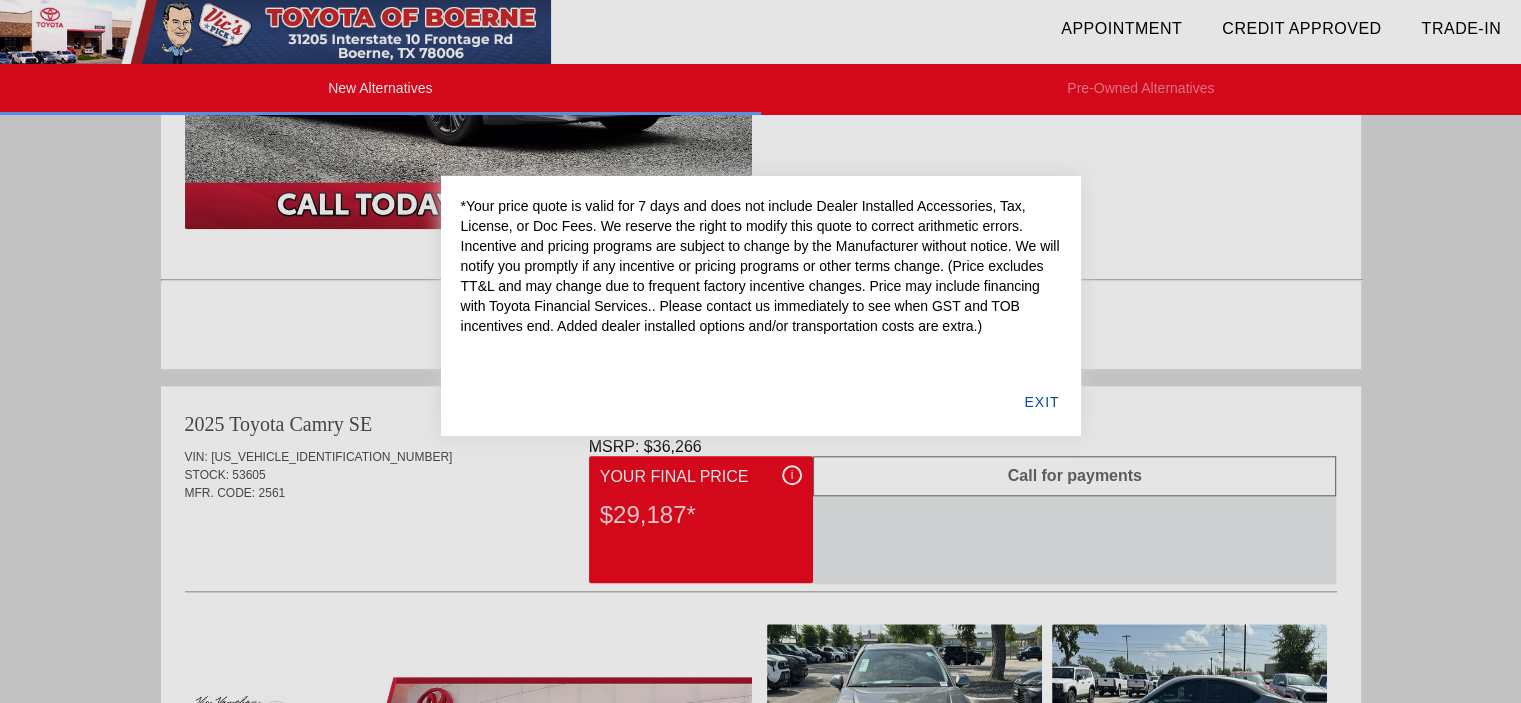 click at bounding box center (760, 351) 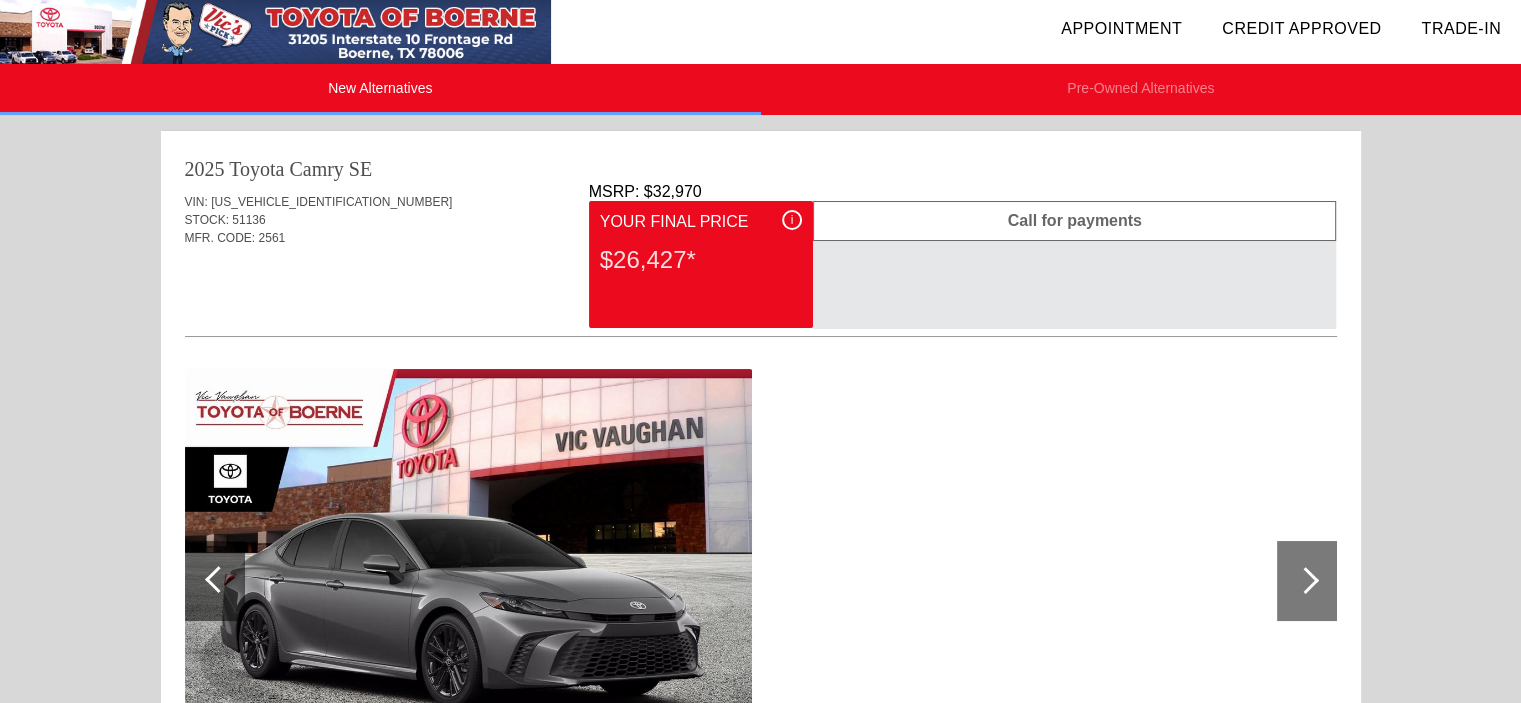scroll, scrollTop: 1795, scrollLeft: 0, axis: vertical 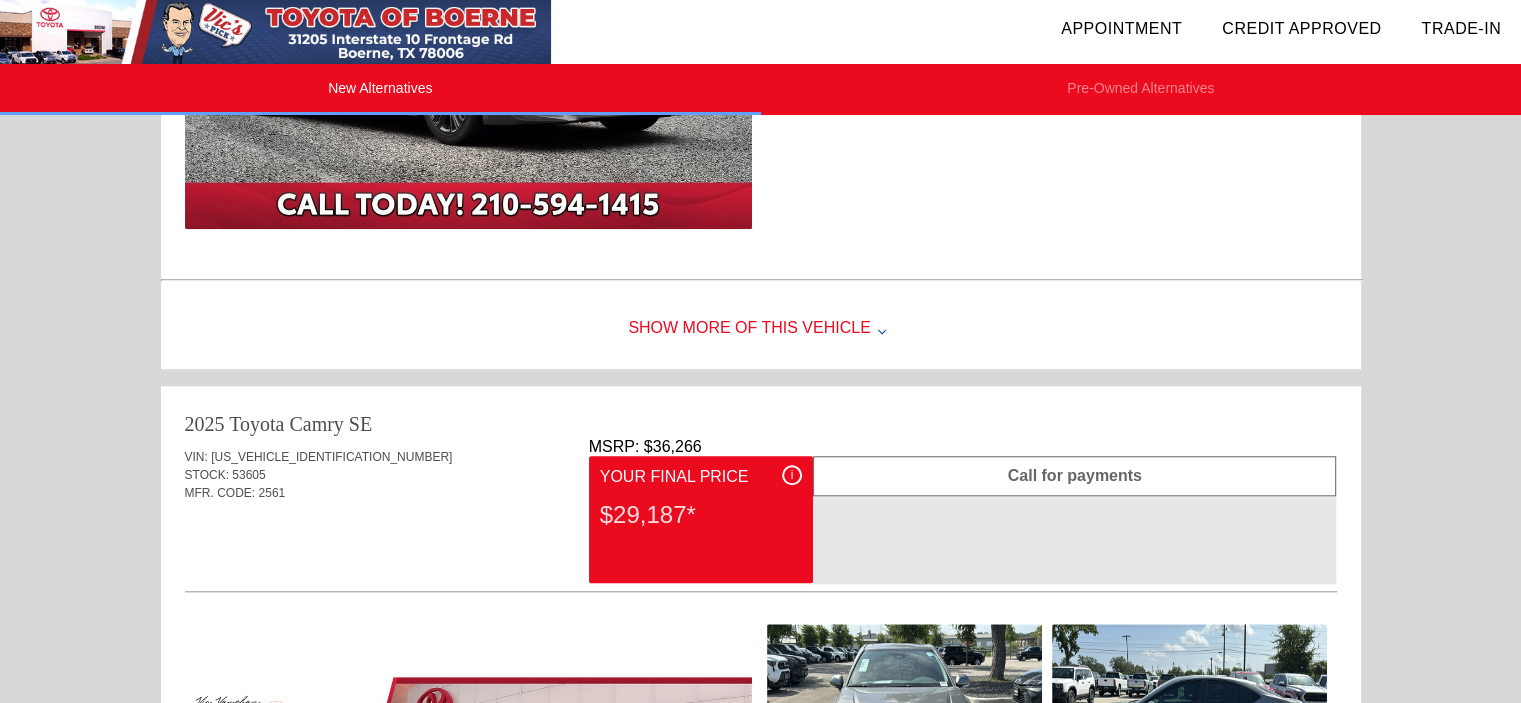 click on "Credit Approved" at bounding box center [1301, 28] 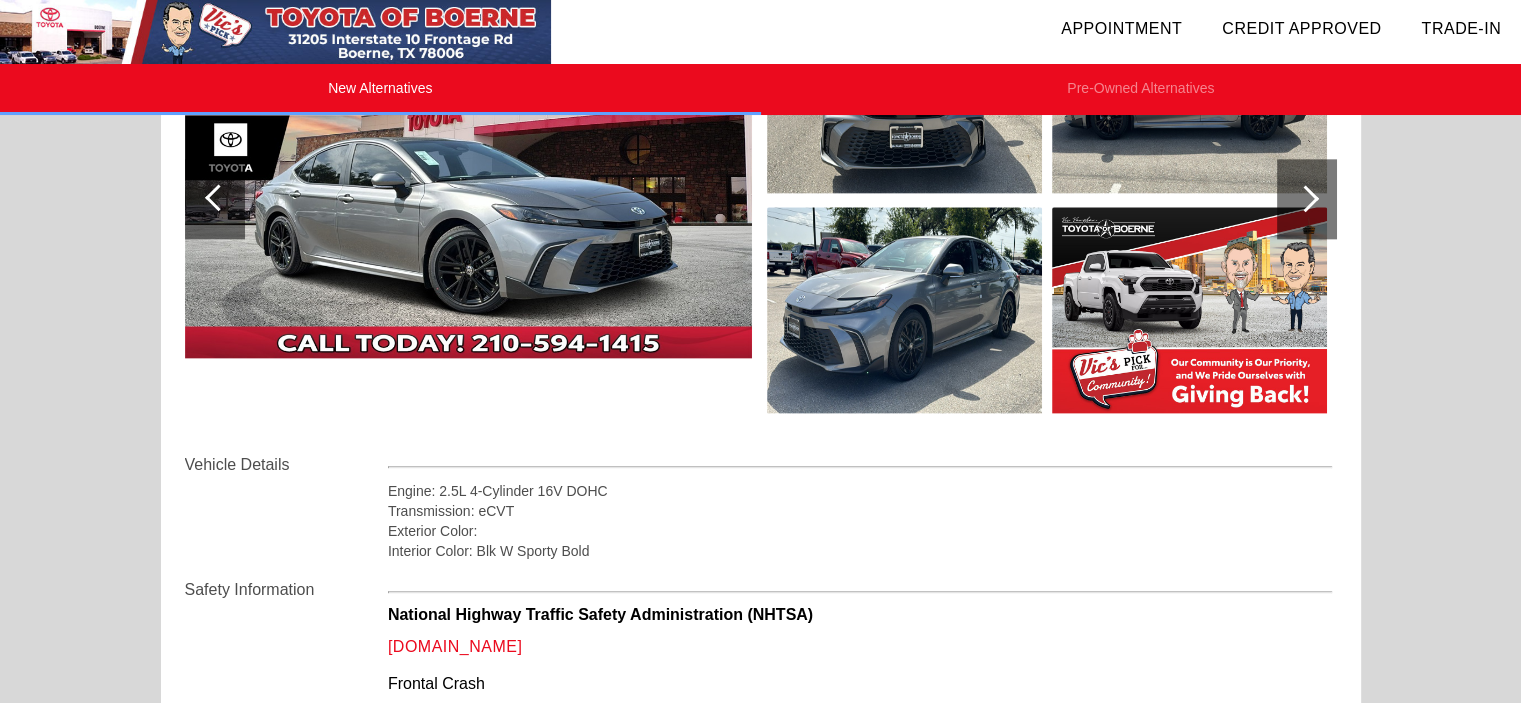 scroll, scrollTop: 2435, scrollLeft: 0, axis: vertical 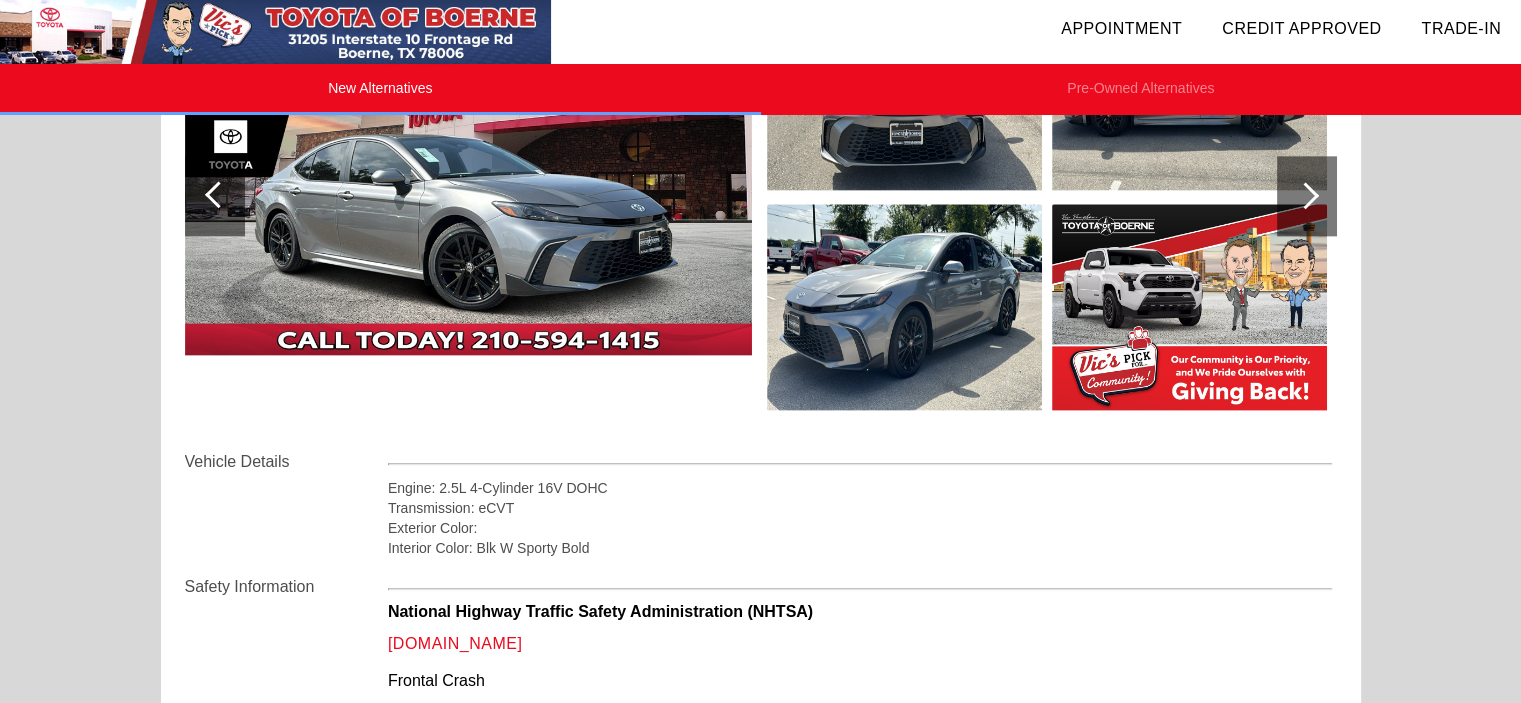 click at bounding box center [468, 196] 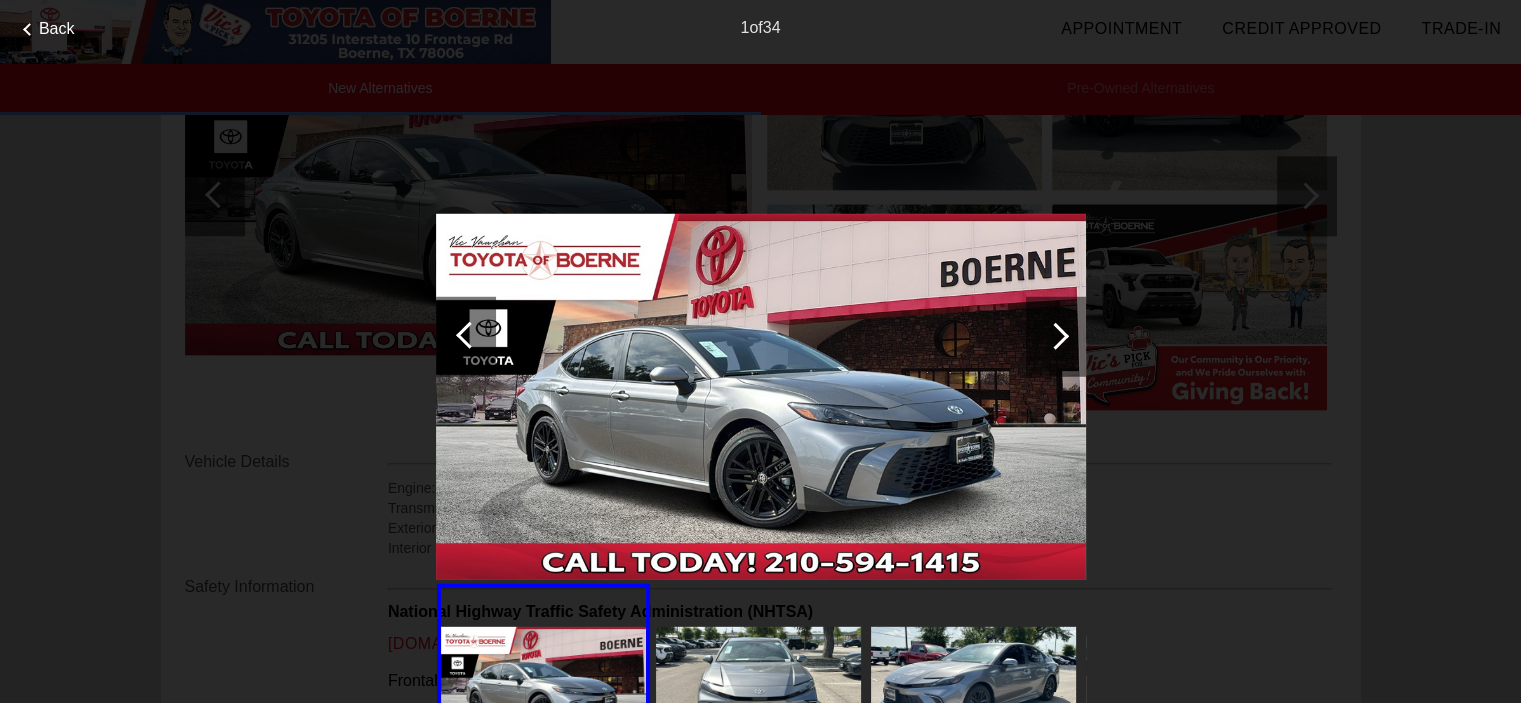 click at bounding box center (1056, 336) 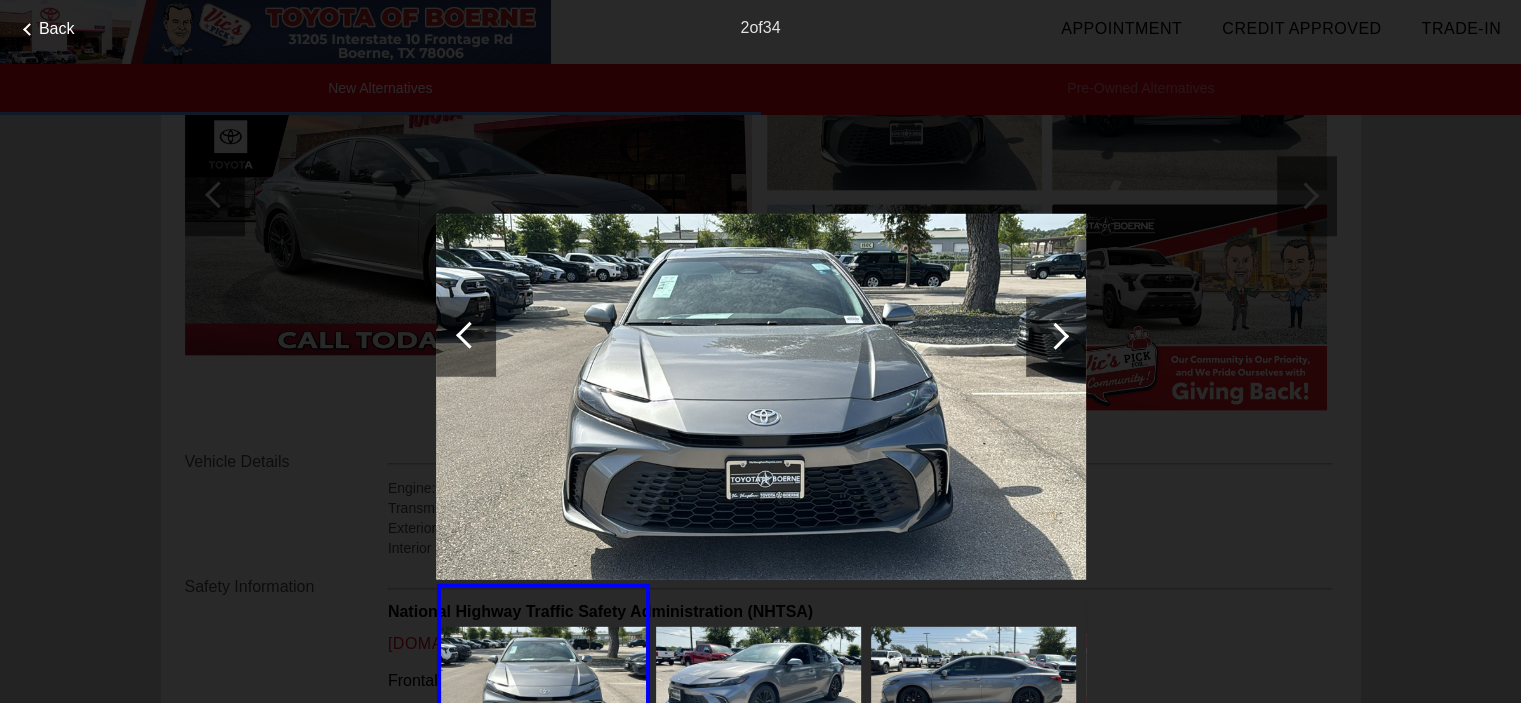click at bounding box center (1056, 336) 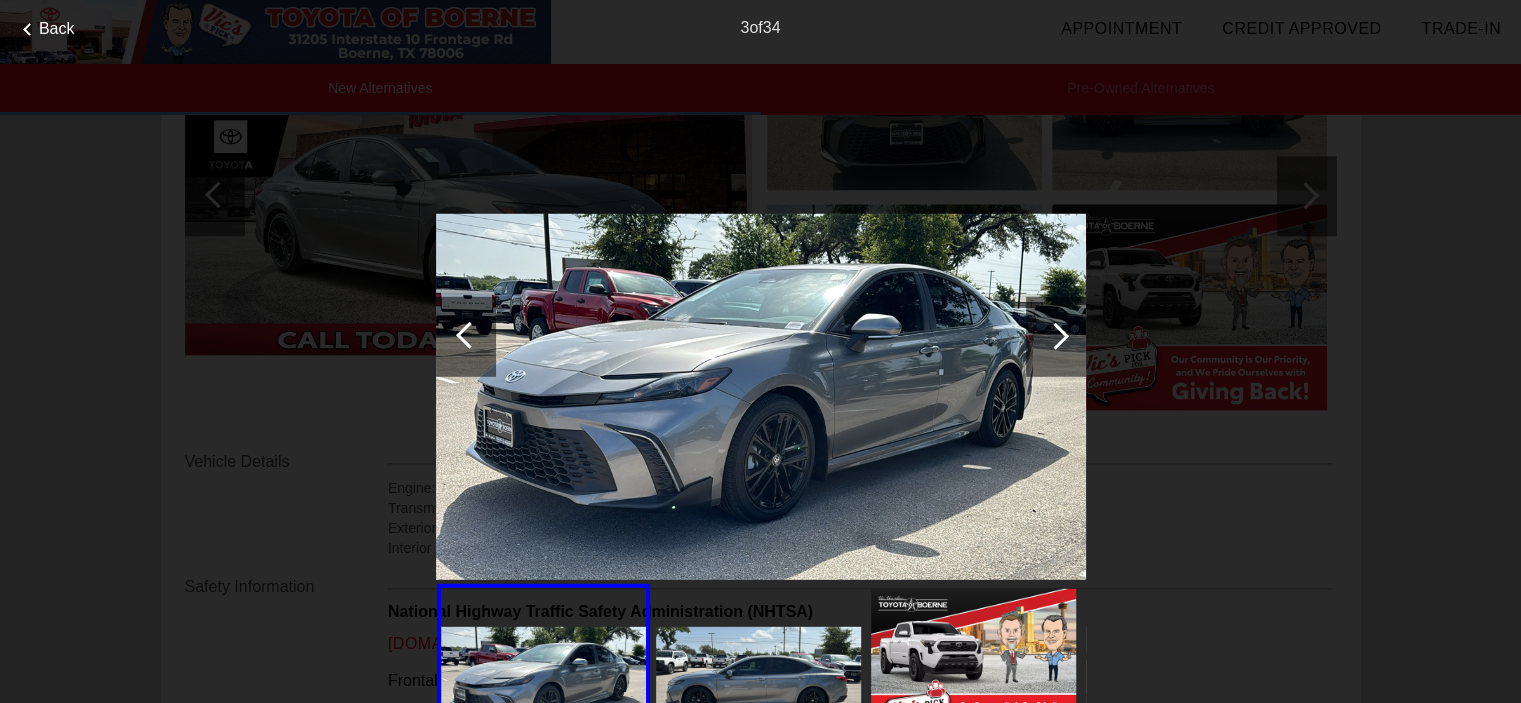 click at bounding box center [1056, 336] 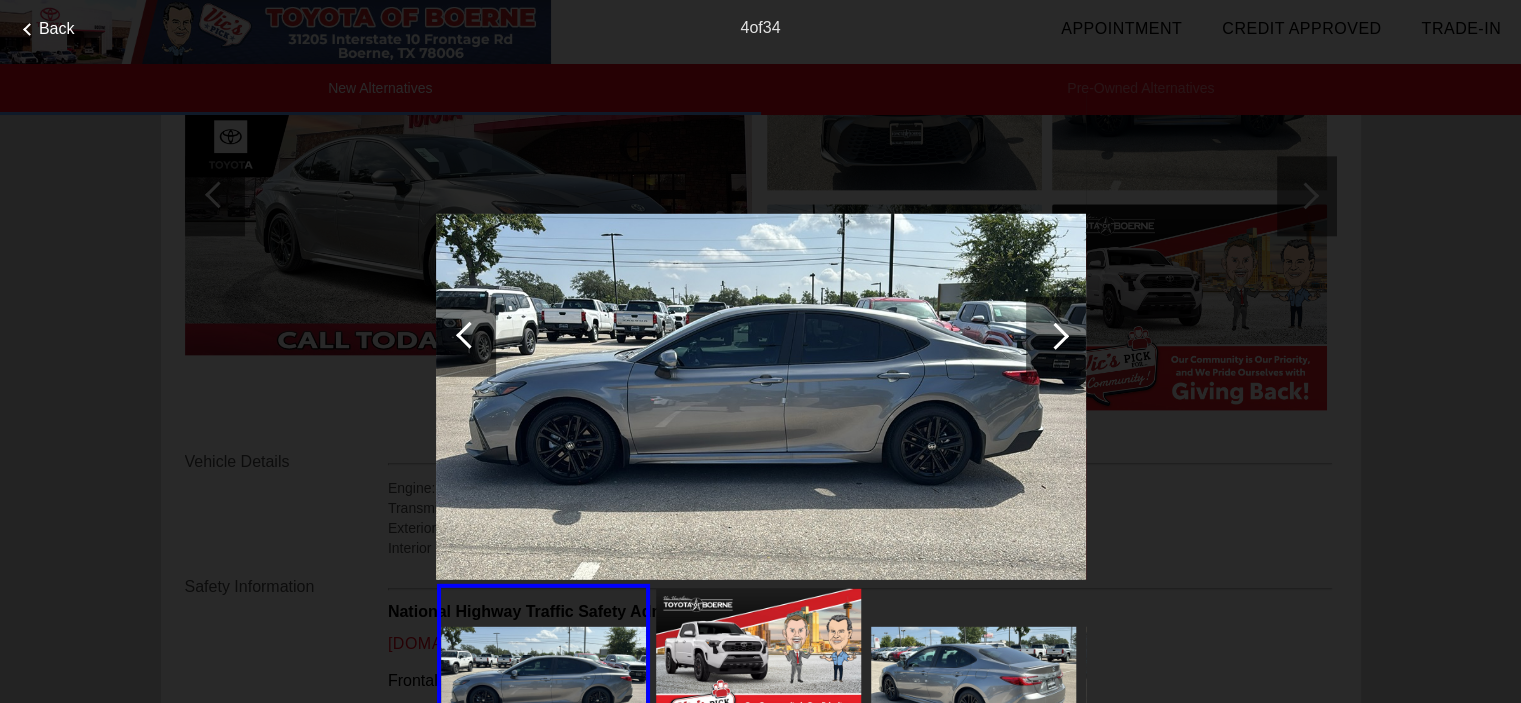 click at bounding box center (1056, 336) 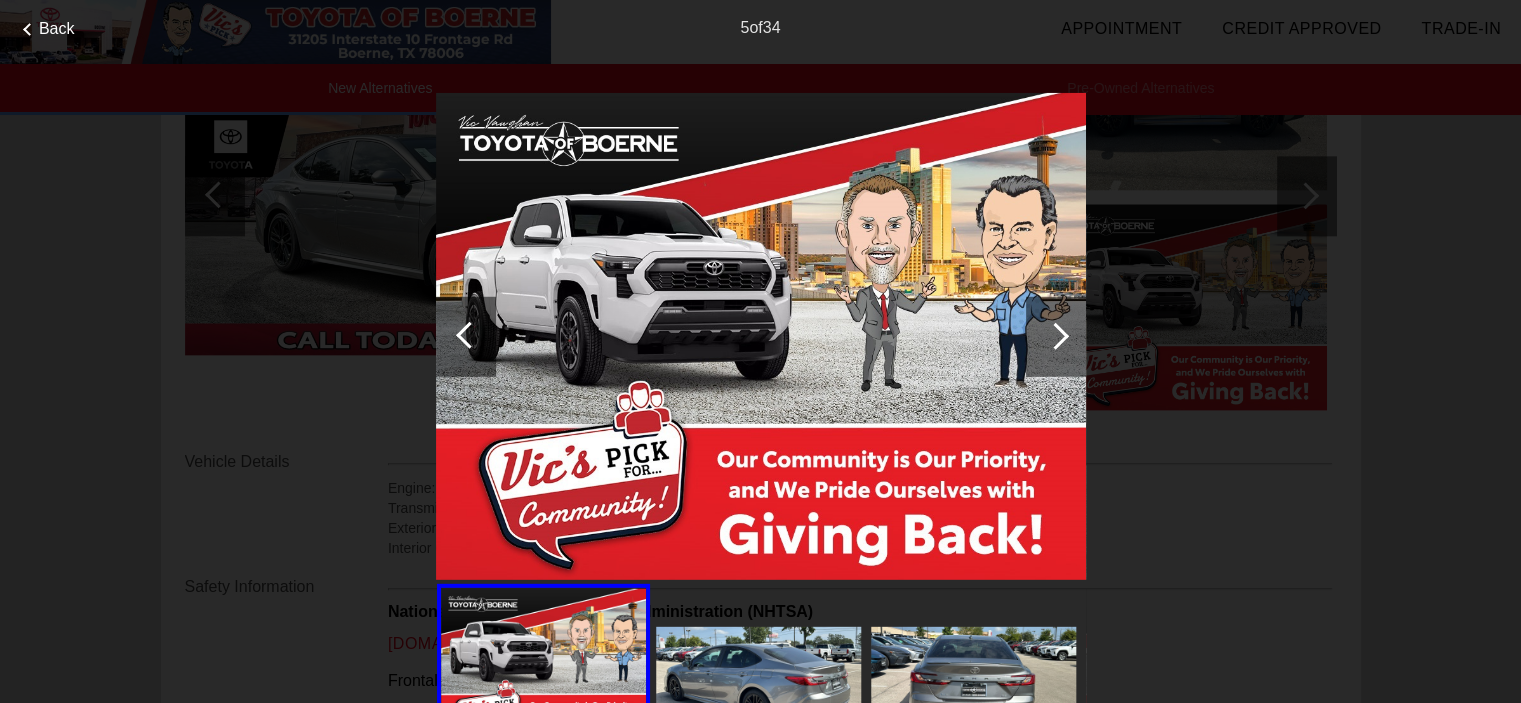 click at bounding box center [1056, 336] 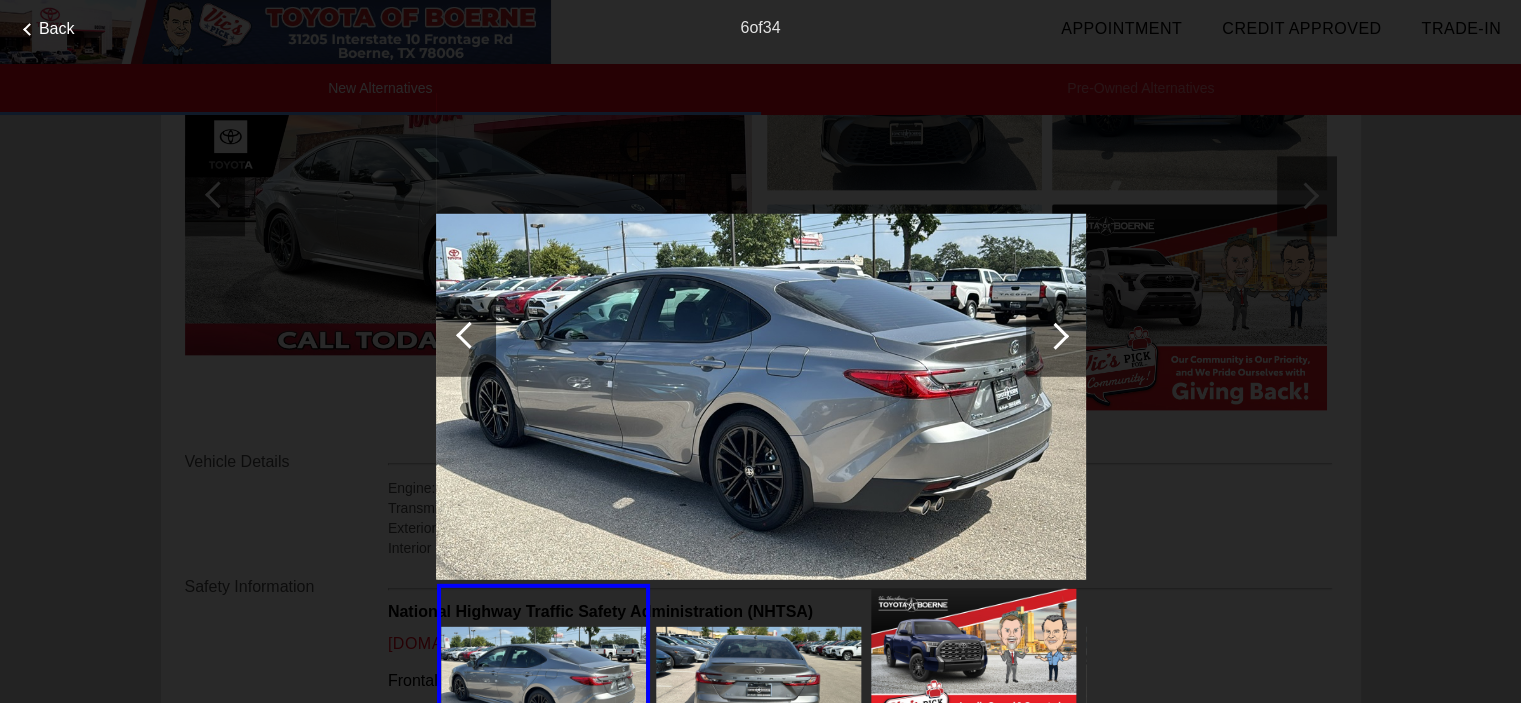 click at bounding box center [1056, 336] 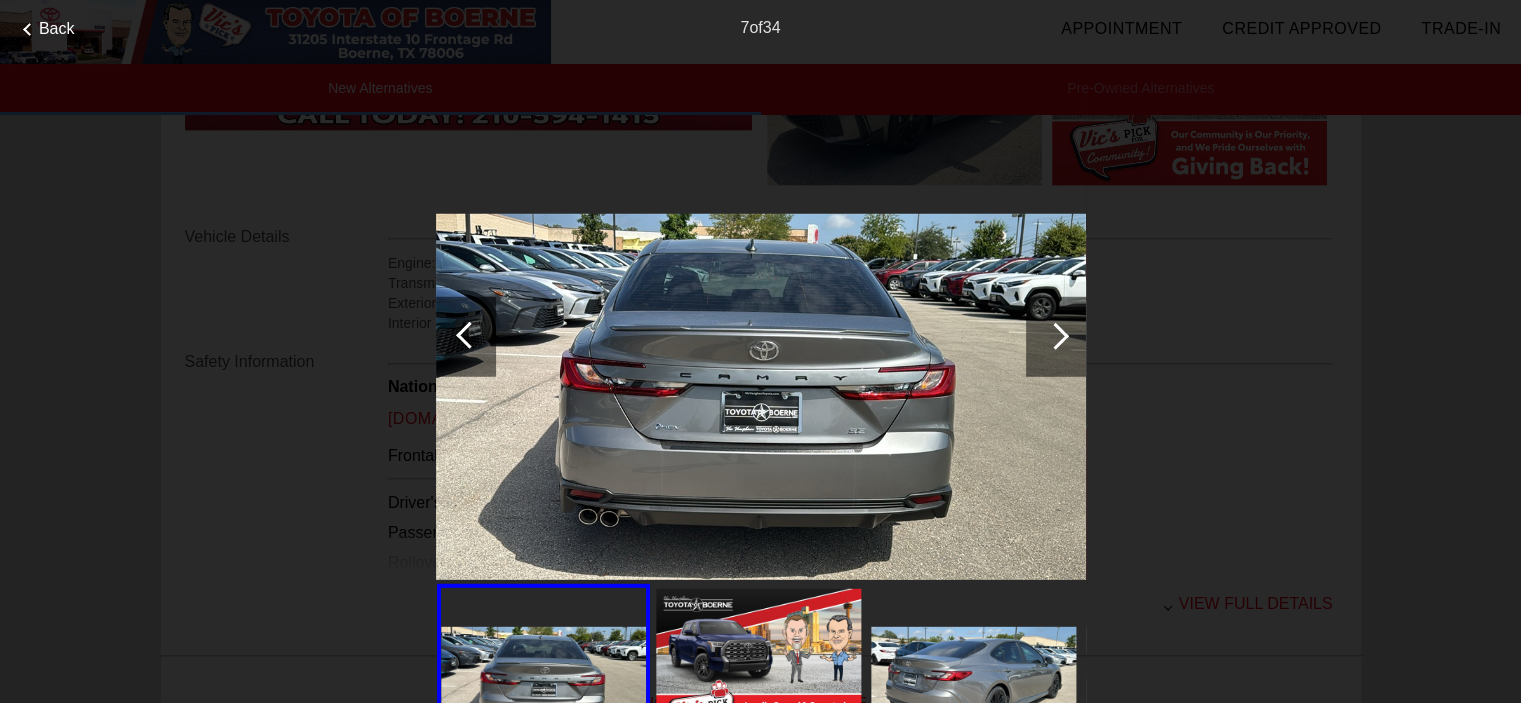 scroll, scrollTop: 2661, scrollLeft: 0, axis: vertical 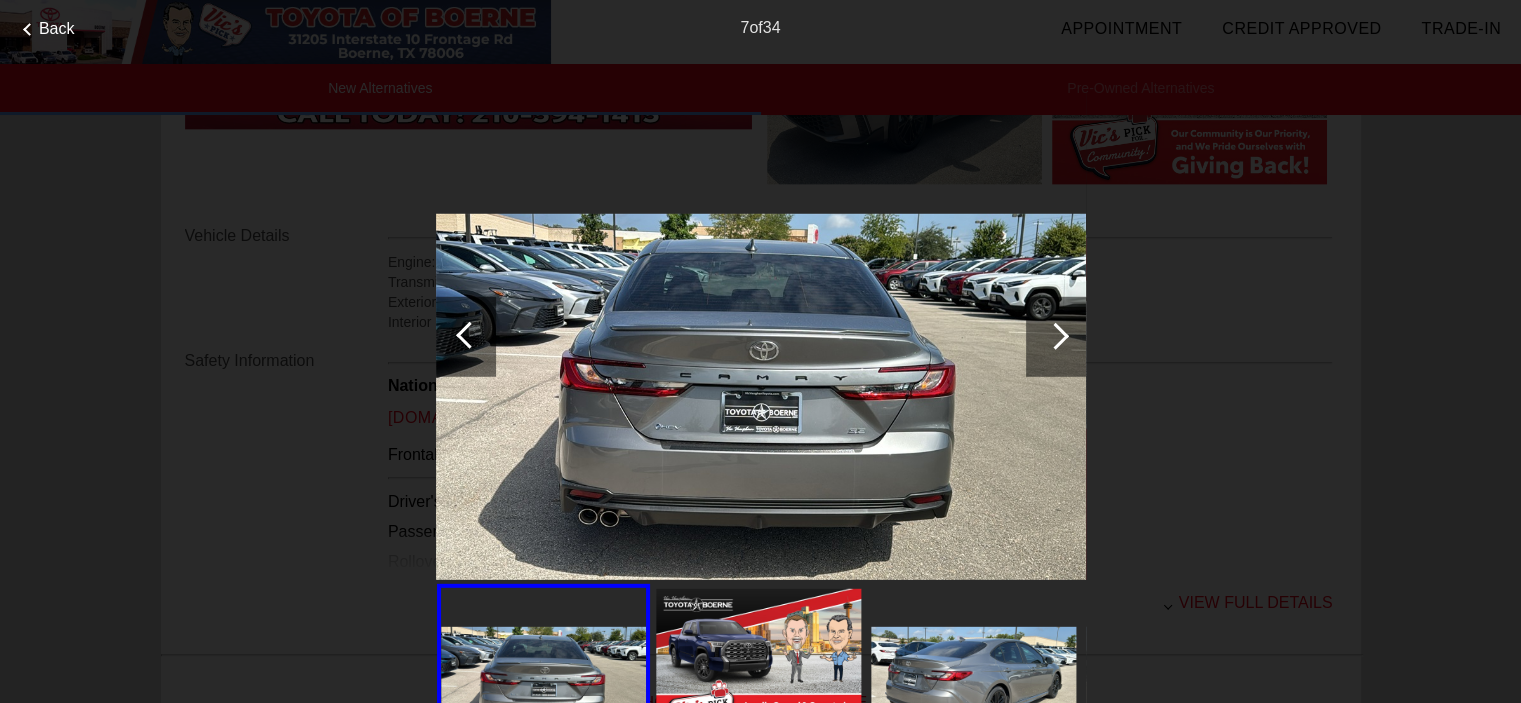 click at bounding box center [1055, 335] 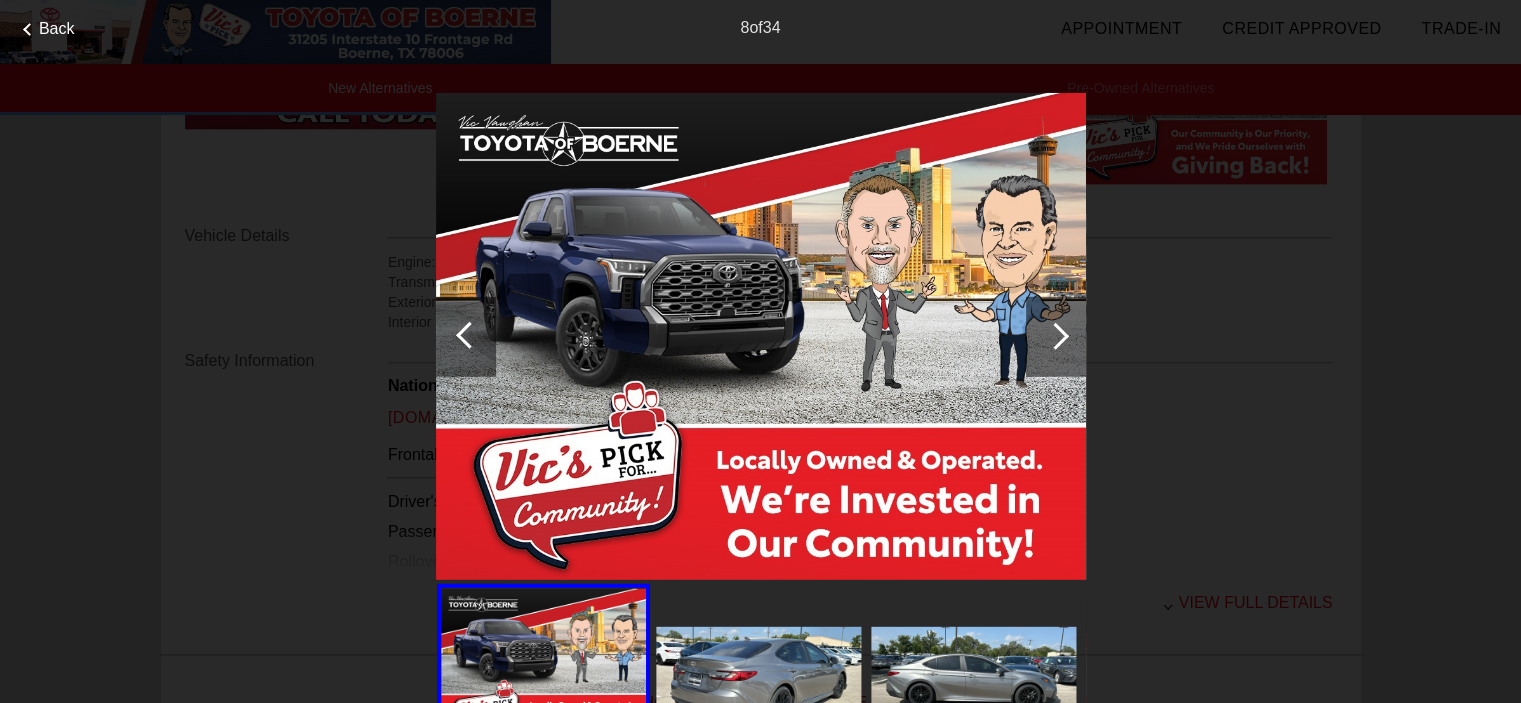 click at bounding box center (1055, 335) 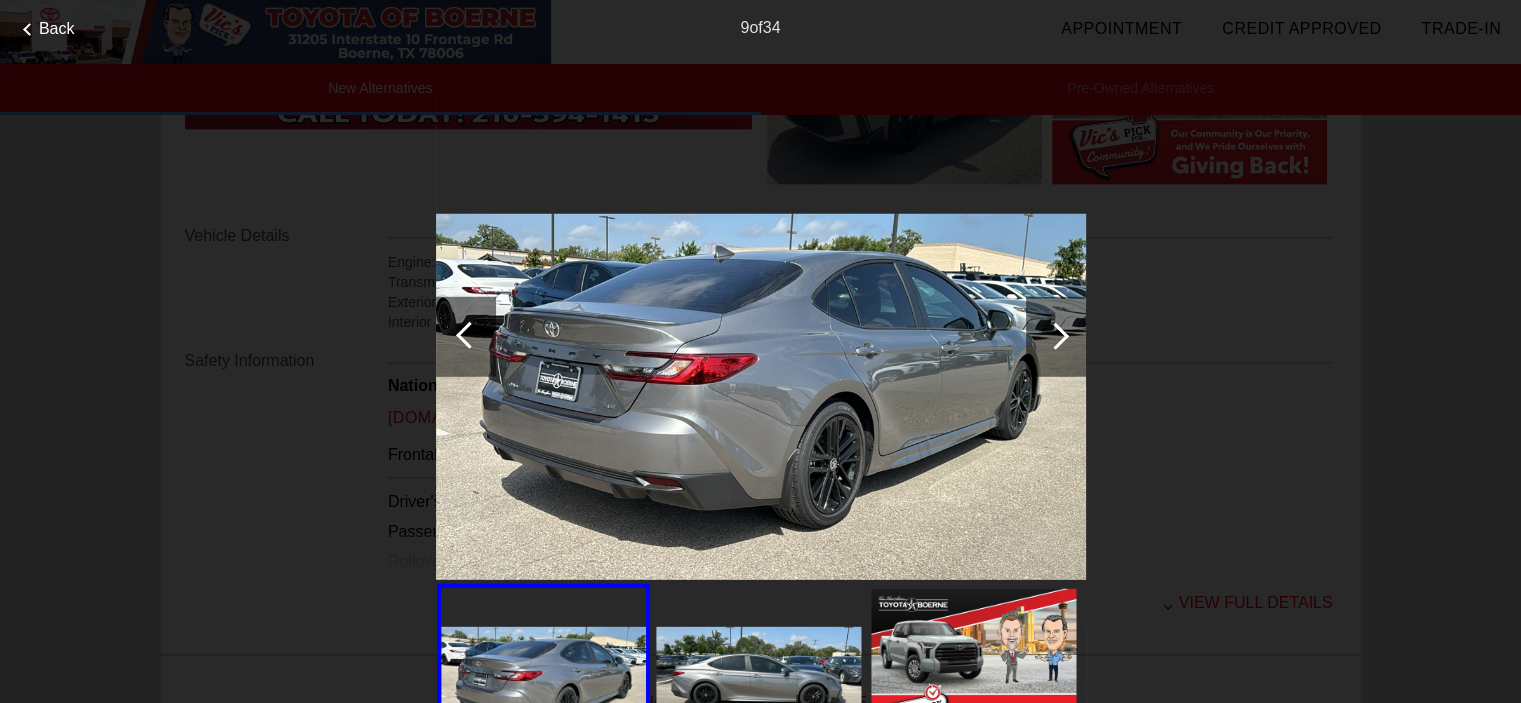 click at bounding box center [1055, 335] 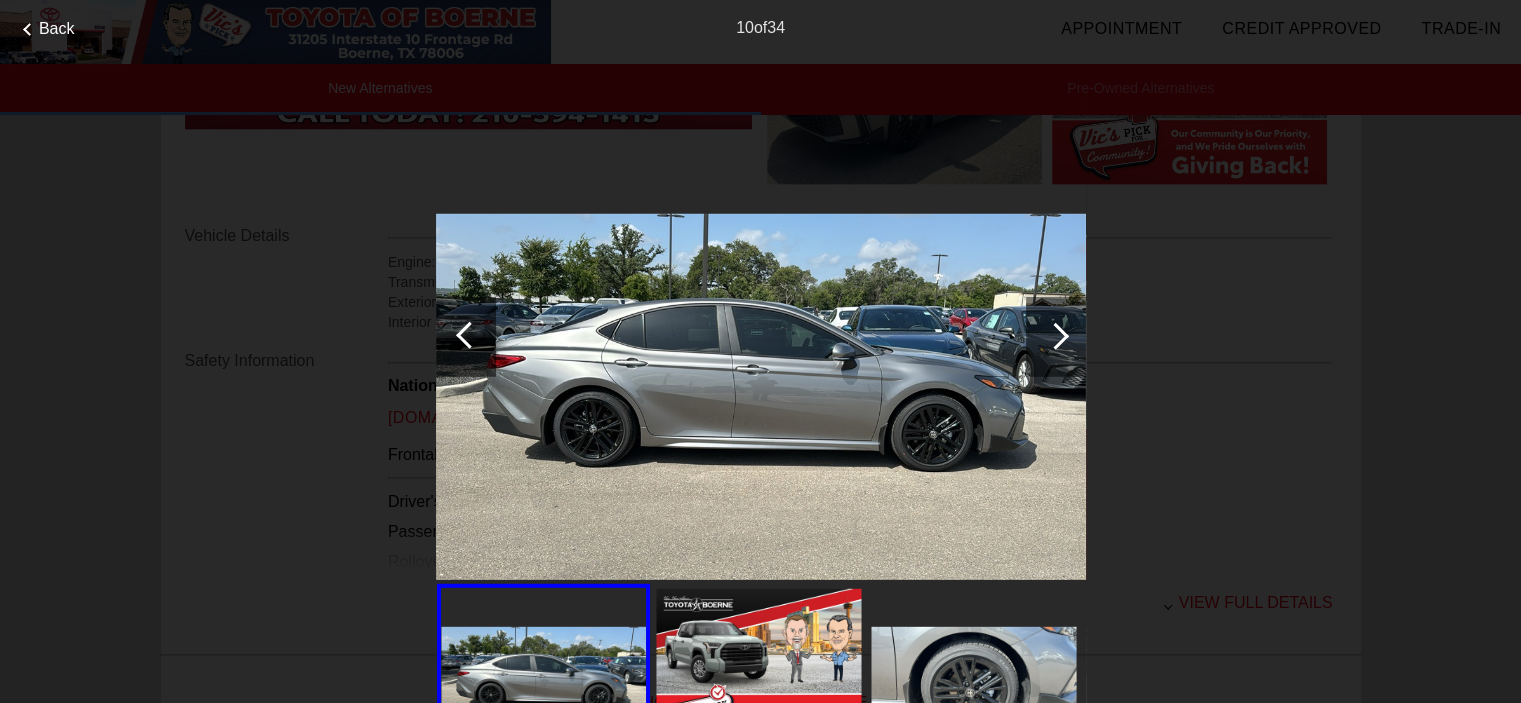 click at bounding box center (1055, 335) 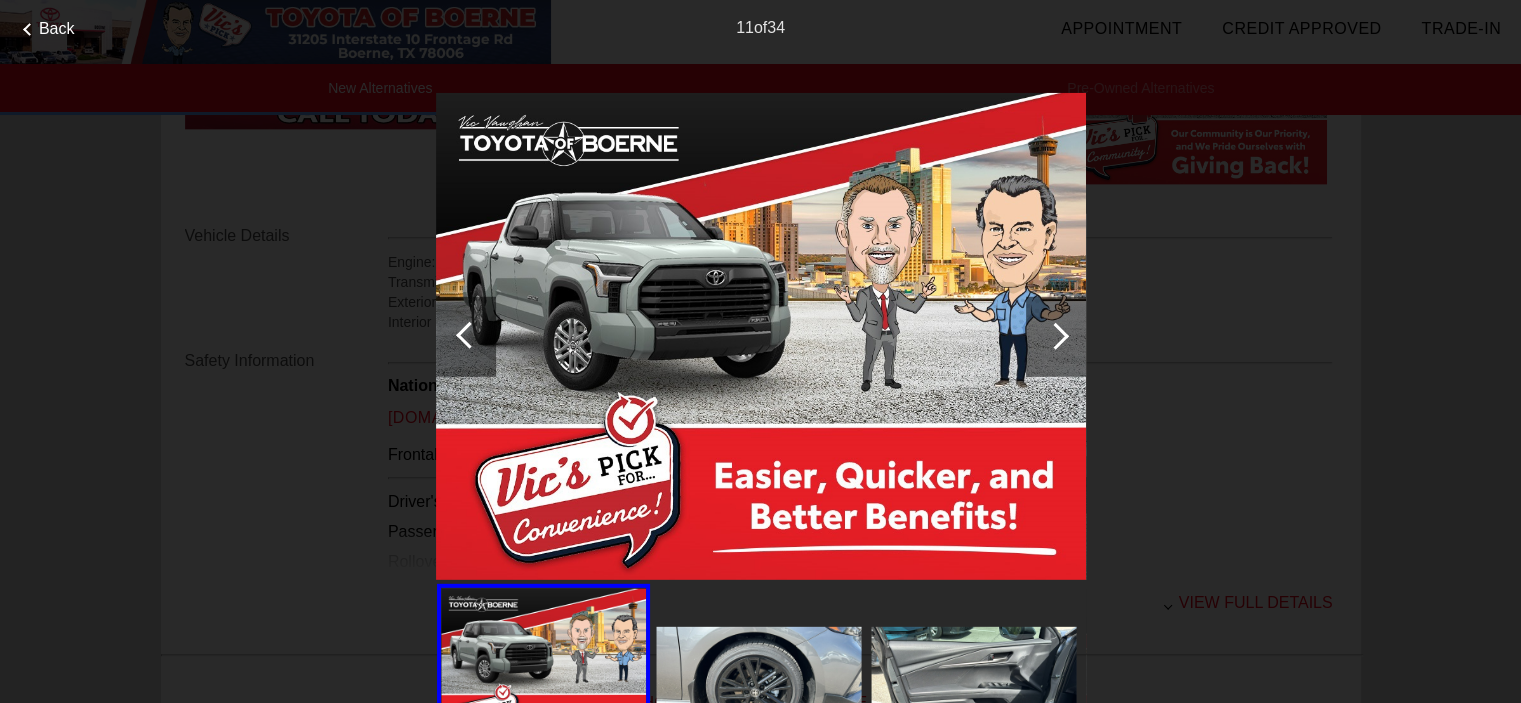 click at bounding box center (1055, 335) 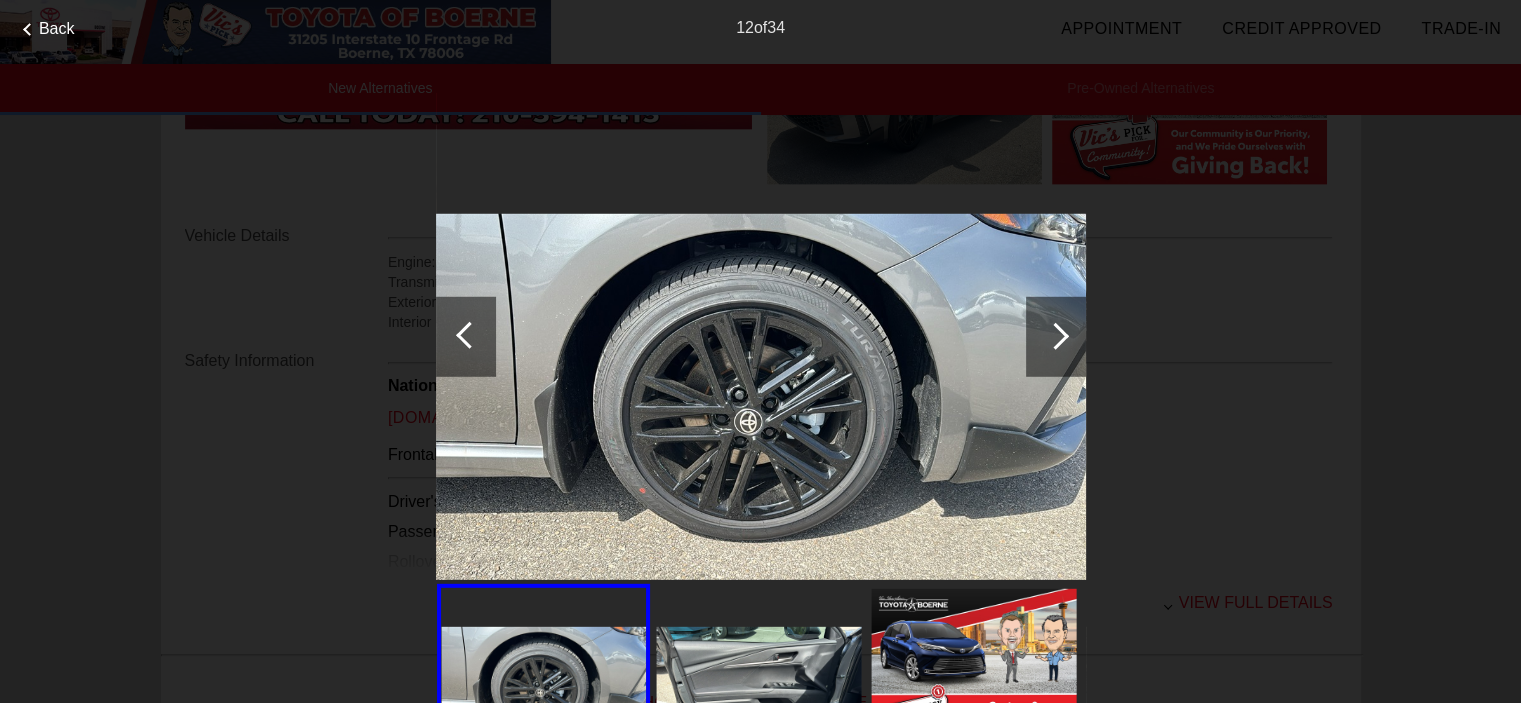click at bounding box center [1055, 335] 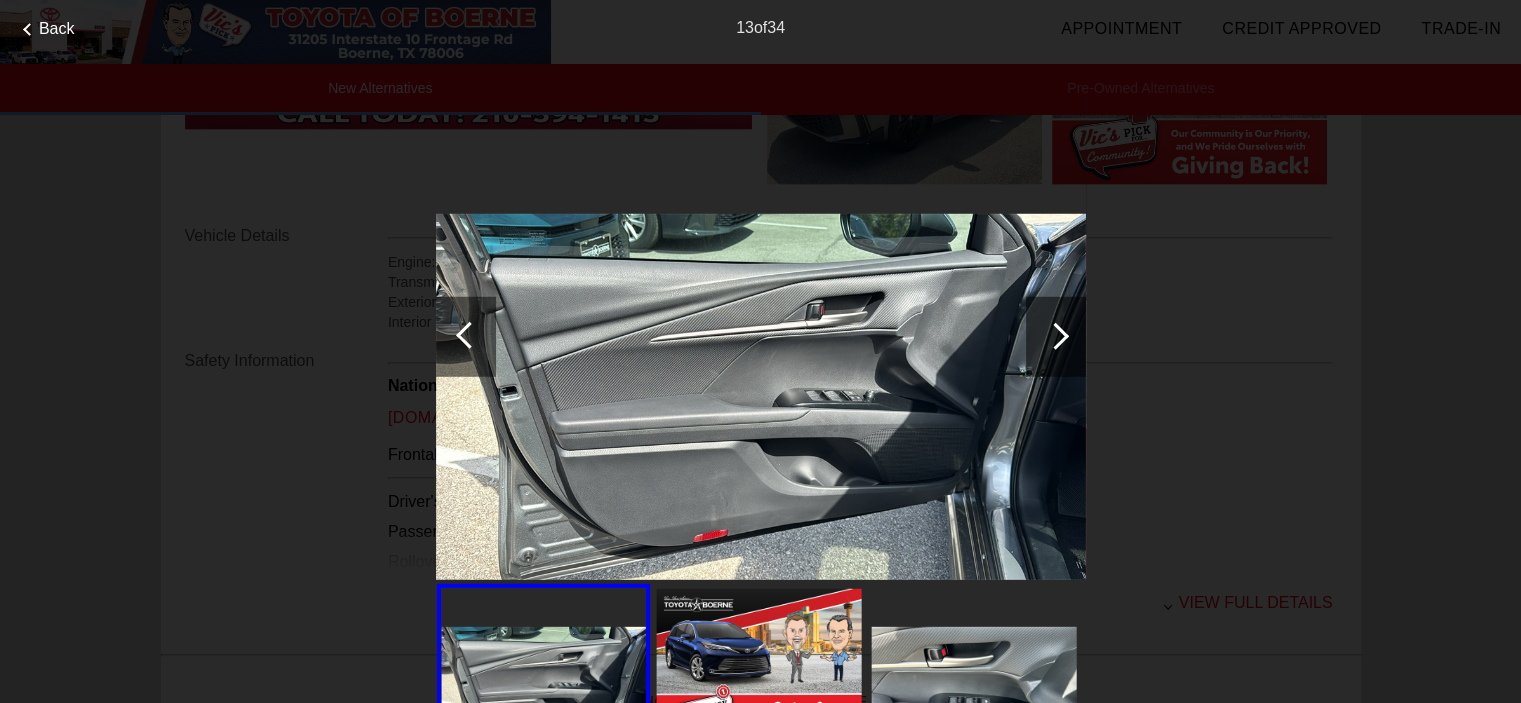 click at bounding box center [1055, 335] 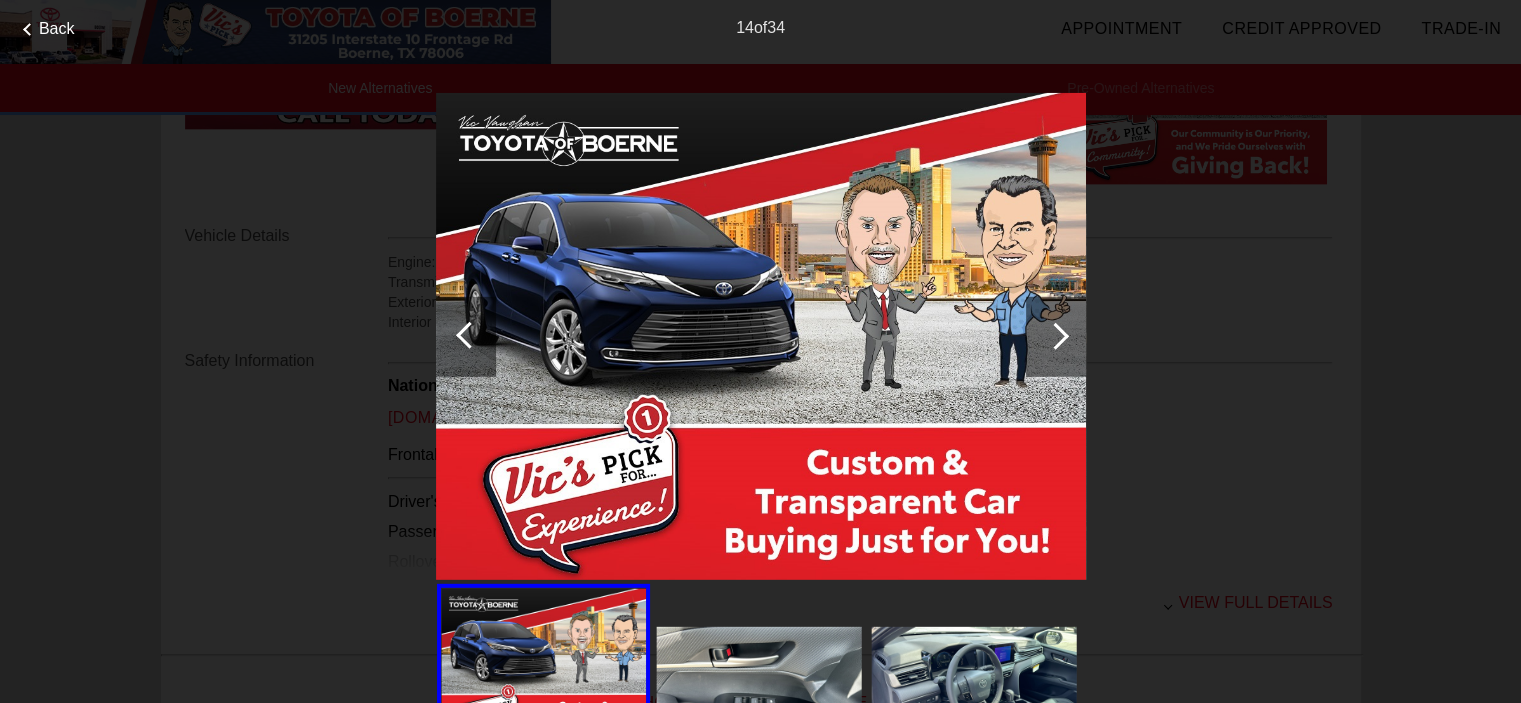 click at bounding box center [1055, 335] 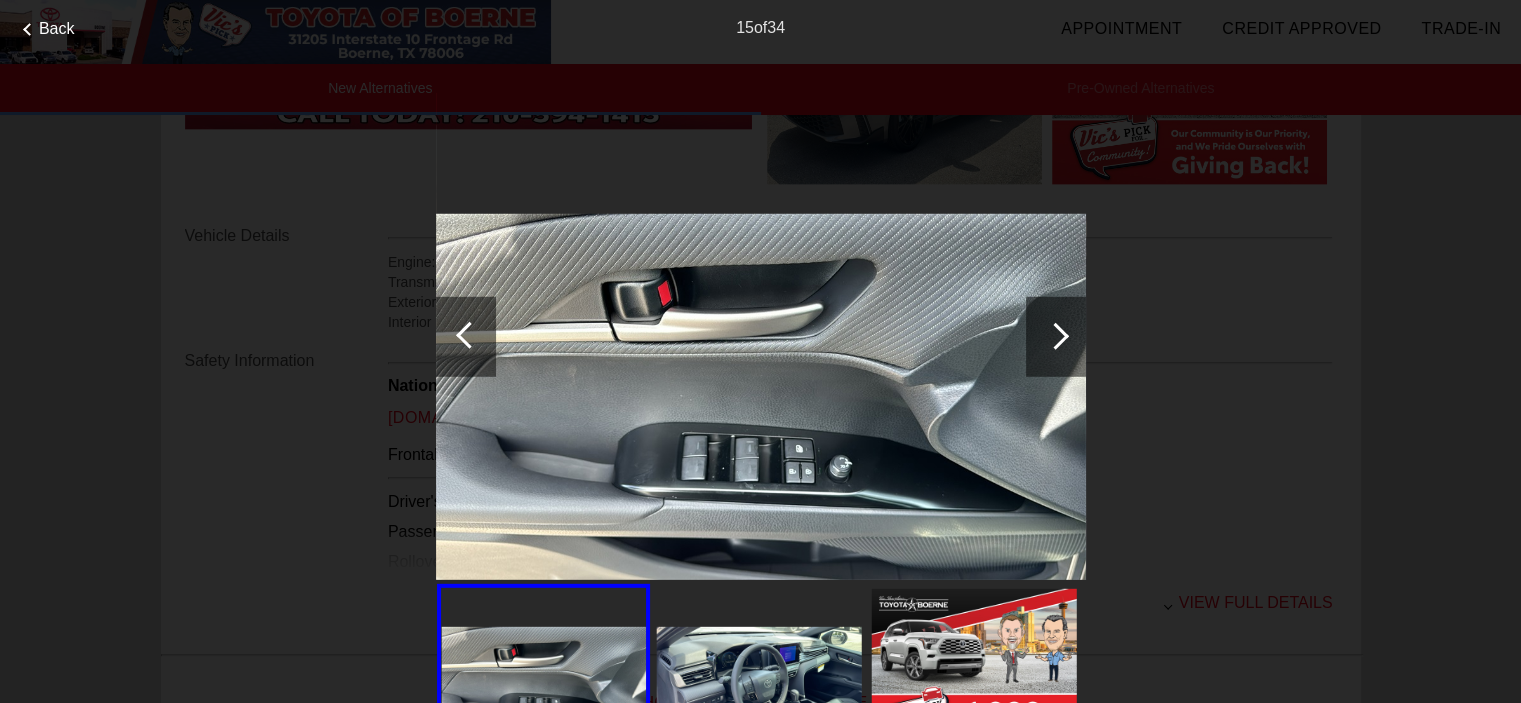 click at bounding box center (1055, 335) 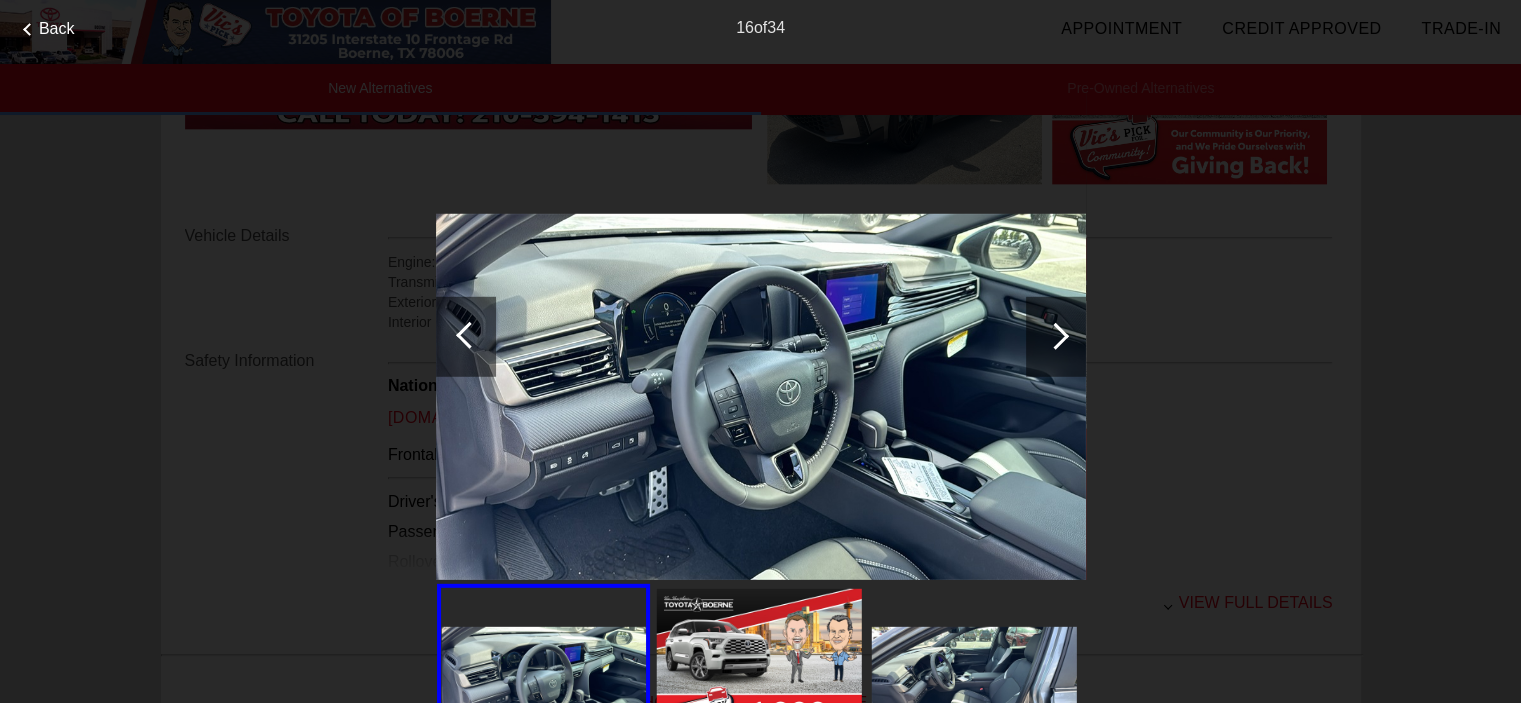 click at bounding box center [1055, 335] 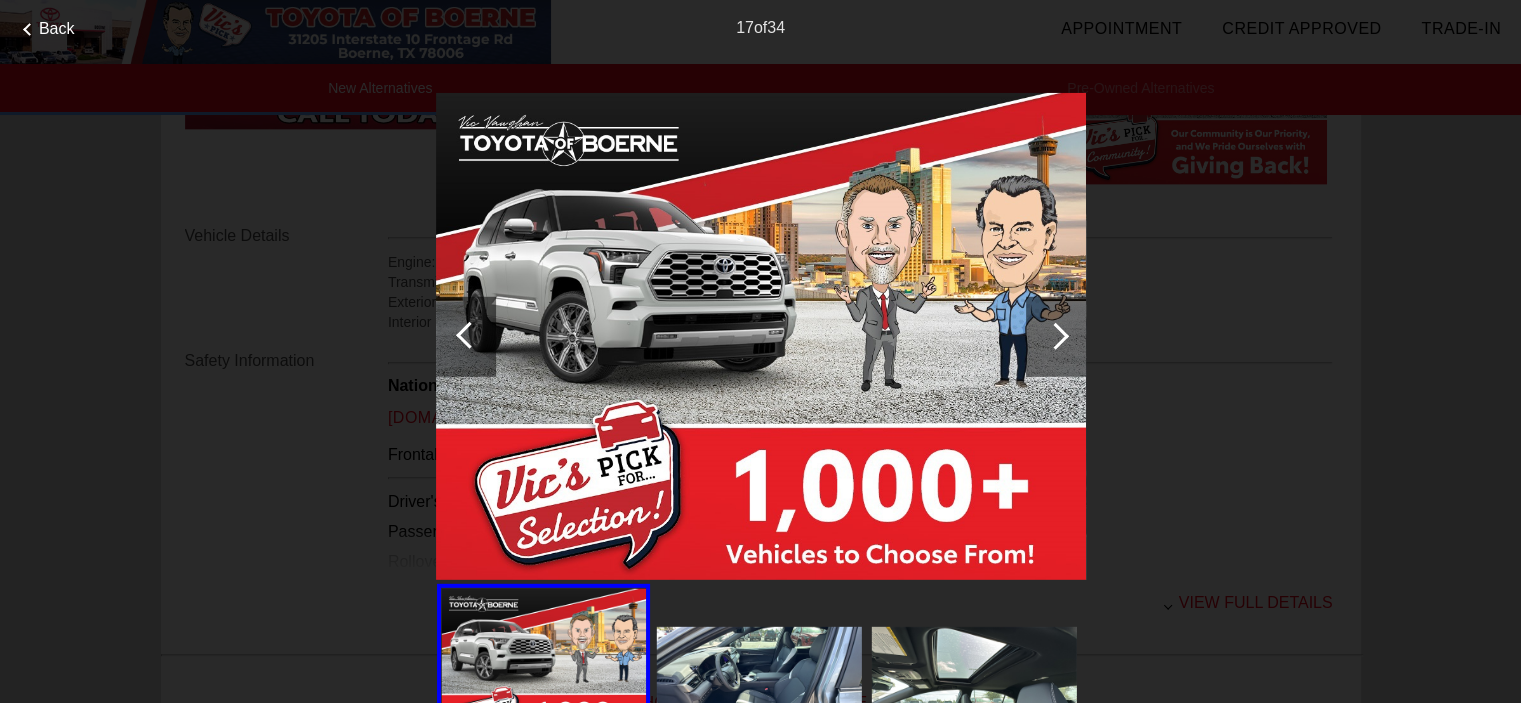 click at bounding box center [1055, 335] 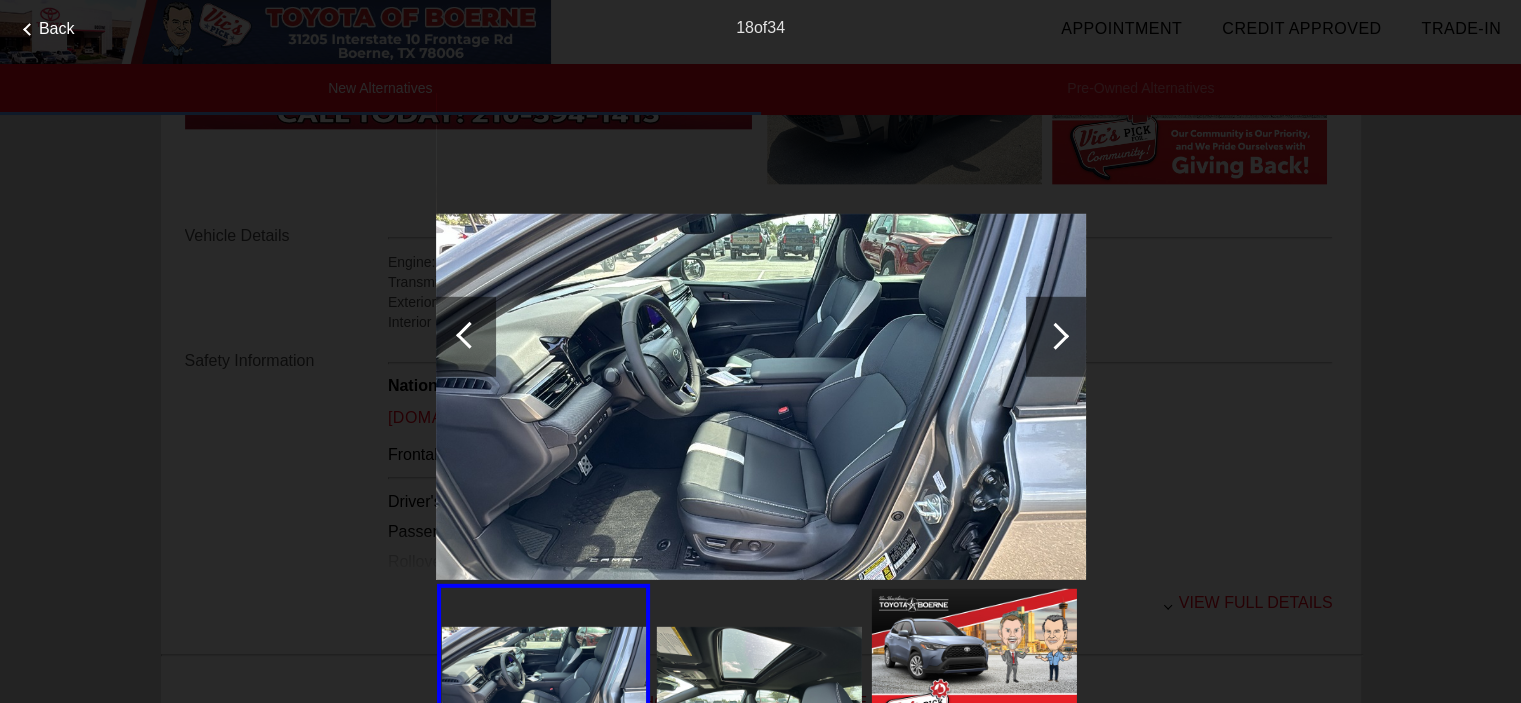 click at bounding box center (1055, 335) 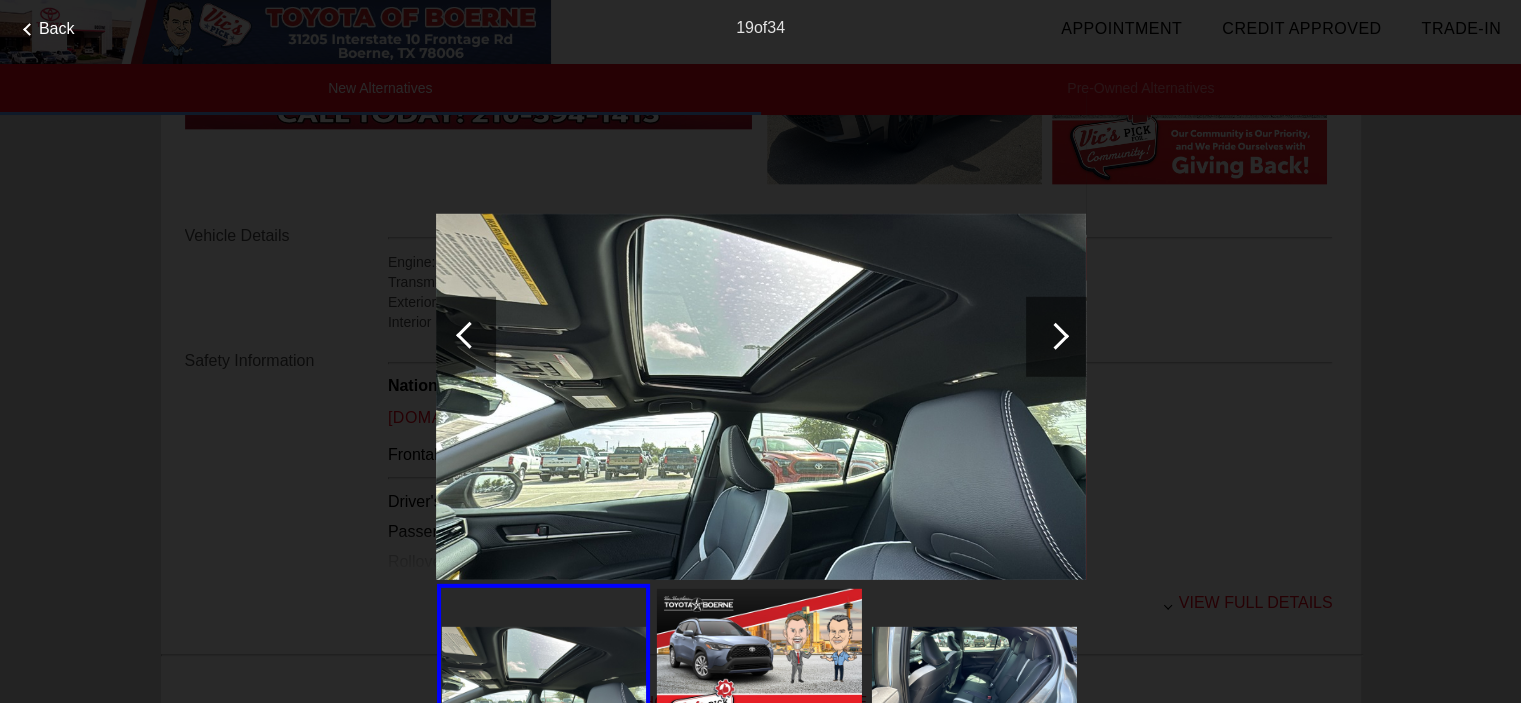 click at bounding box center (1055, 335) 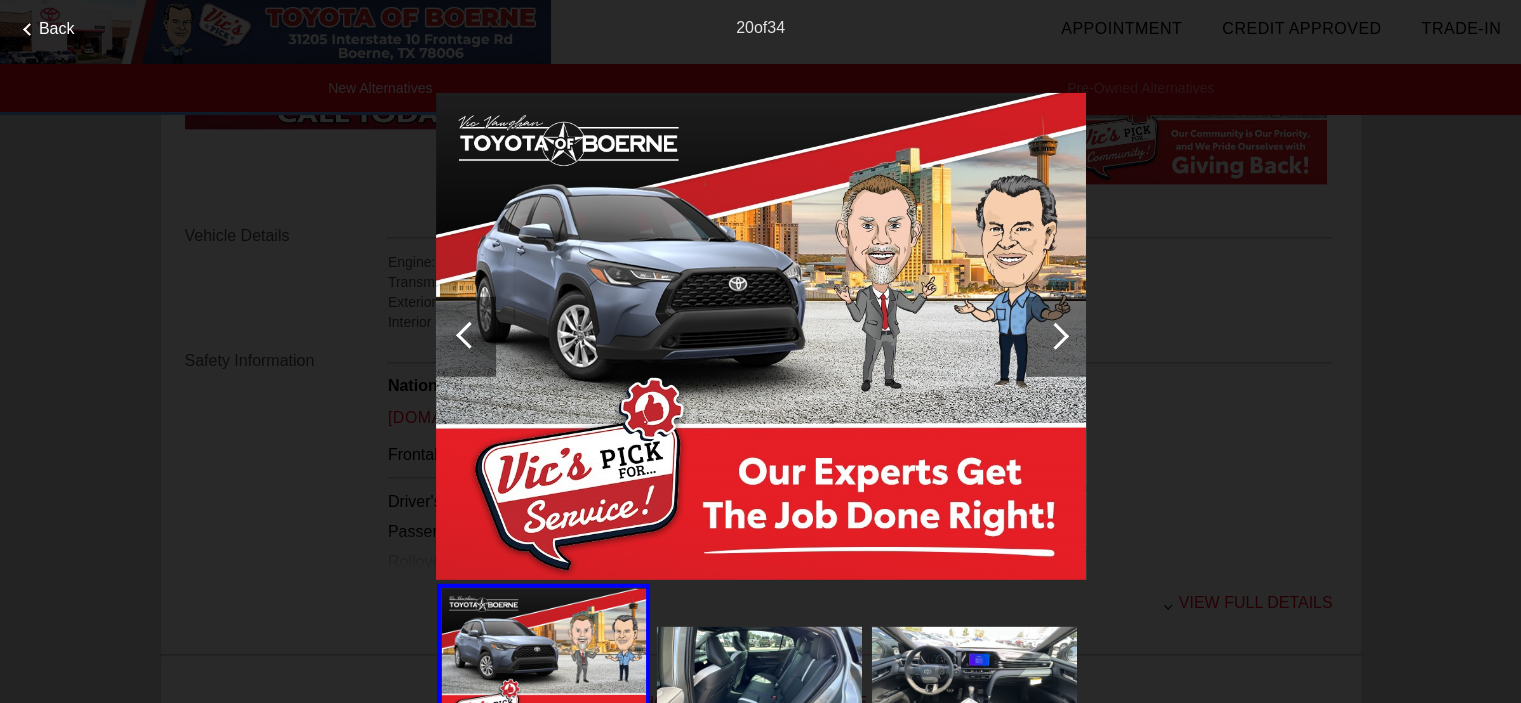 click at bounding box center [1055, 335] 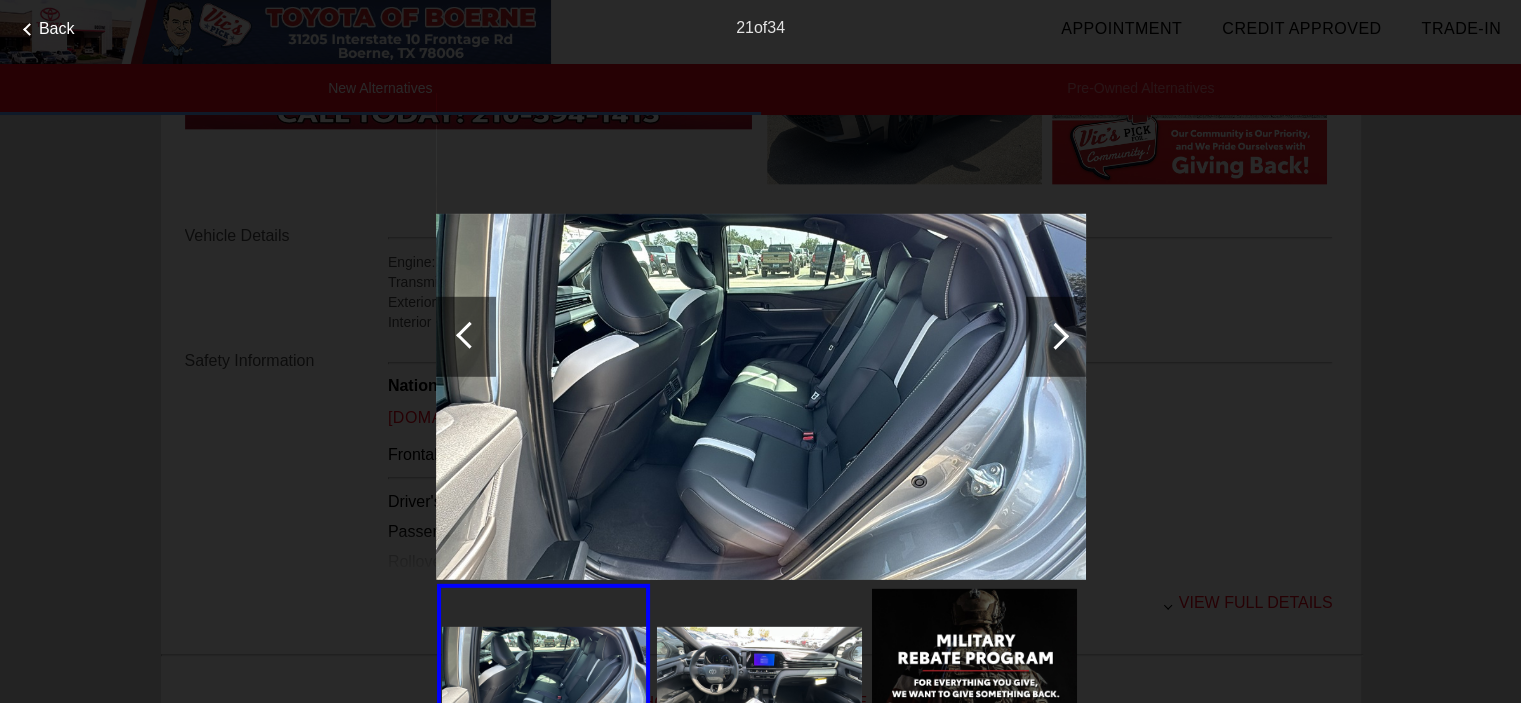 click at bounding box center [1055, 335] 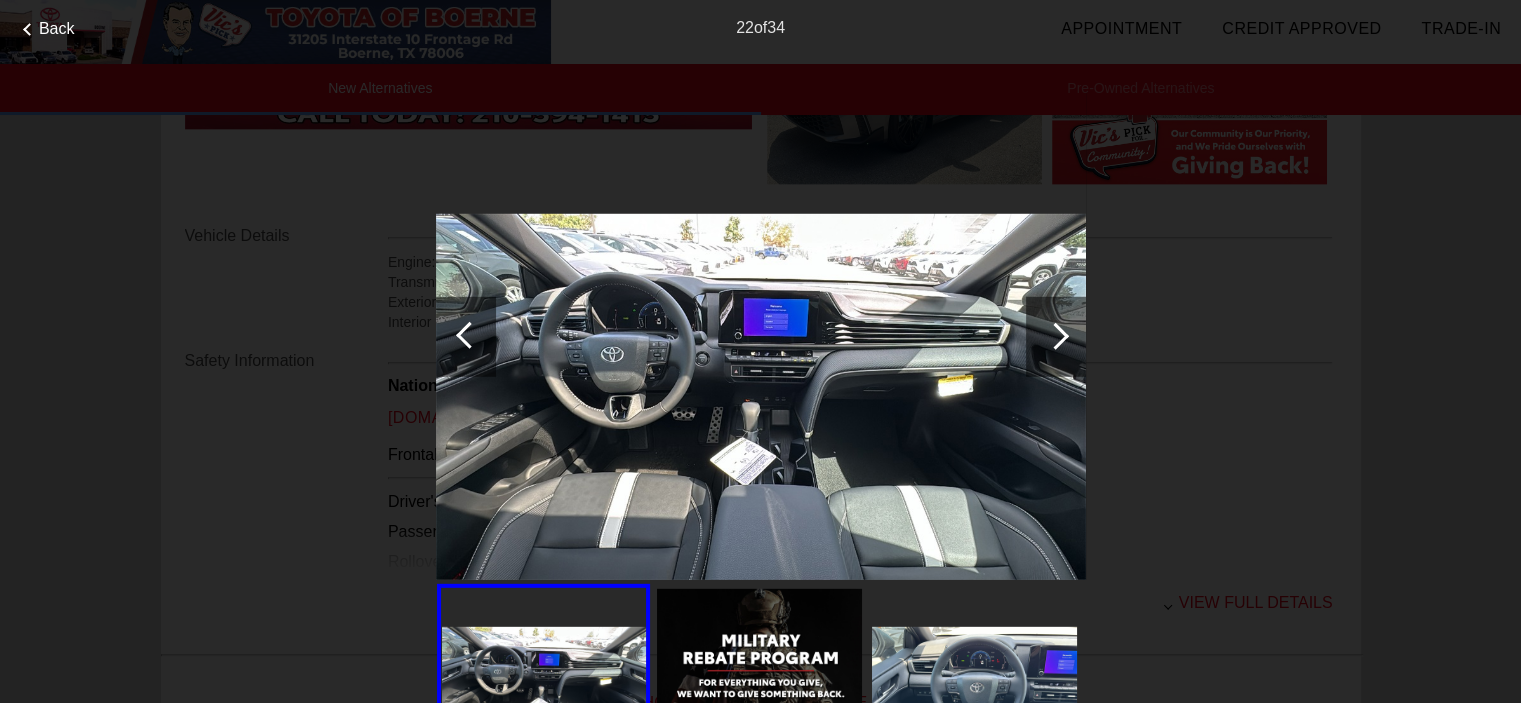 click at bounding box center [1055, 335] 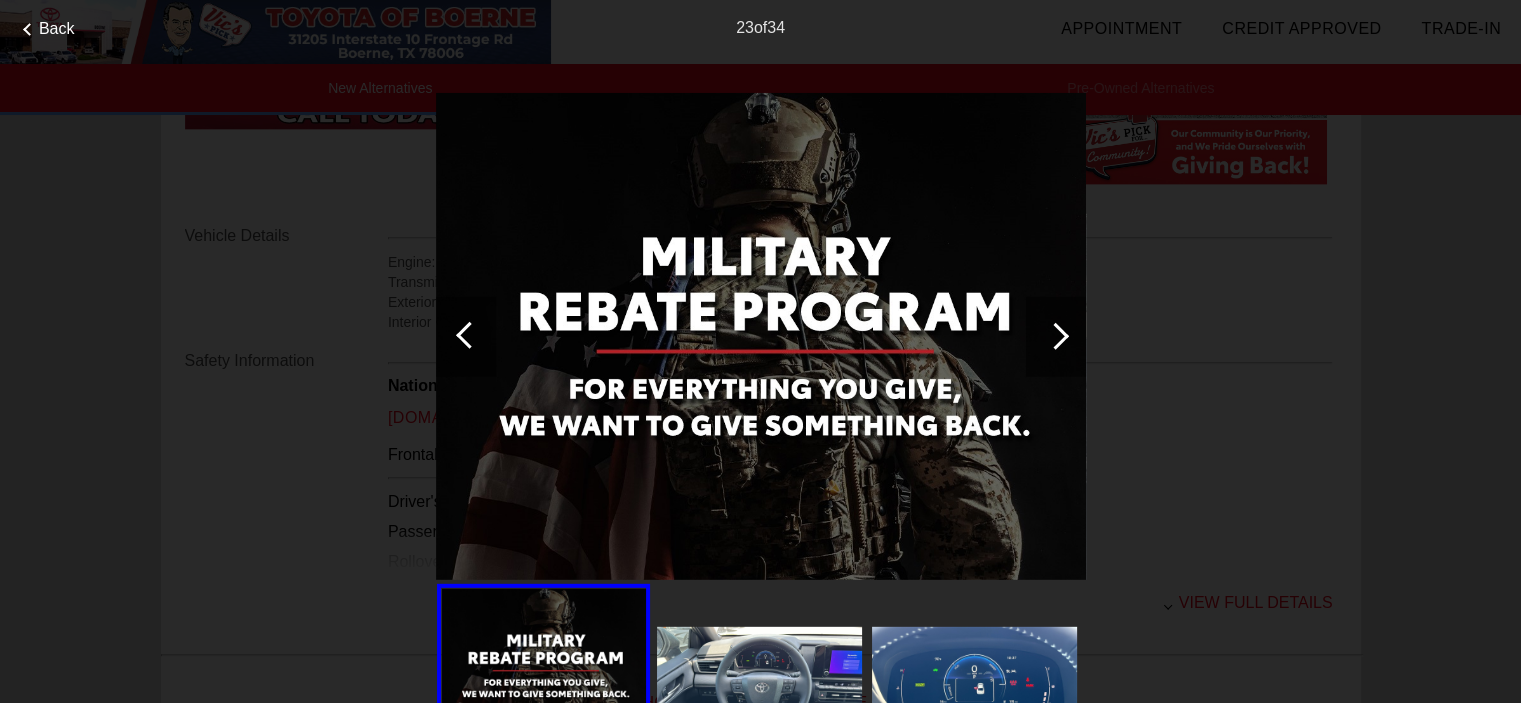 click at bounding box center (1055, 335) 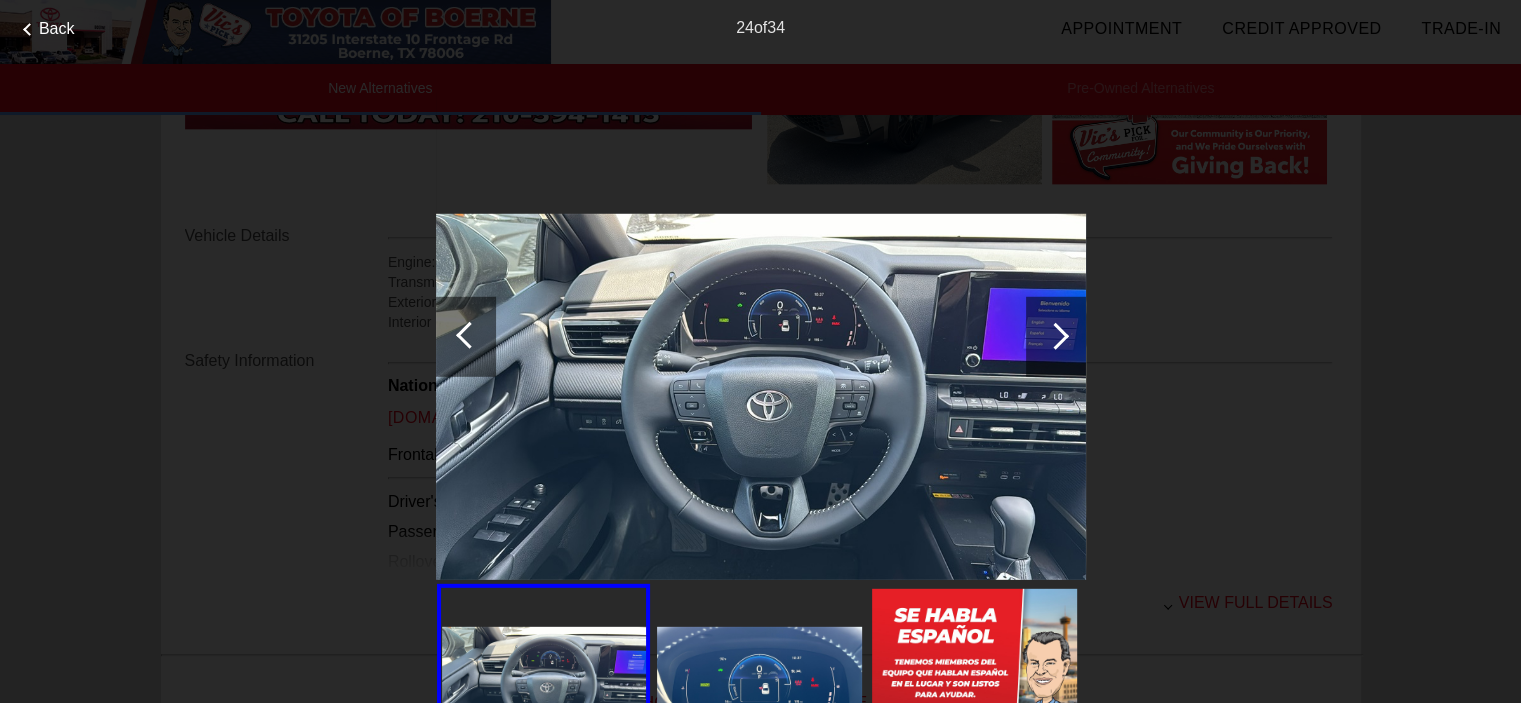 click at bounding box center [1055, 335] 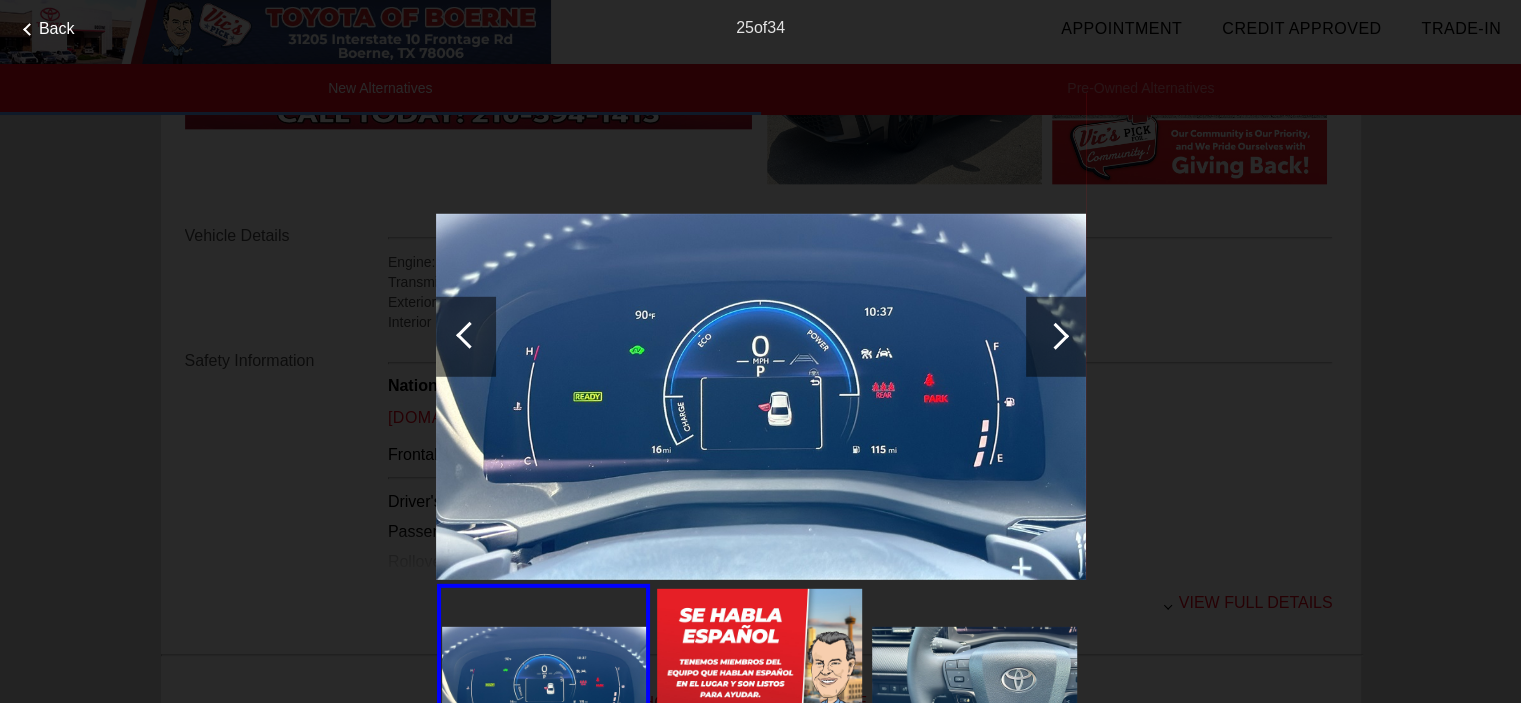 click at bounding box center (1055, 335) 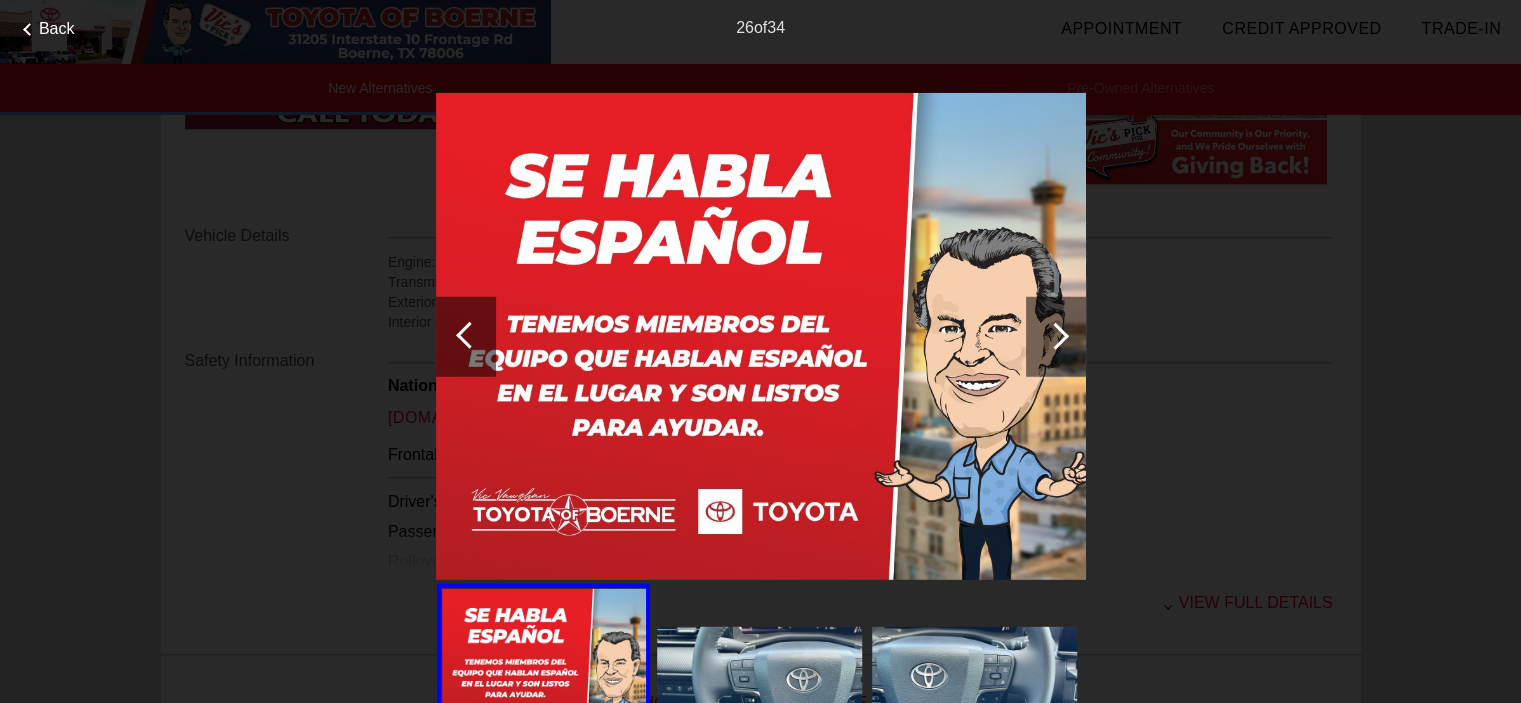 click at bounding box center [1055, 335] 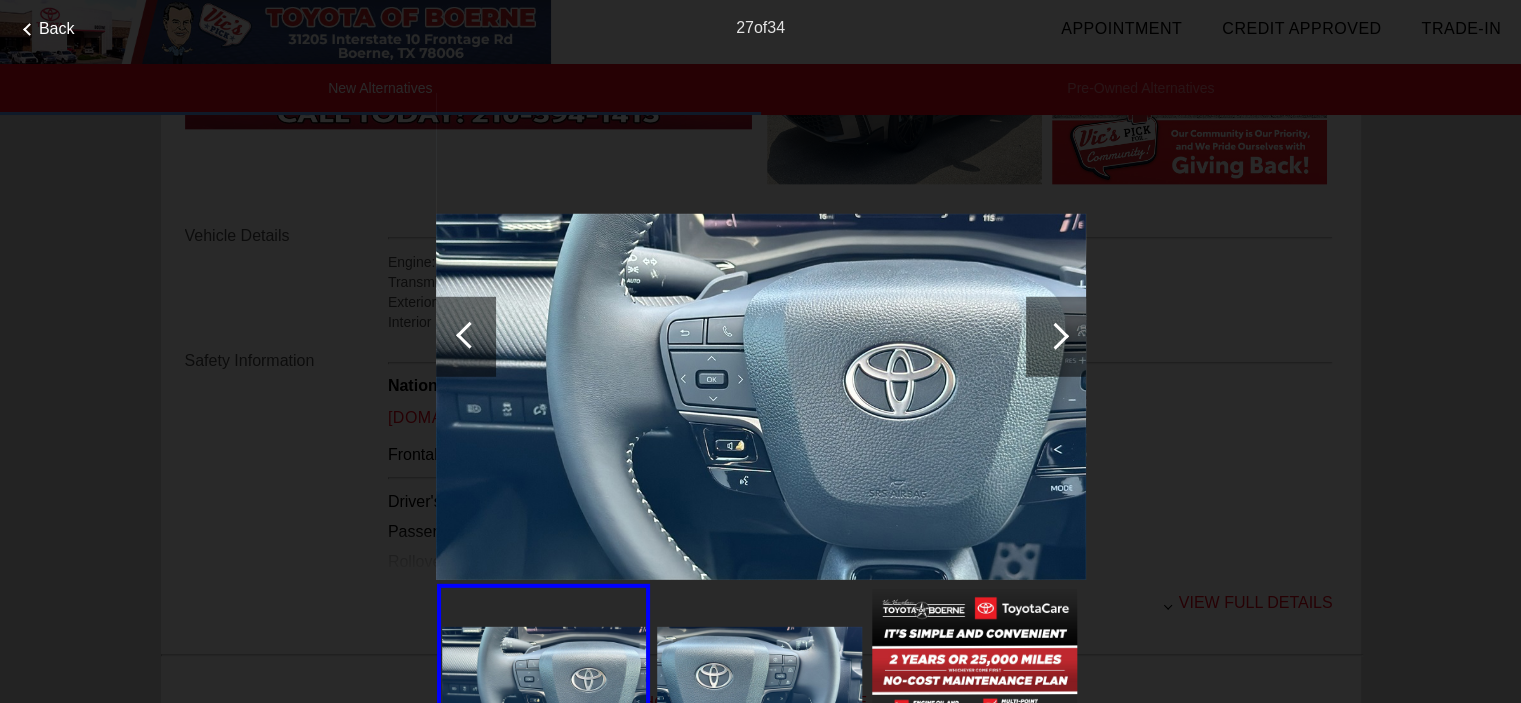 click at bounding box center (1055, 335) 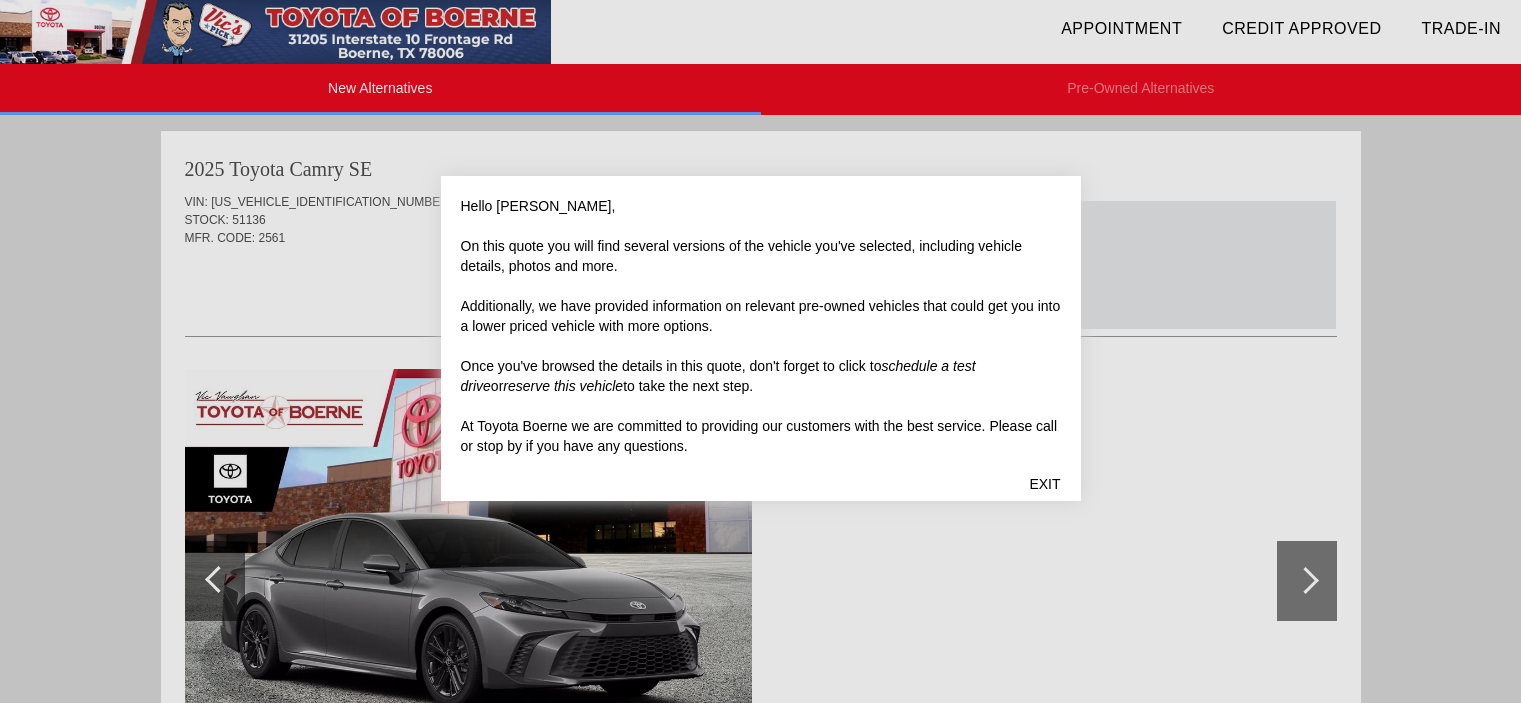 scroll, scrollTop: 0, scrollLeft: 0, axis: both 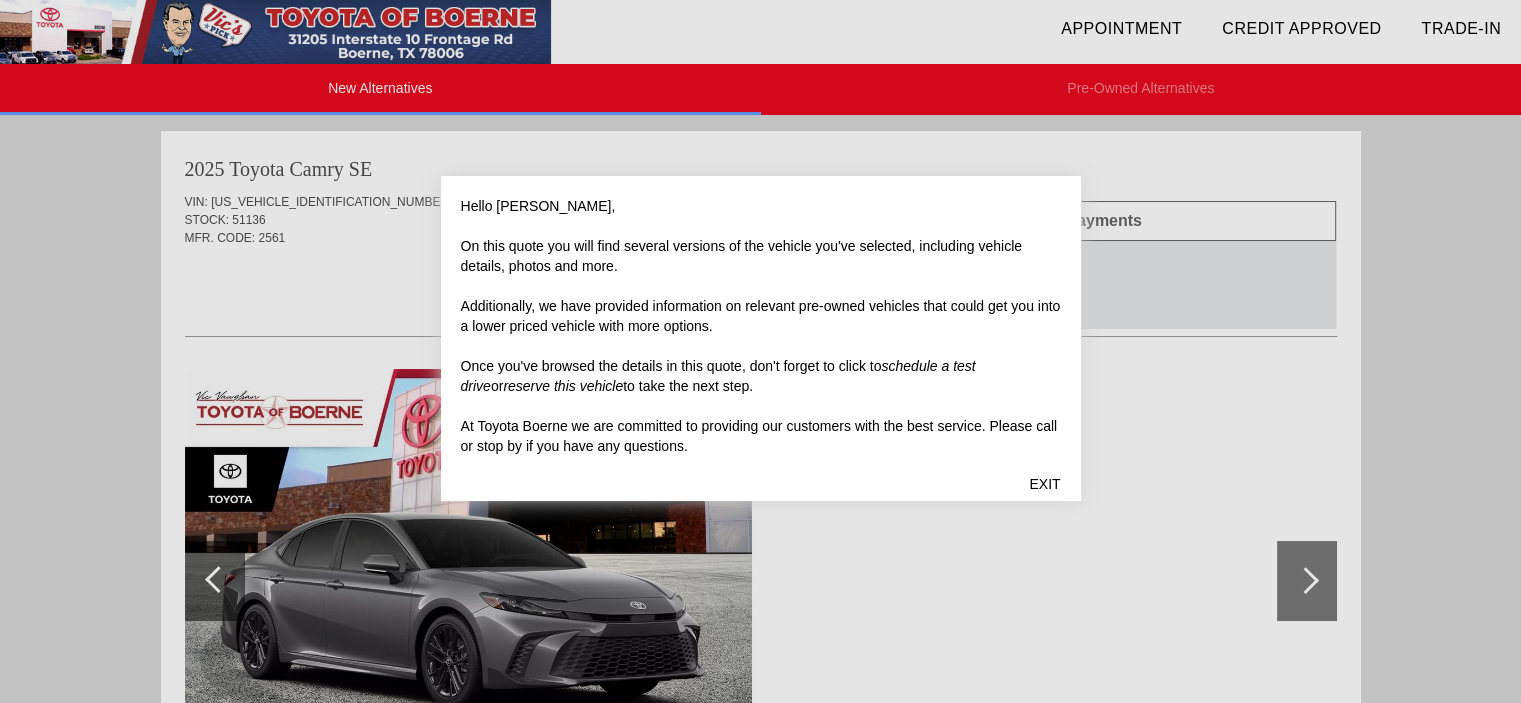 click on "EXIT" at bounding box center (1044, 484) 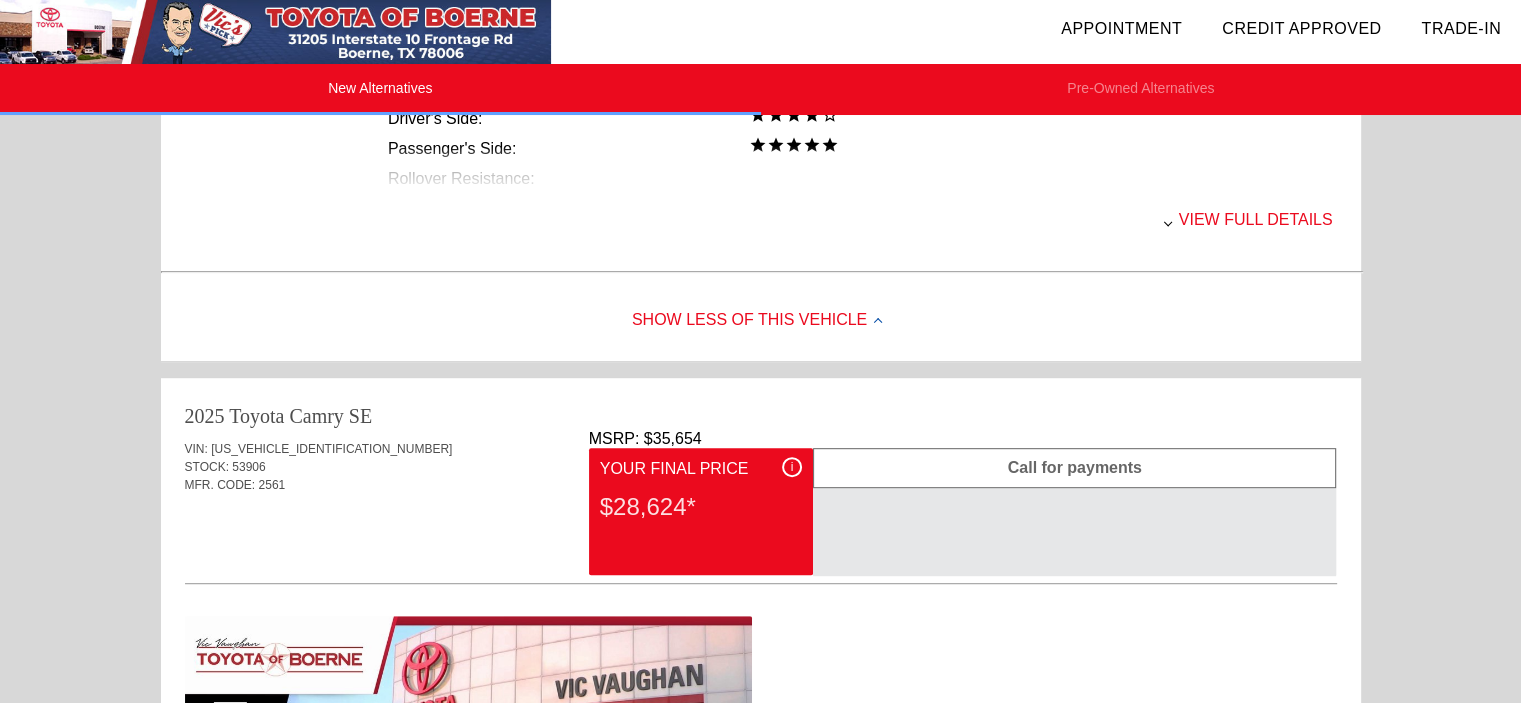 scroll, scrollTop: 891, scrollLeft: 0, axis: vertical 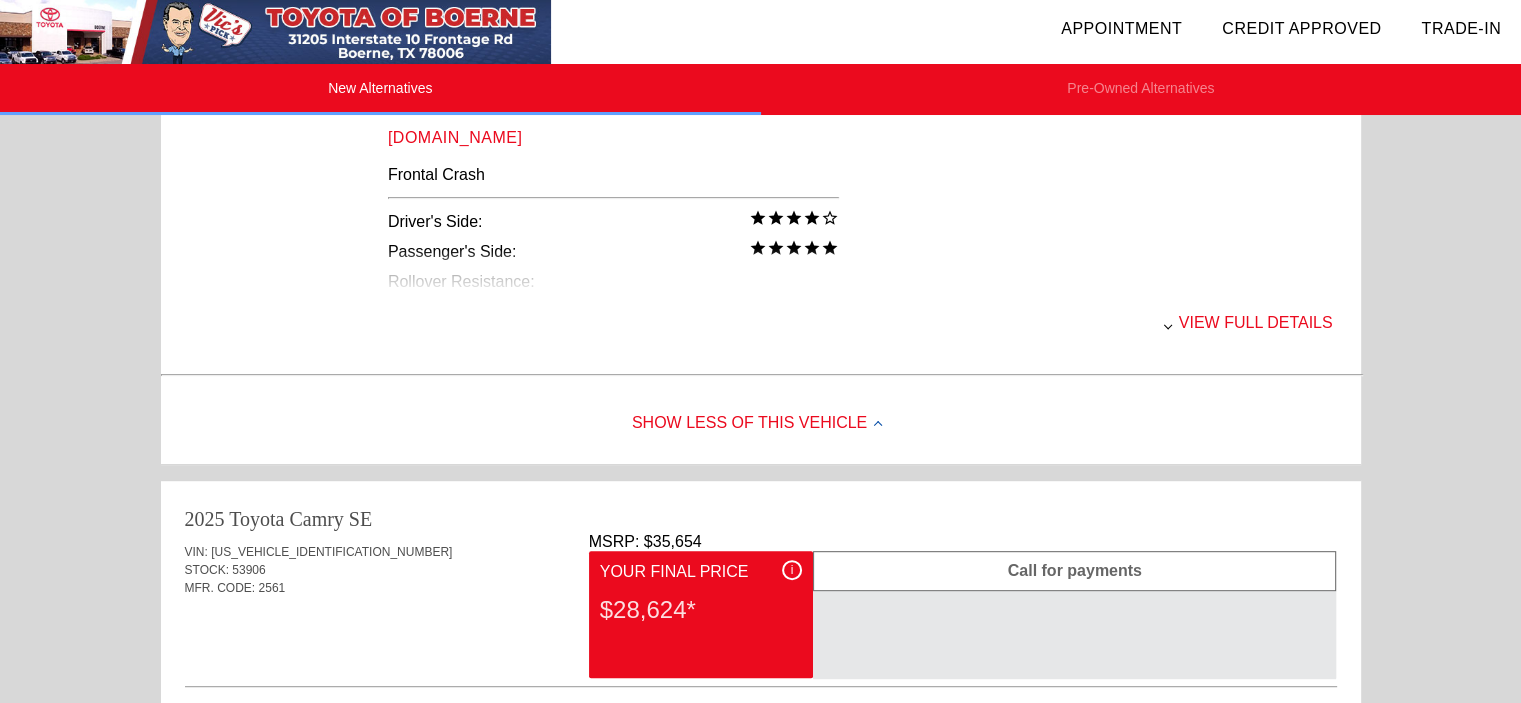 click on "View full details" at bounding box center (860, 323) 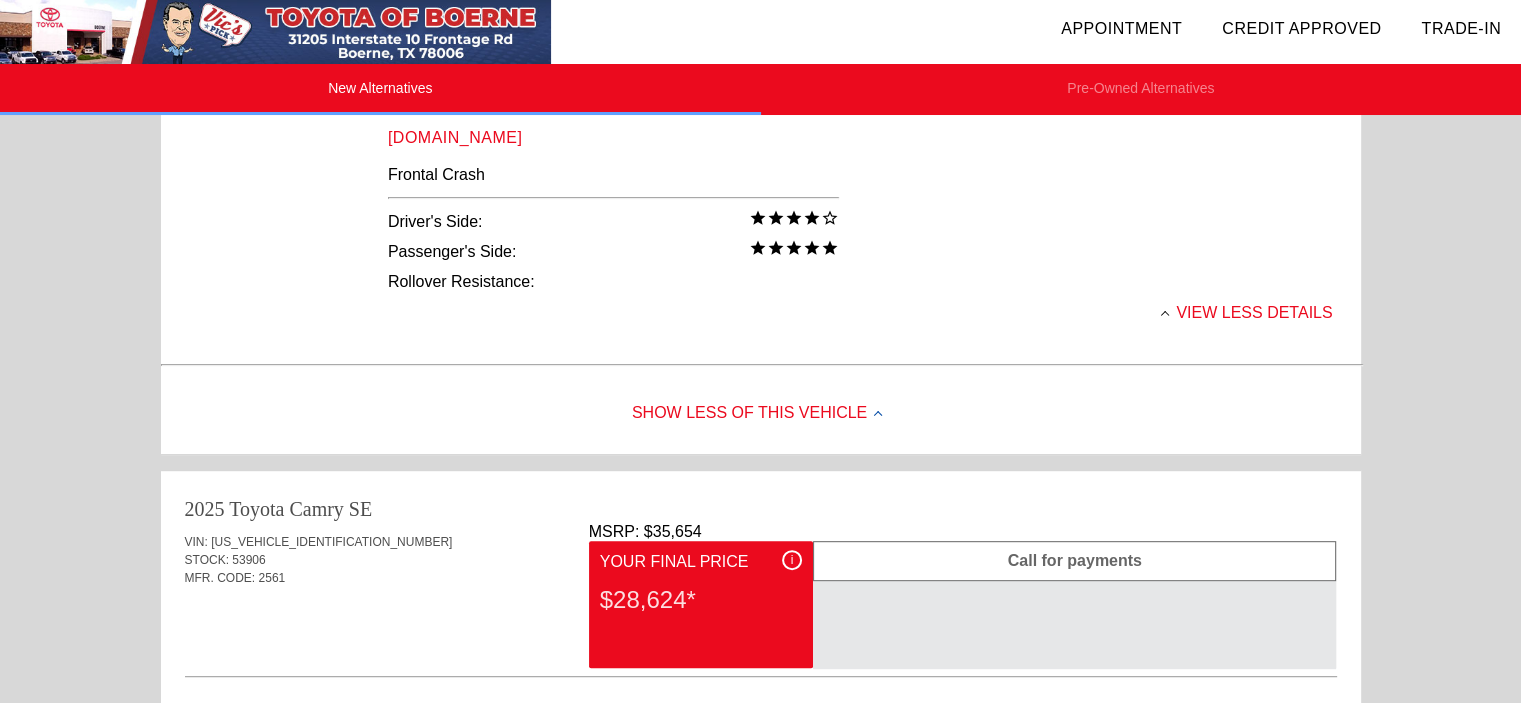click on "Show Less of this Vehicle" at bounding box center (761, 414) 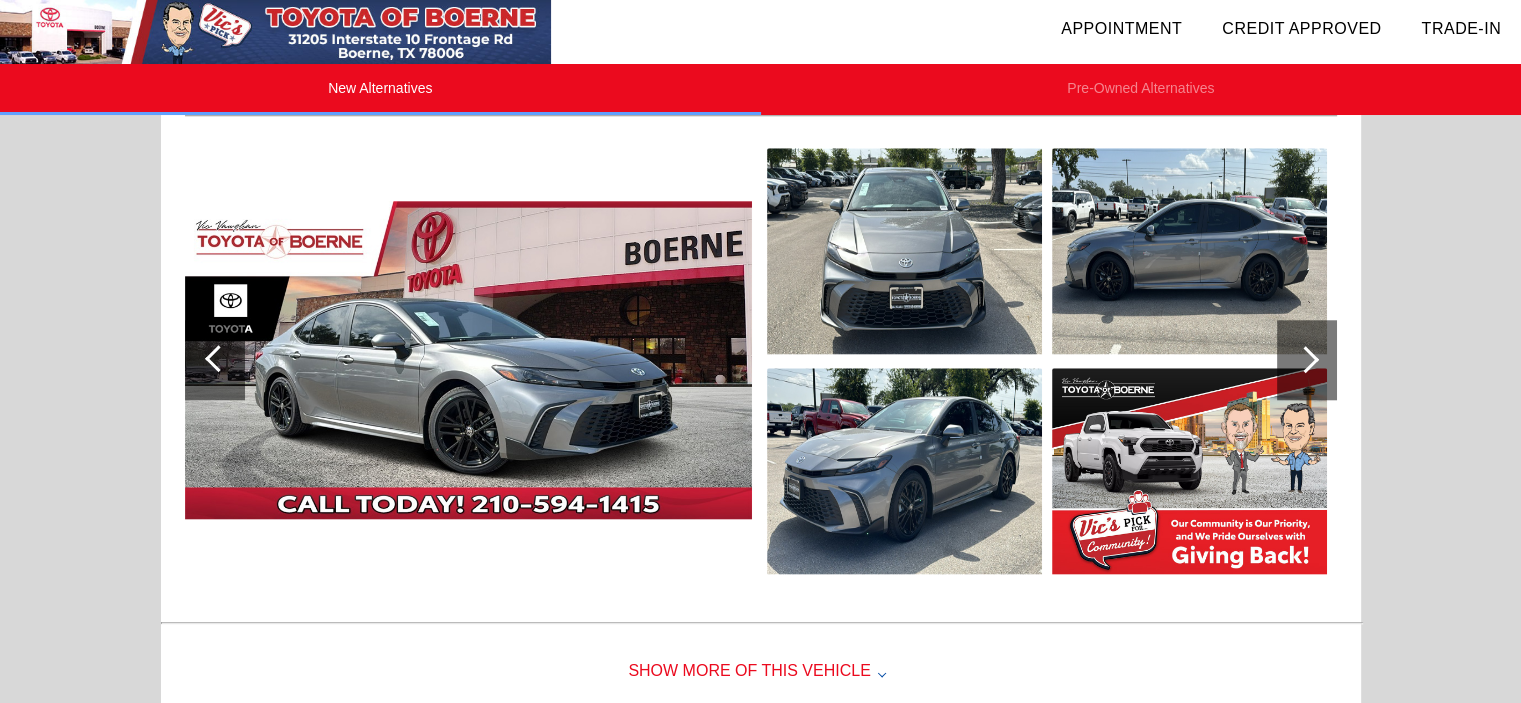 scroll, scrollTop: 1843, scrollLeft: 0, axis: vertical 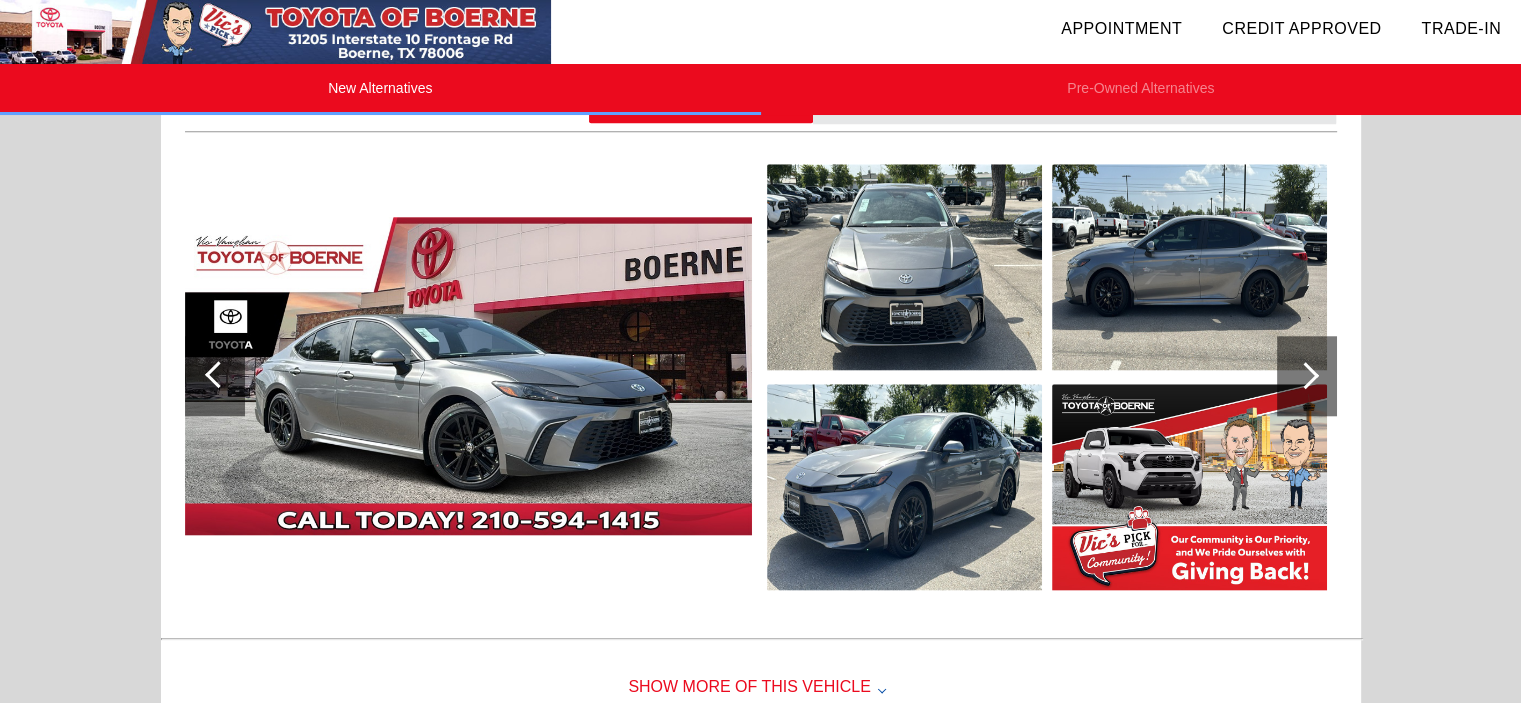 click at bounding box center [904, 267] 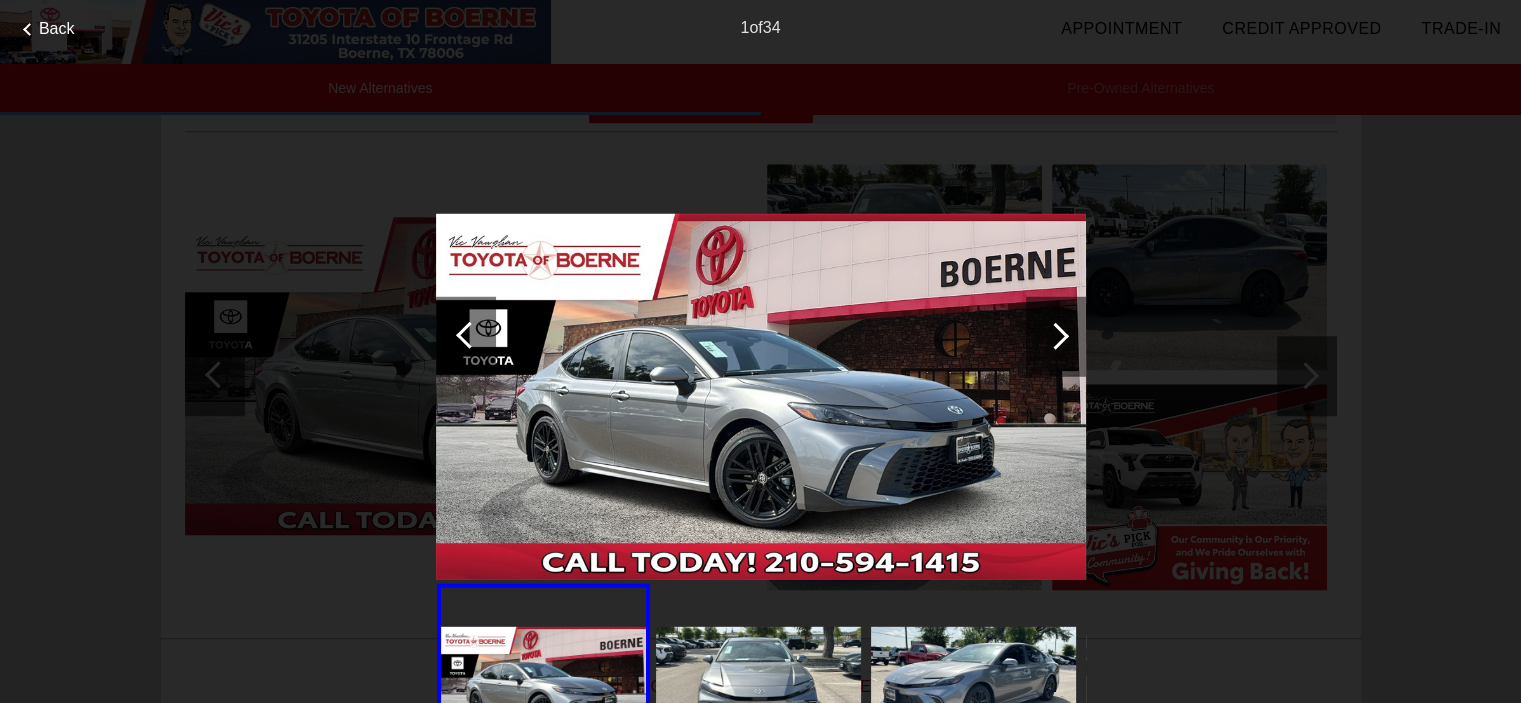 click at bounding box center (761, 668) 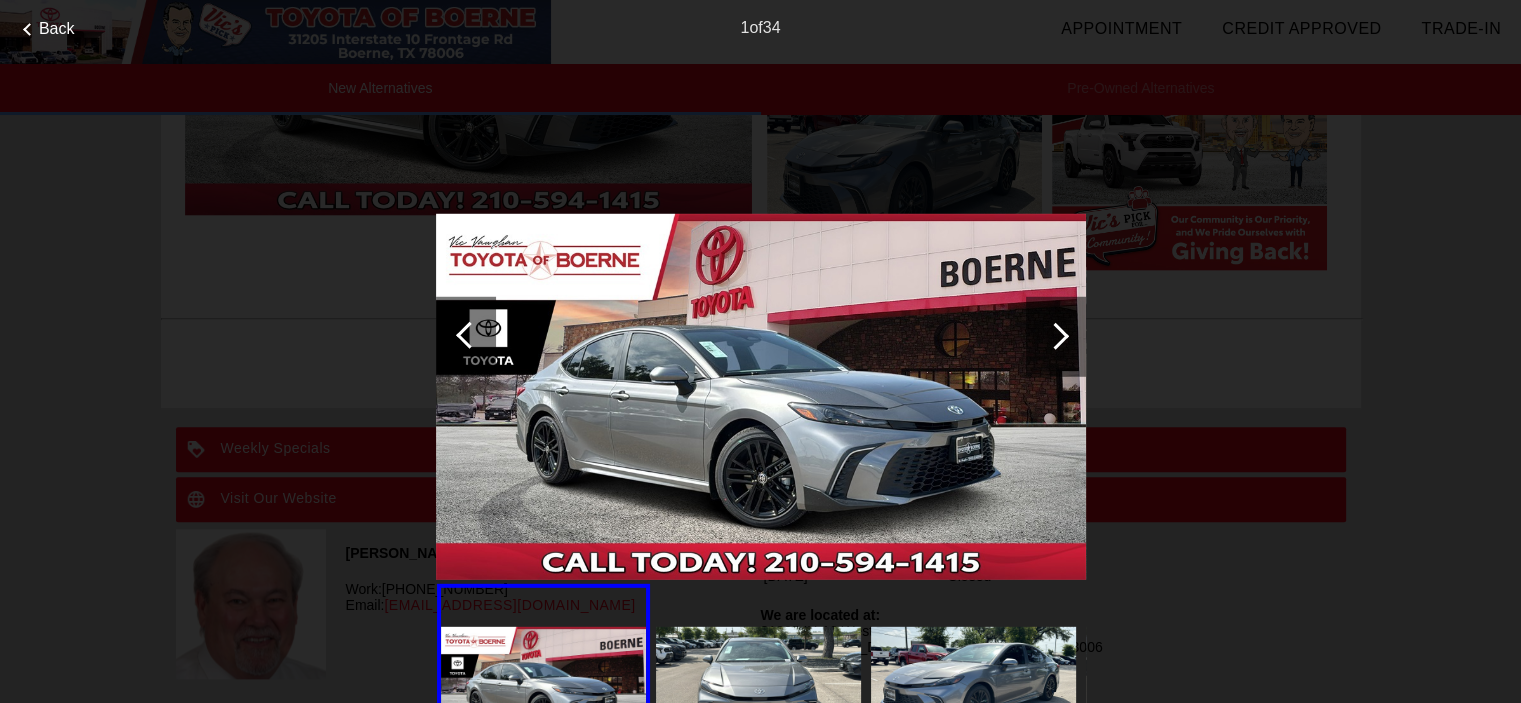 scroll, scrollTop: 2170, scrollLeft: 0, axis: vertical 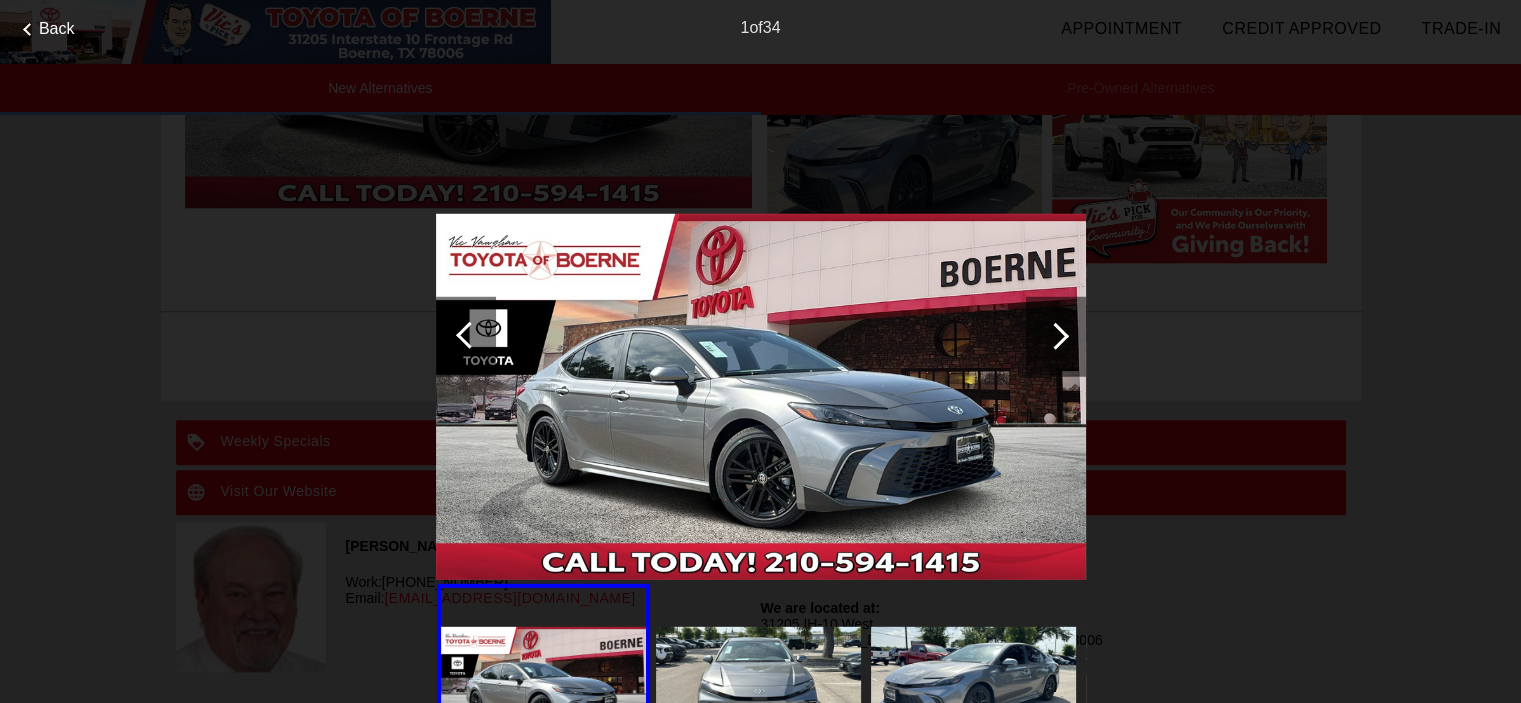 click at bounding box center (1055, 335) 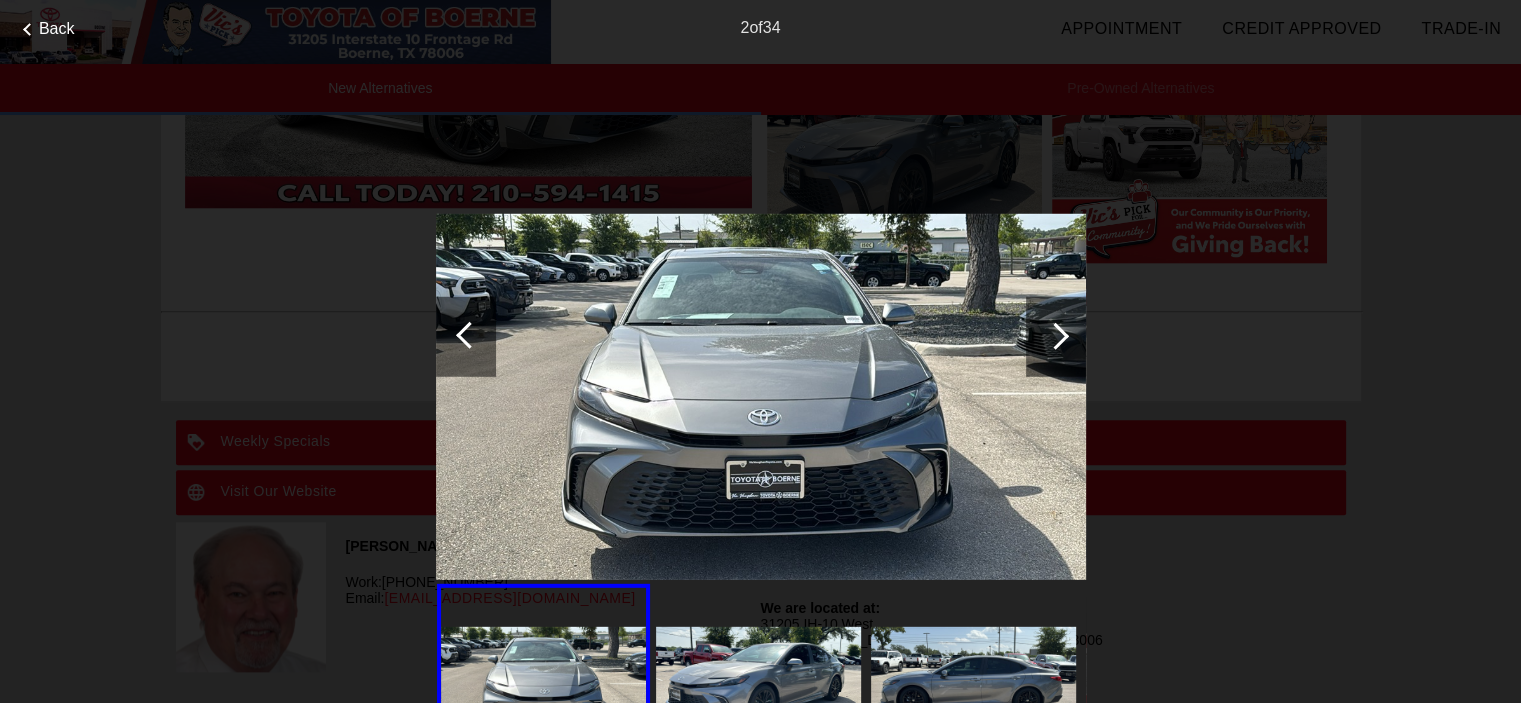 click at bounding box center [1055, 335] 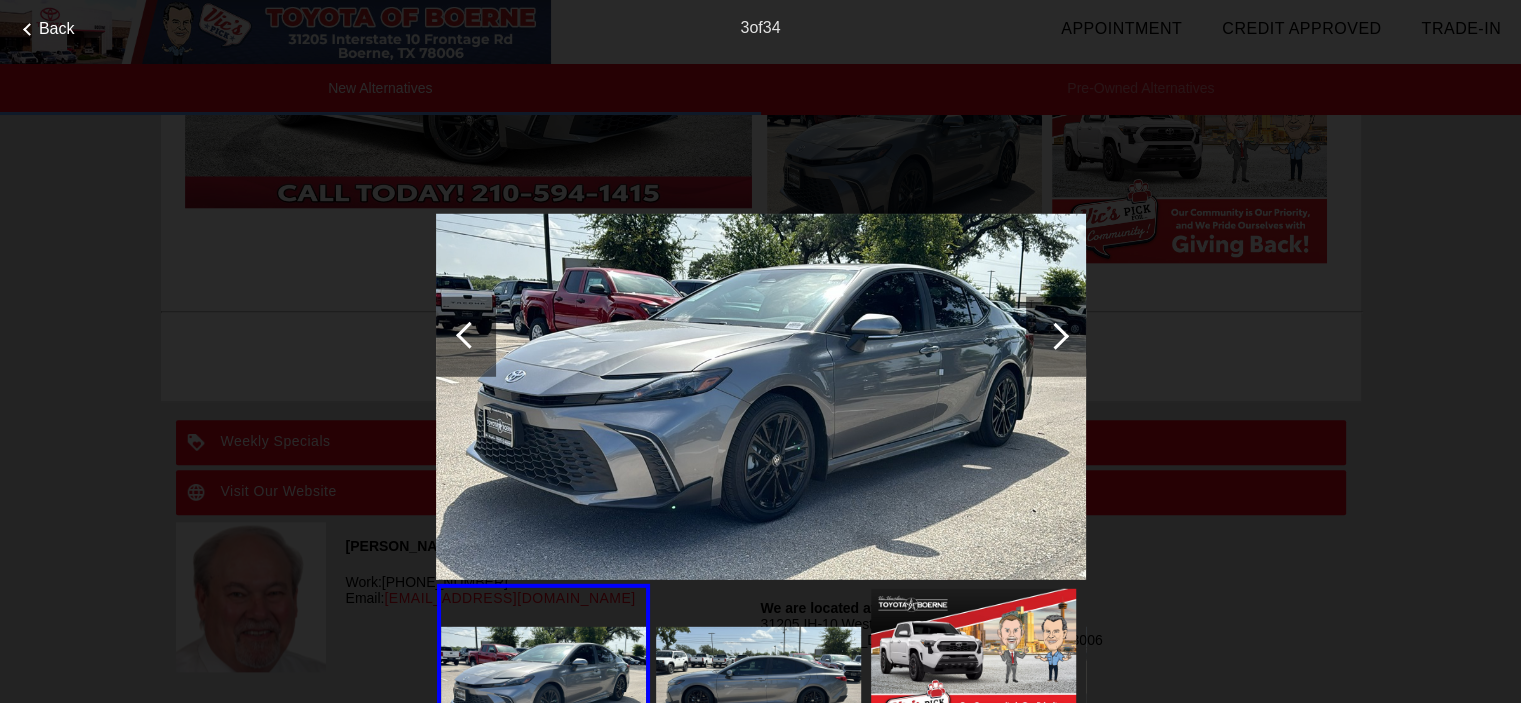 click at bounding box center [1055, 335] 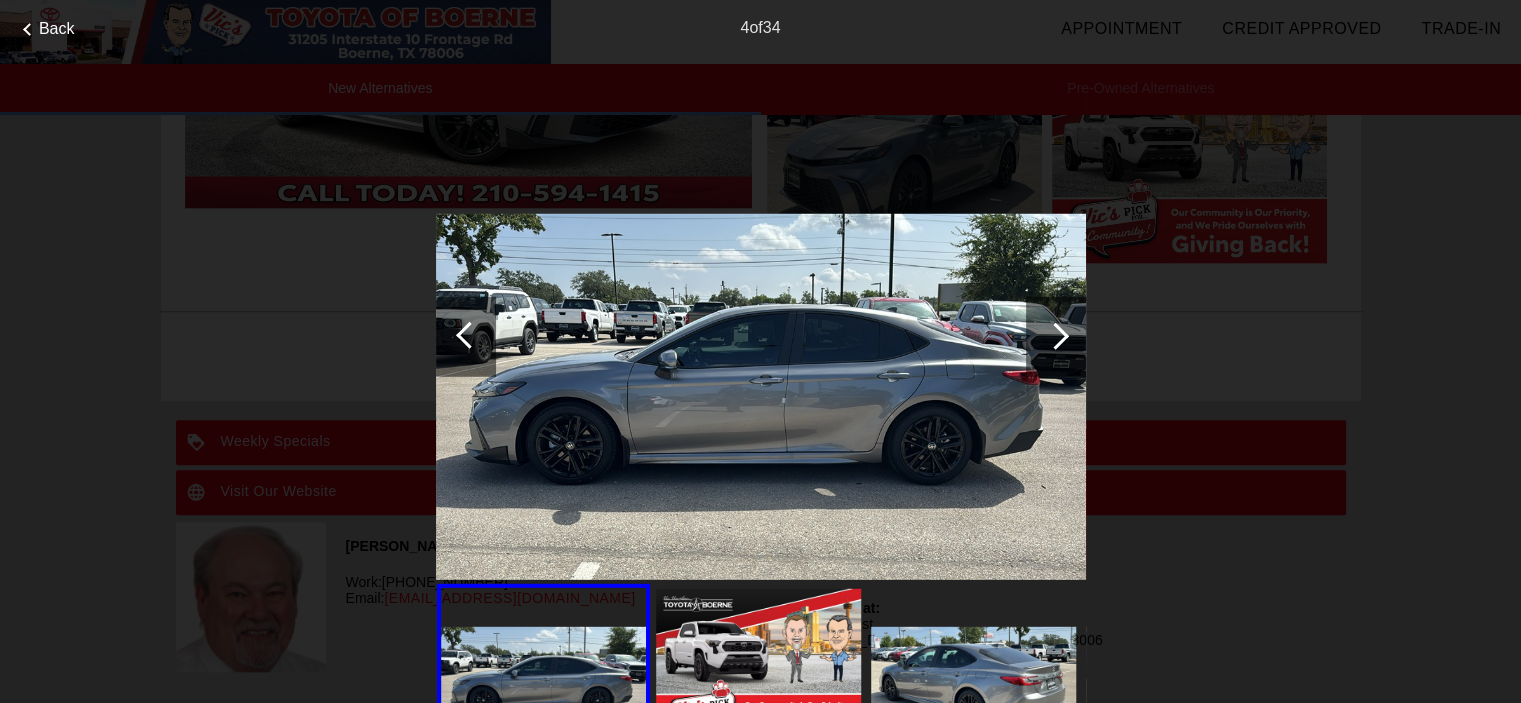 click at bounding box center (1055, 335) 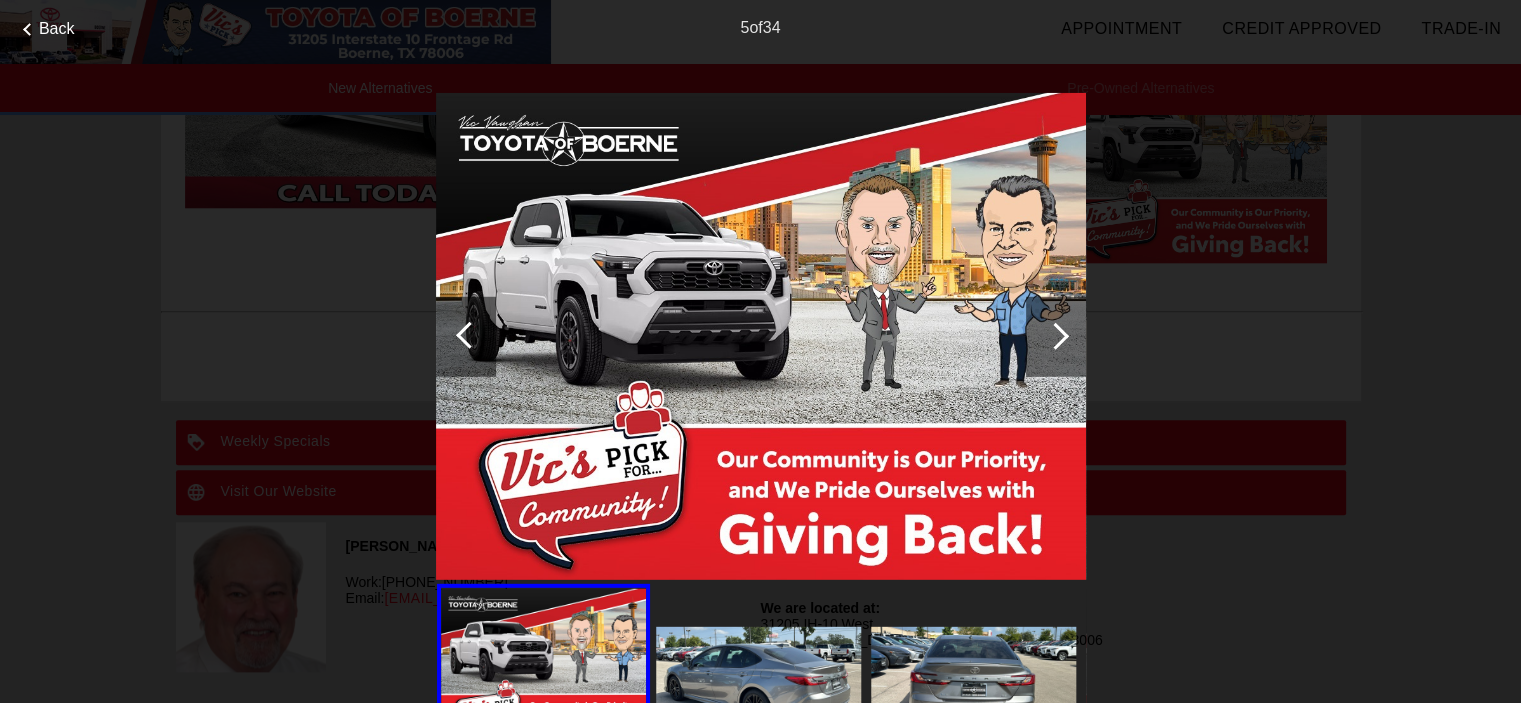 click at bounding box center (1055, 335) 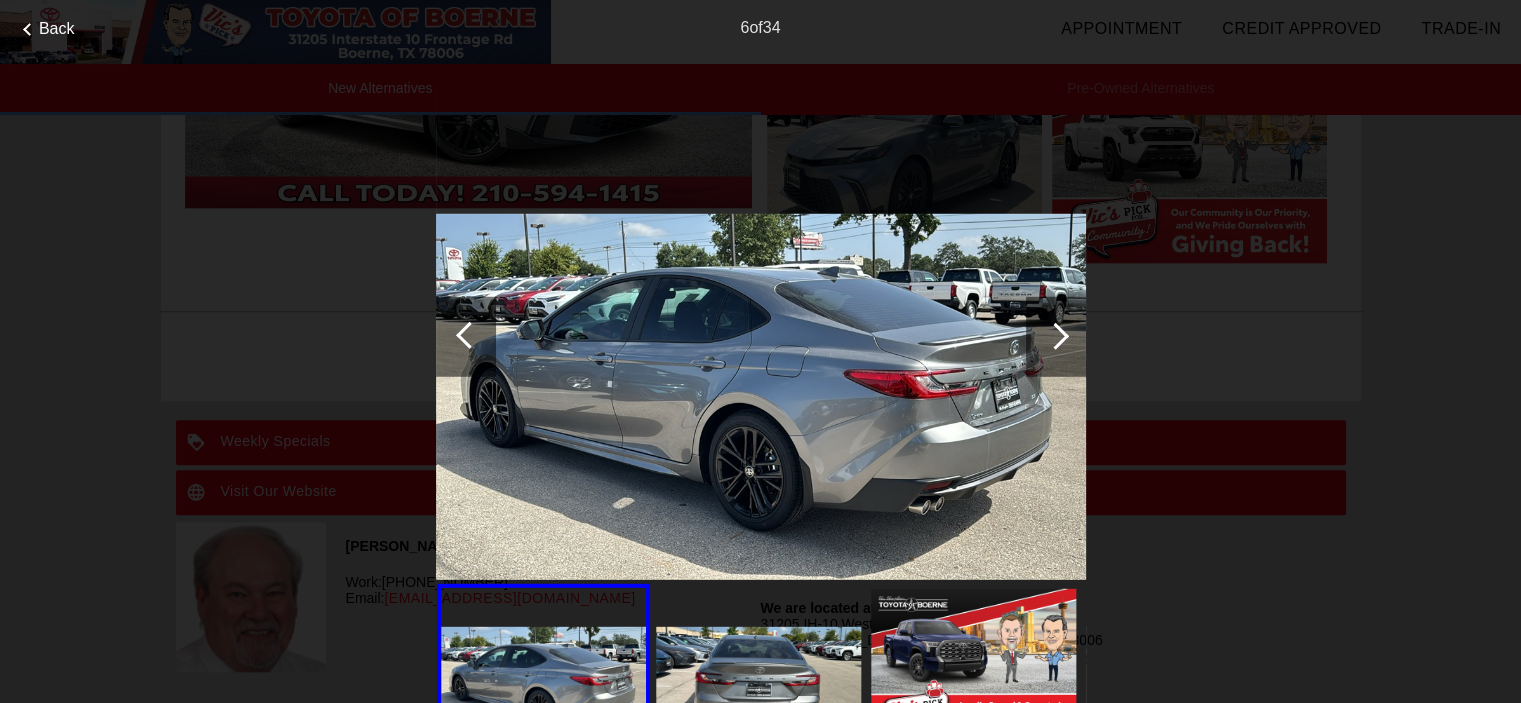 click at bounding box center [1055, 335] 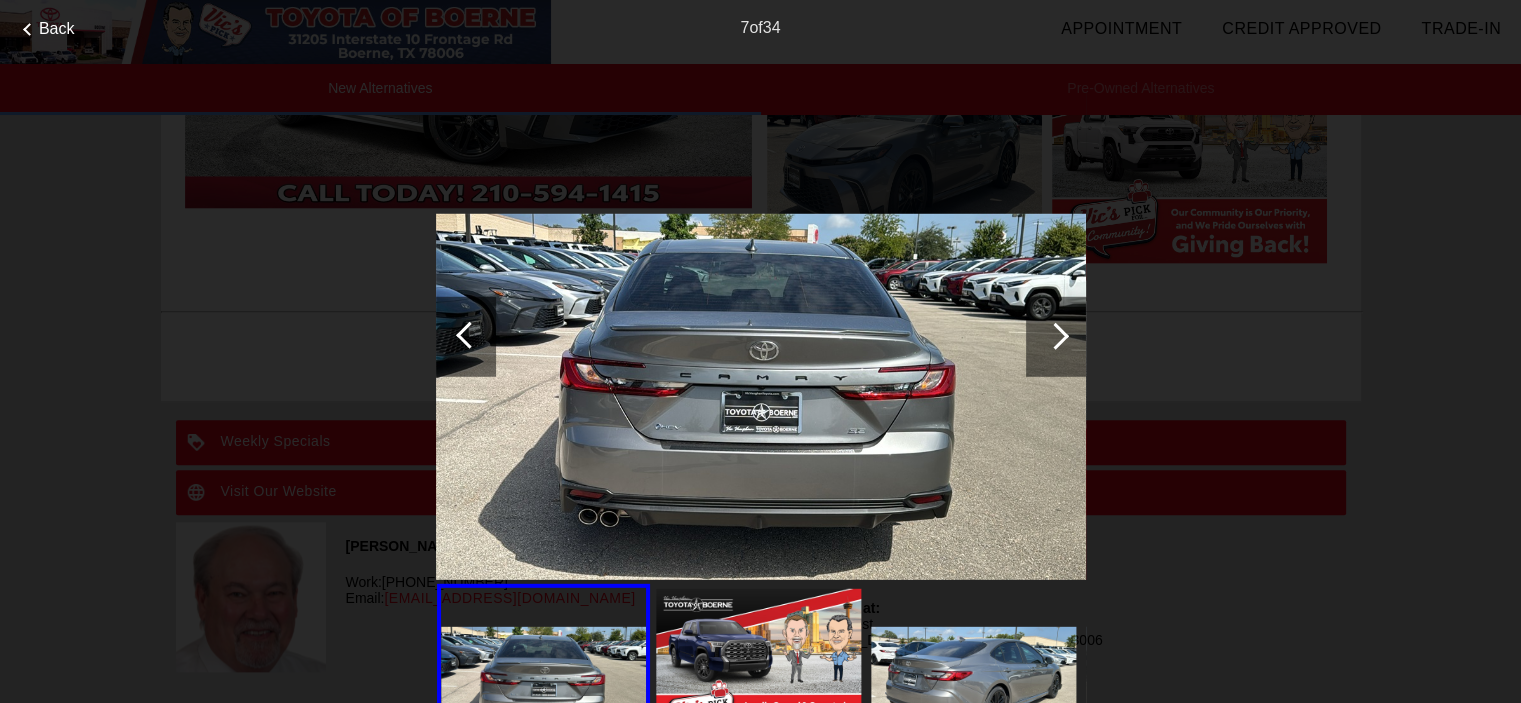 click at bounding box center [1055, 335] 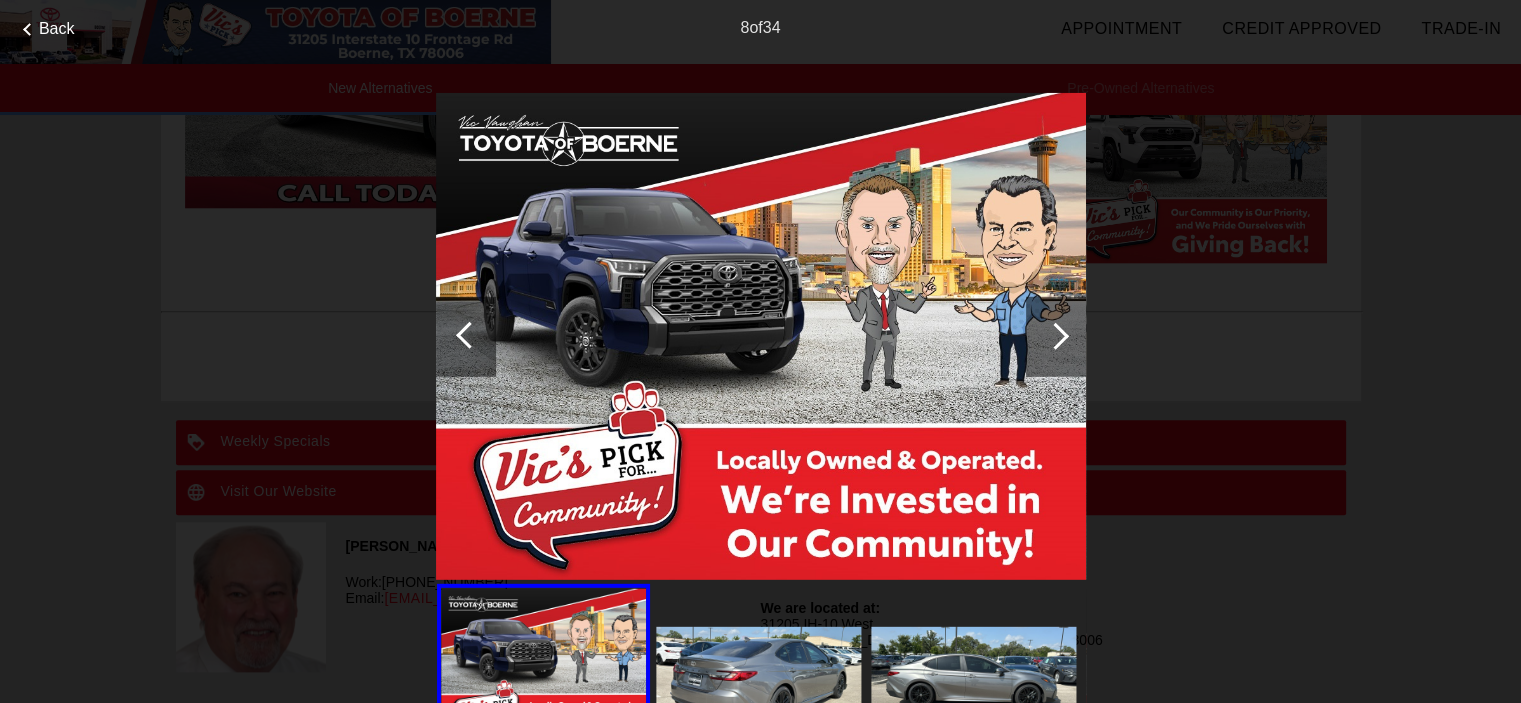 click at bounding box center [1055, 335] 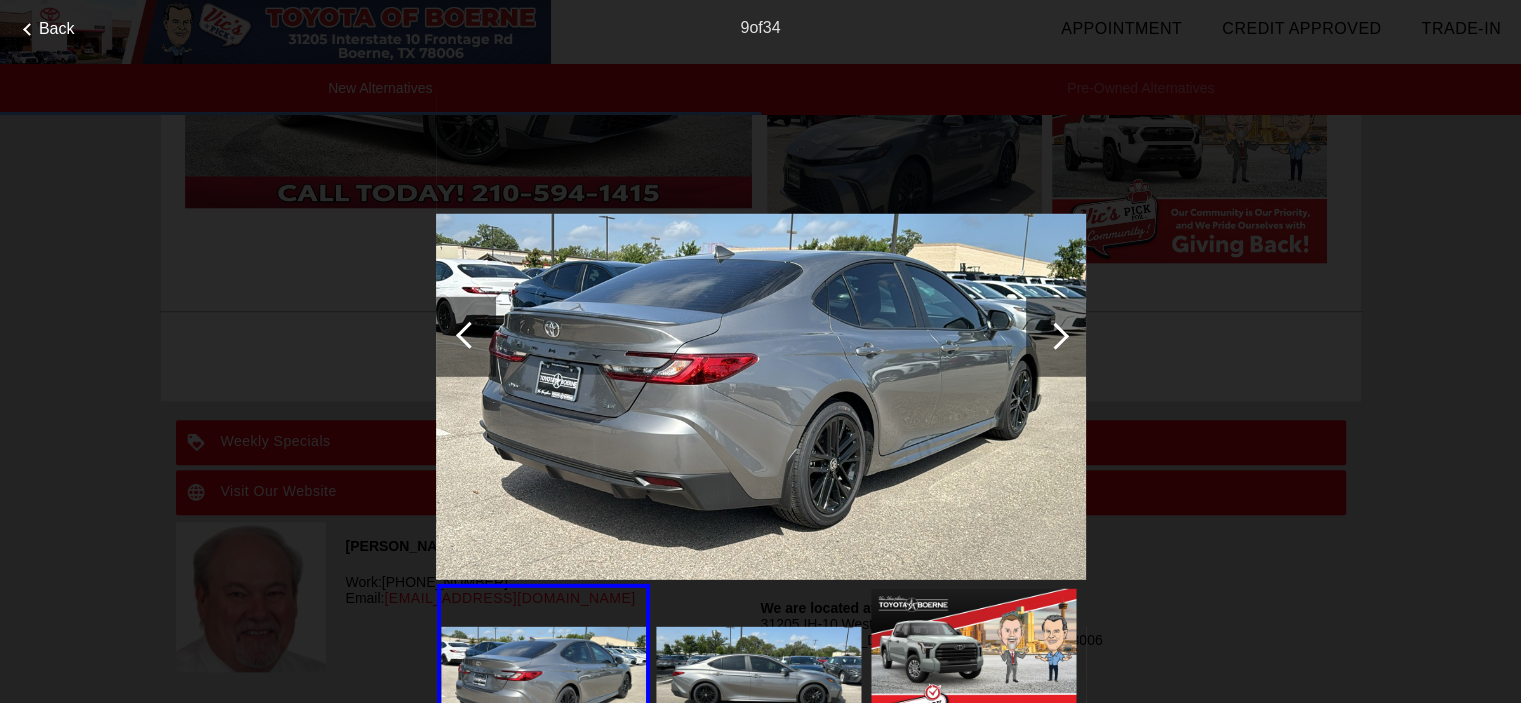 click at bounding box center (1055, 335) 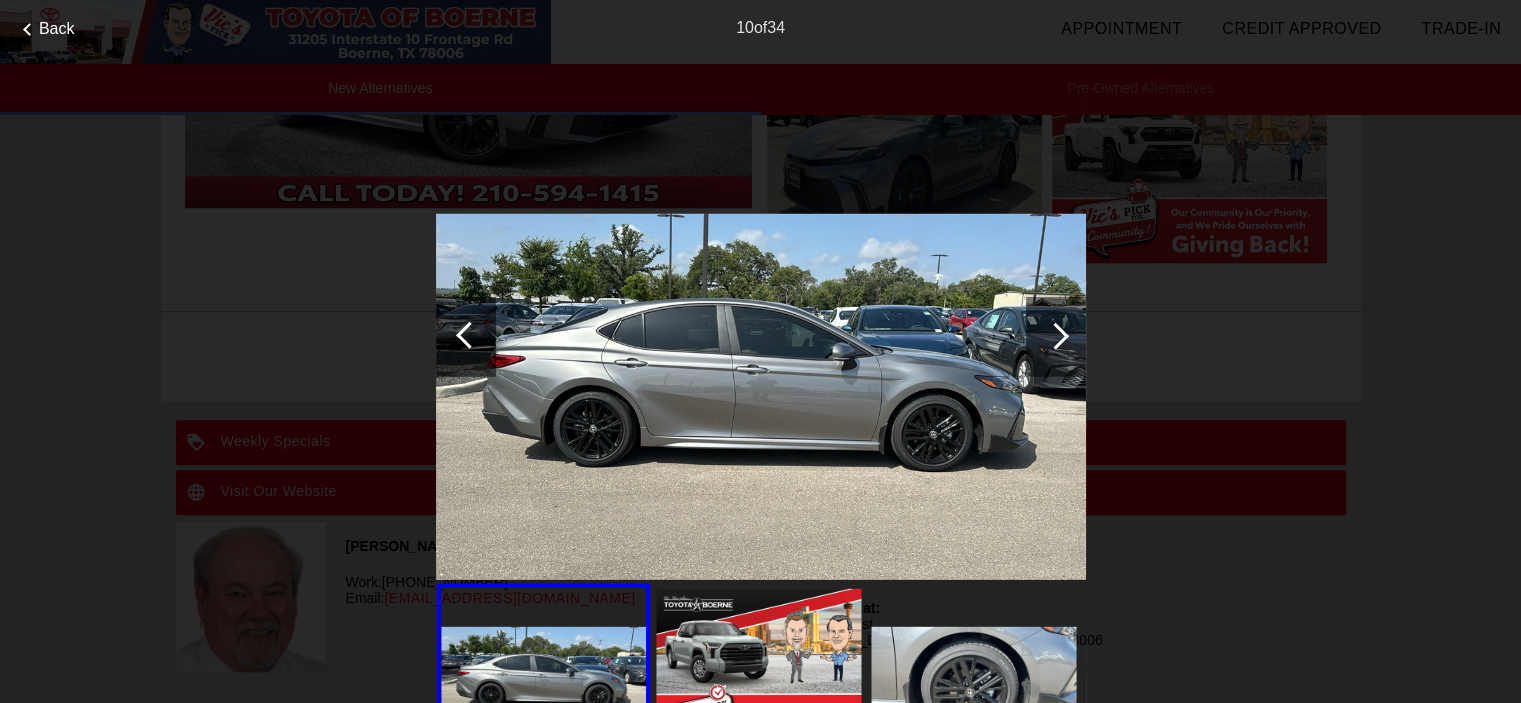 click at bounding box center (1055, 335) 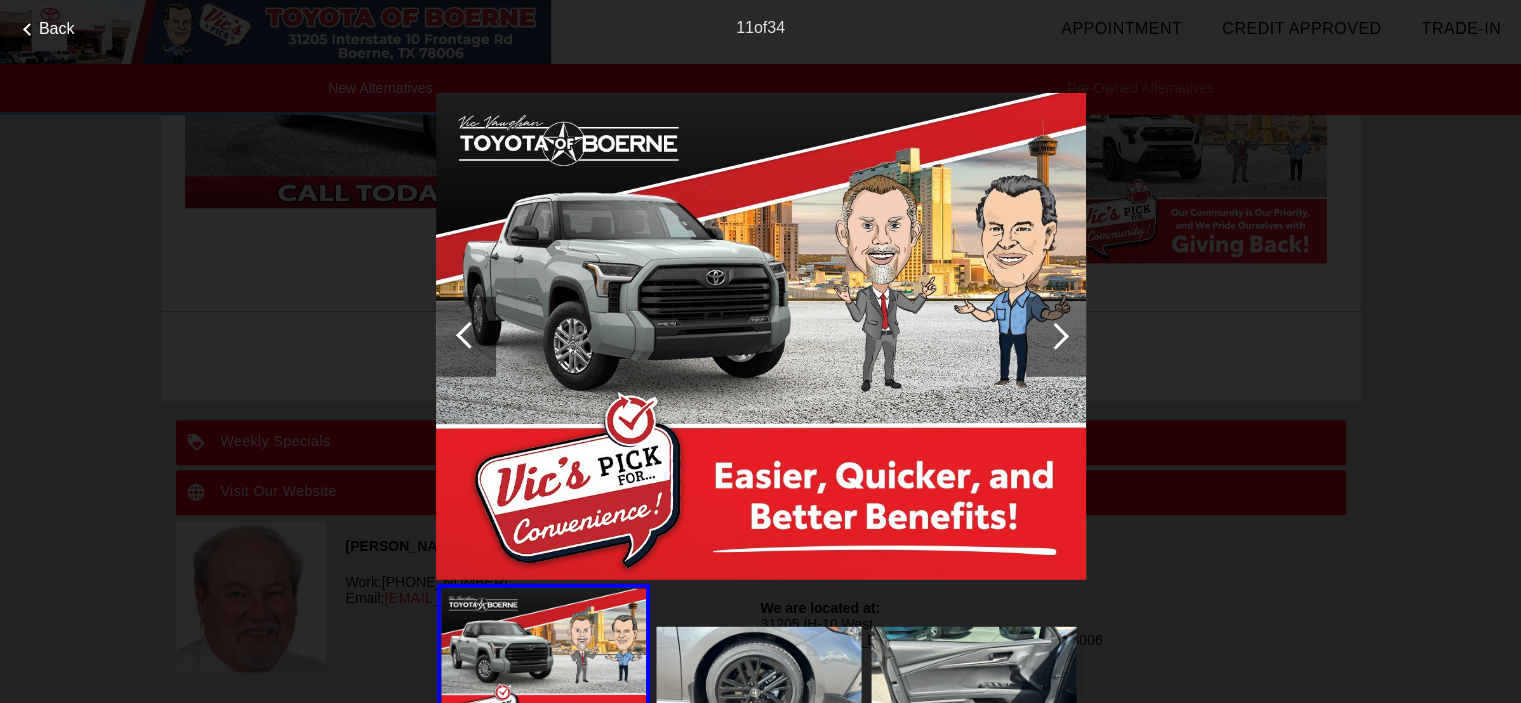 click at bounding box center (1055, 335) 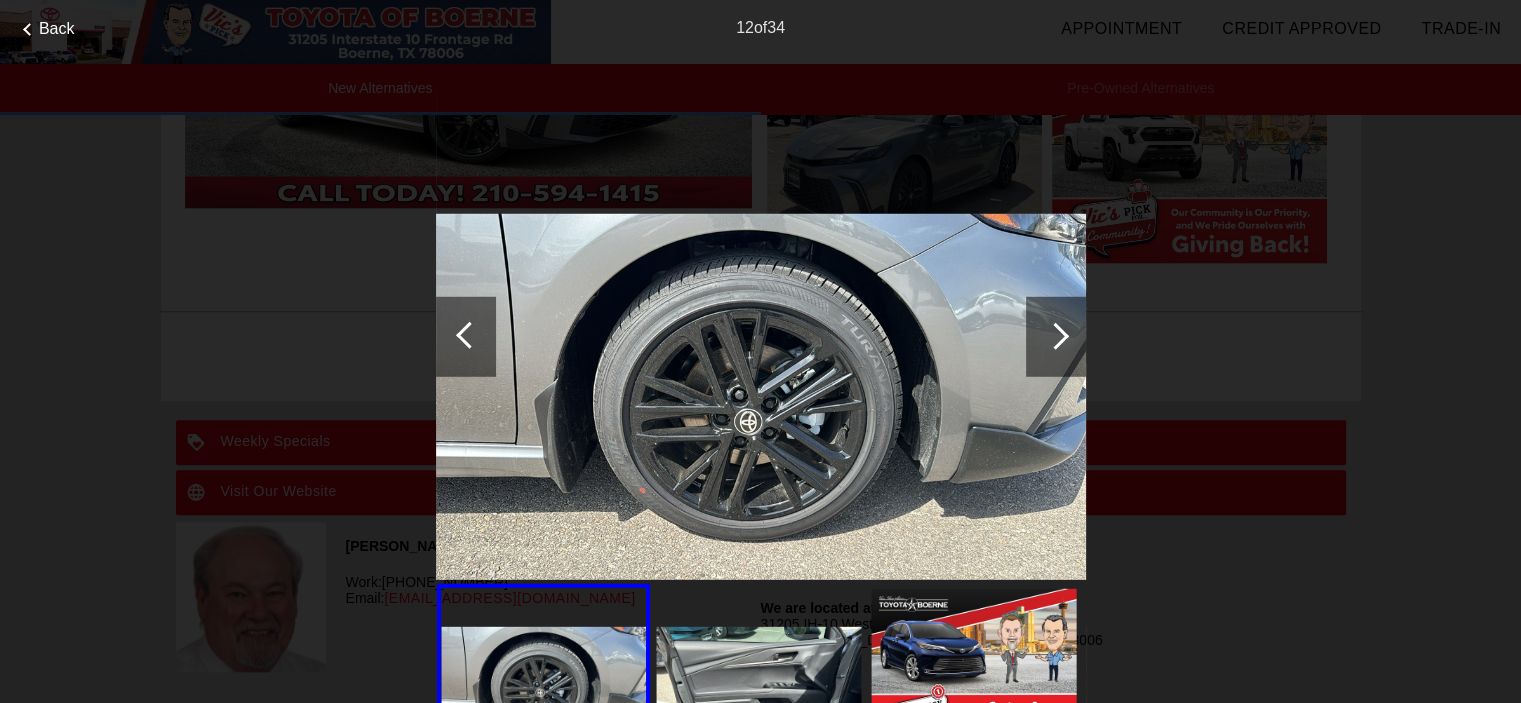 click at bounding box center [1055, 335] 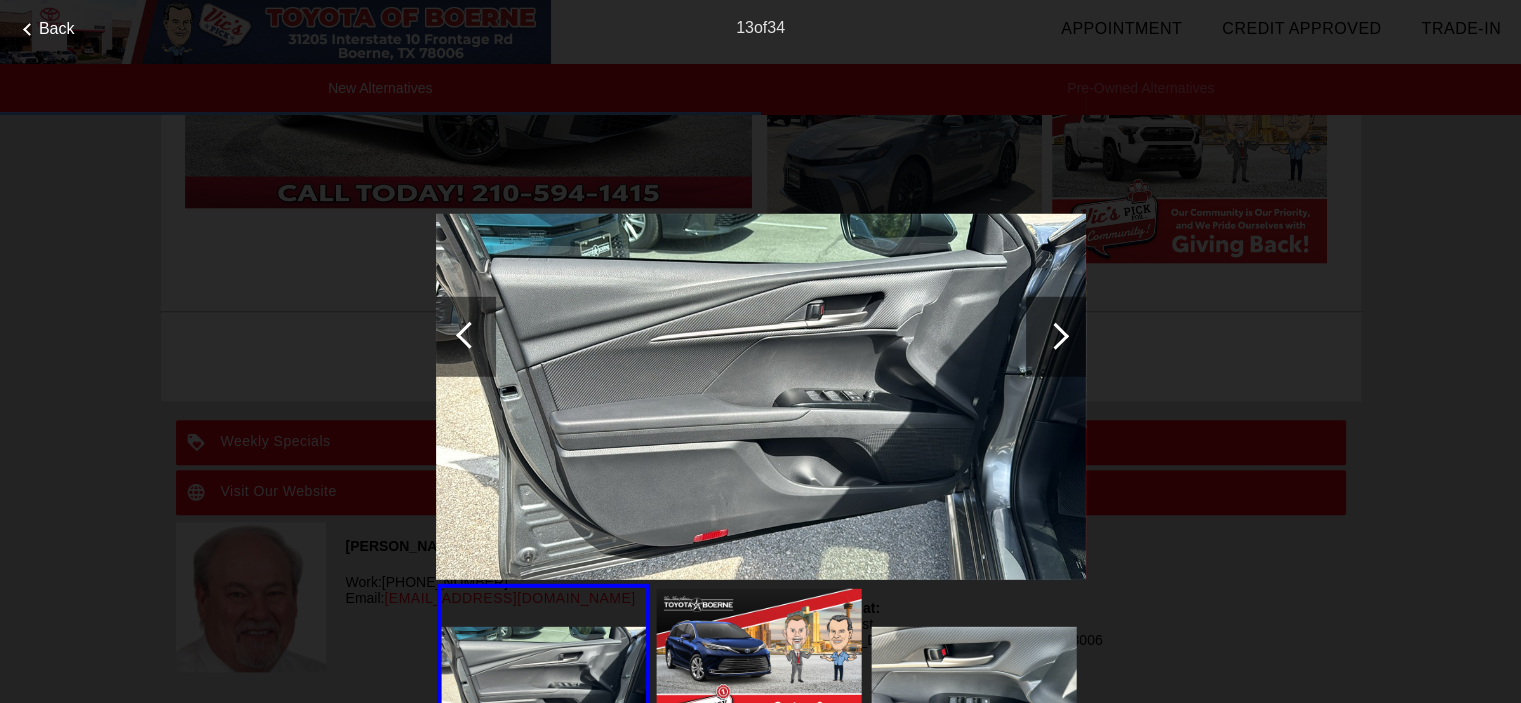 click at bounding box center (1055, 335) 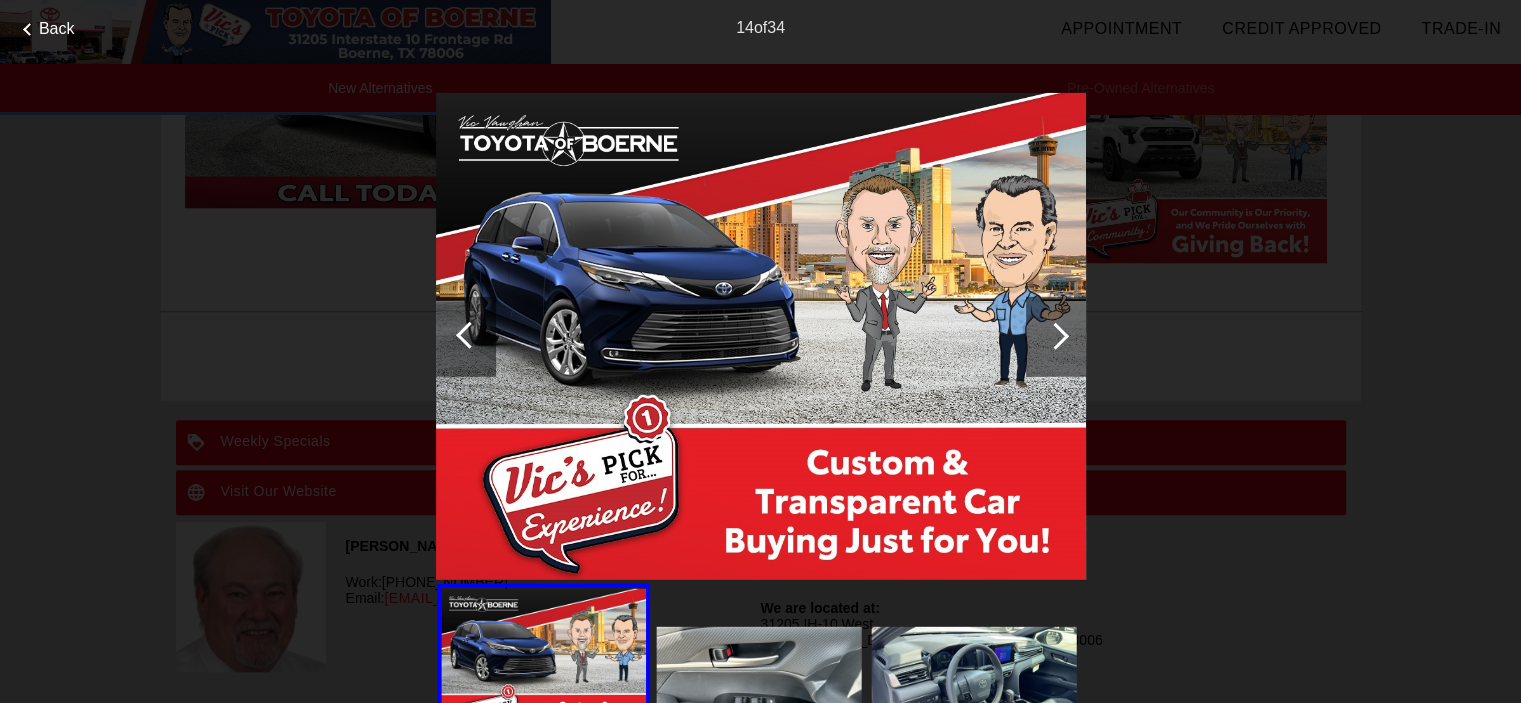 click at bounding box center [1055, 335] 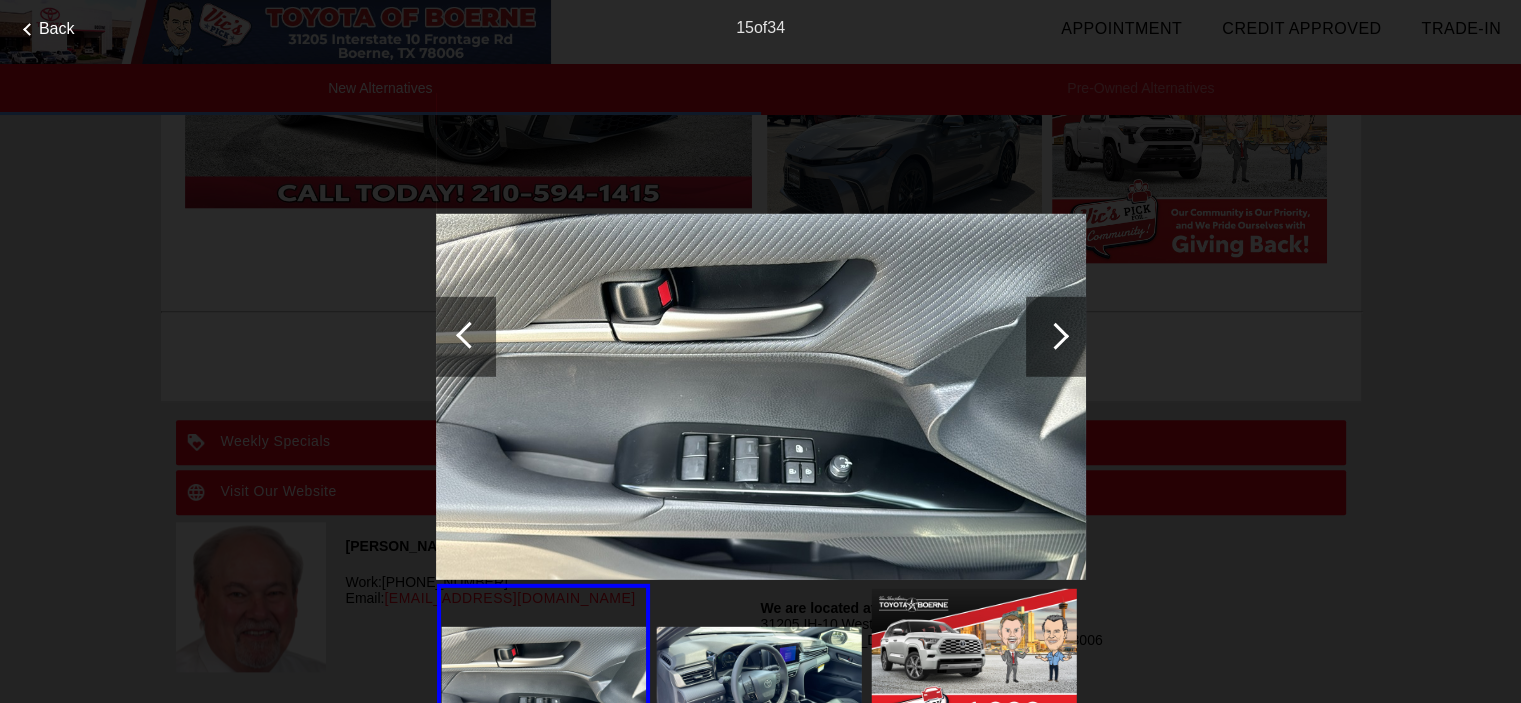 click at bounding box center (1055, 335) 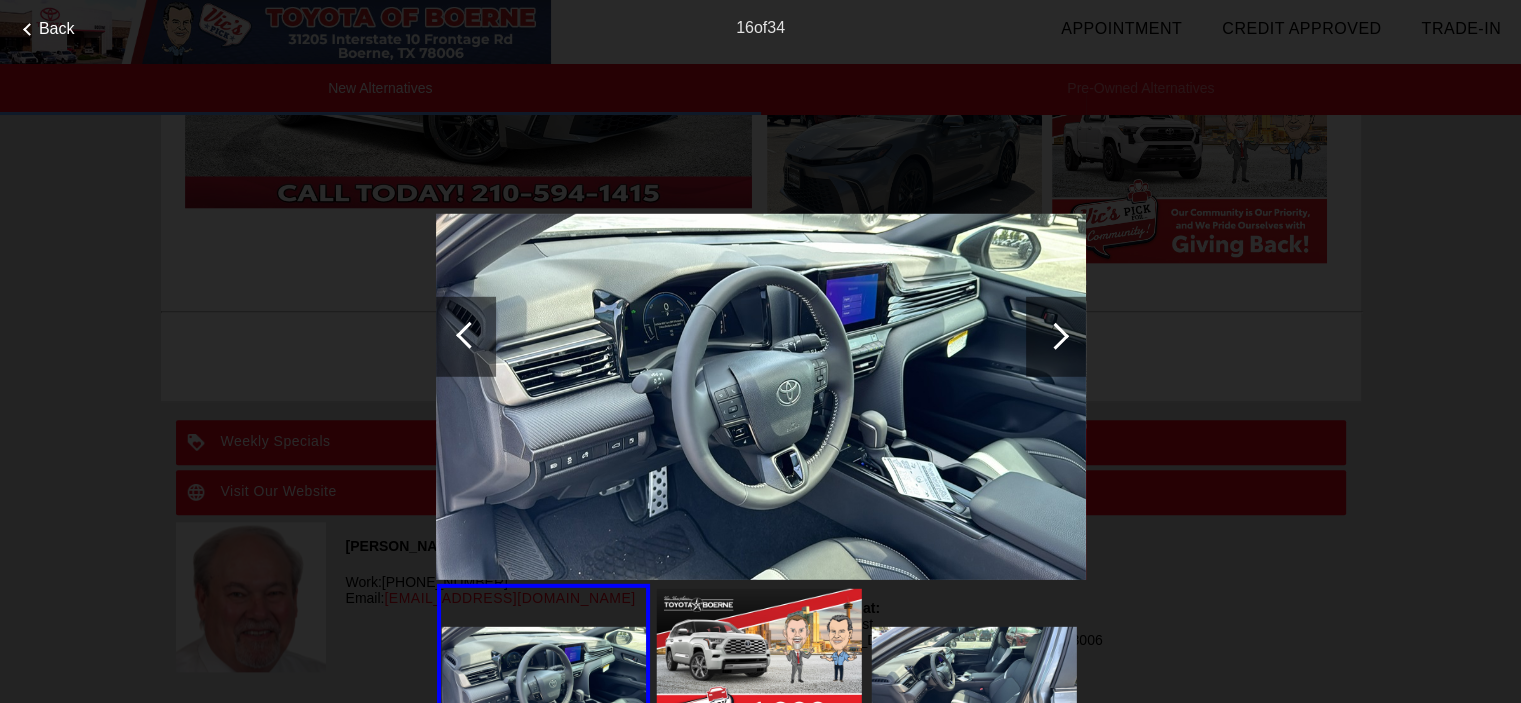 click on "Back
16  of  34" at bounding box center (760, 351) 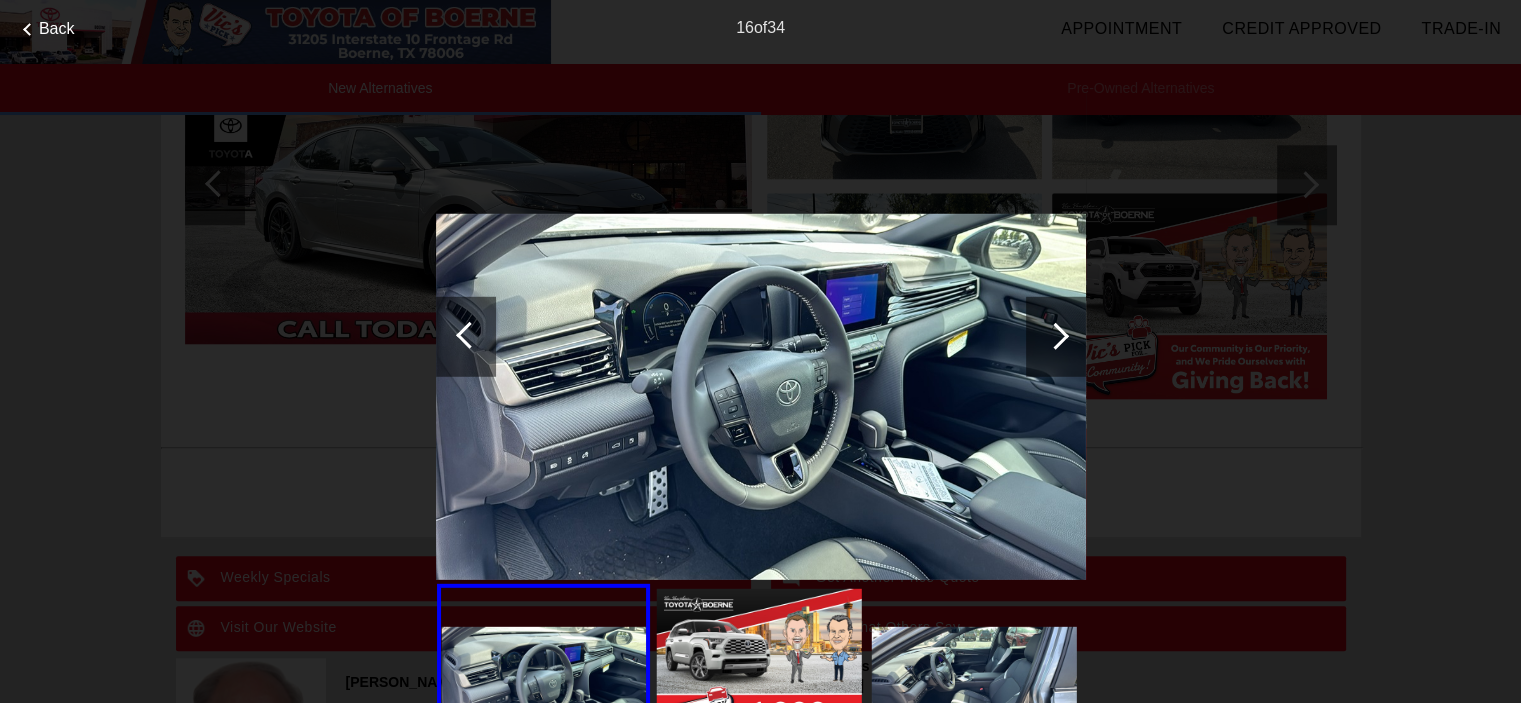 scroll, scrollTop: 2032, scrollLeft: 0, axis: vertical 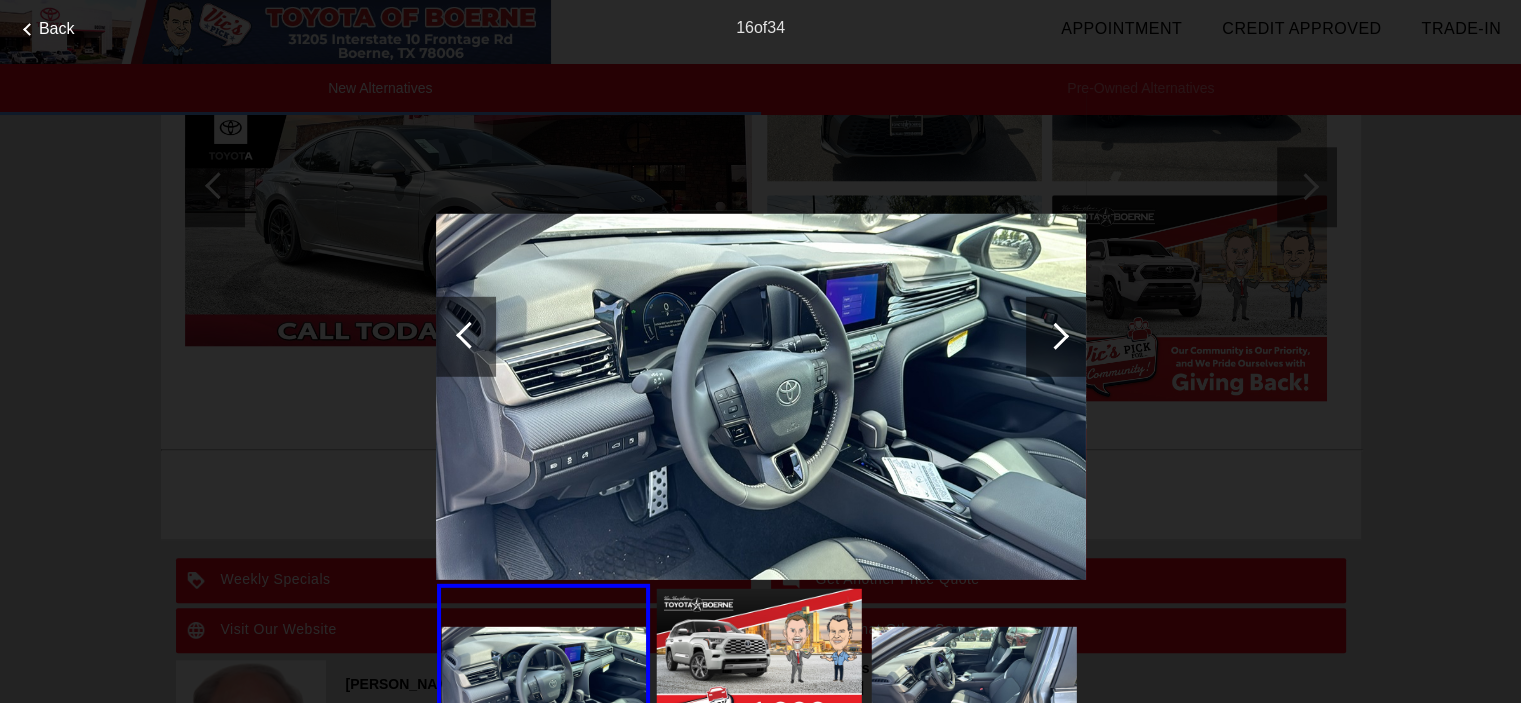 click on "Back" at bounding box center (57, 28) 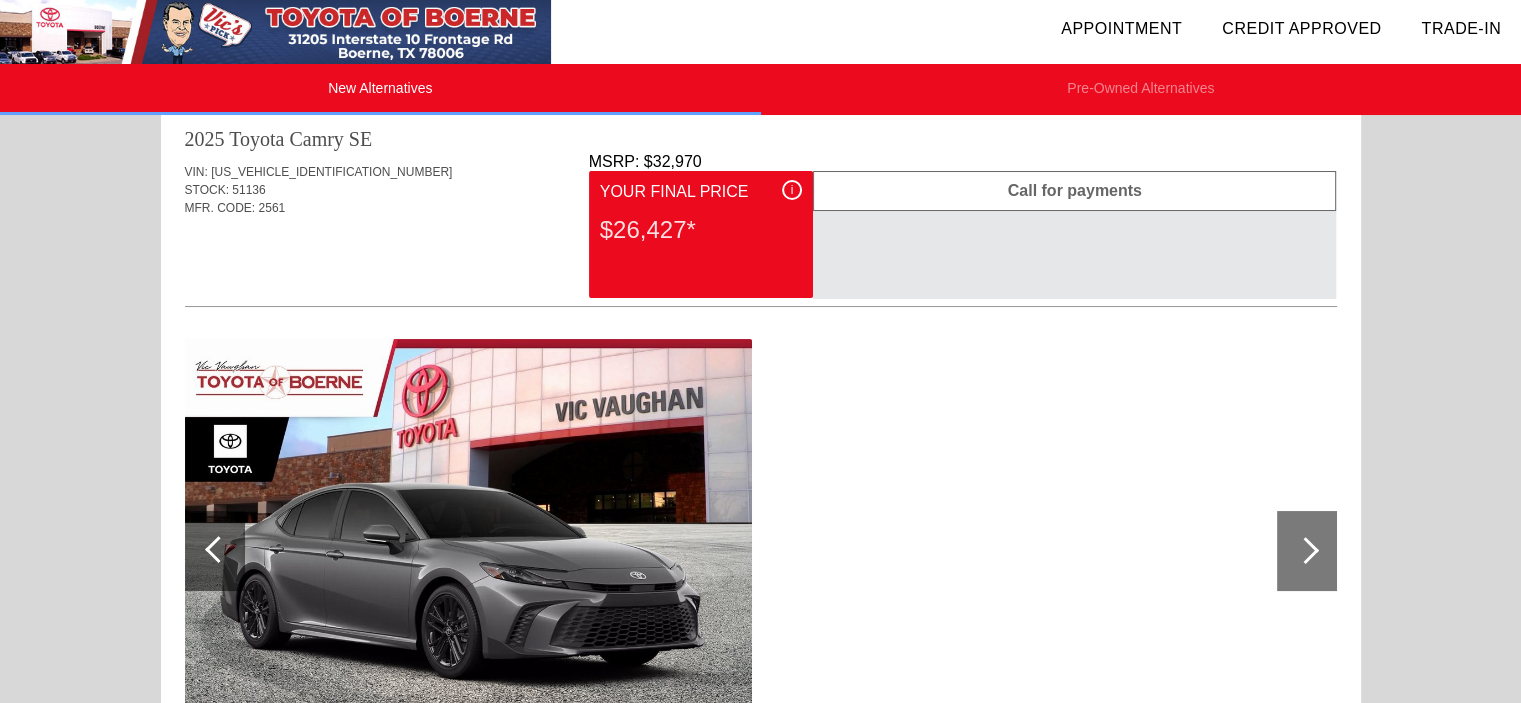 scroll, scrollTop: 34, scrollLeft: 0, axis: vertical 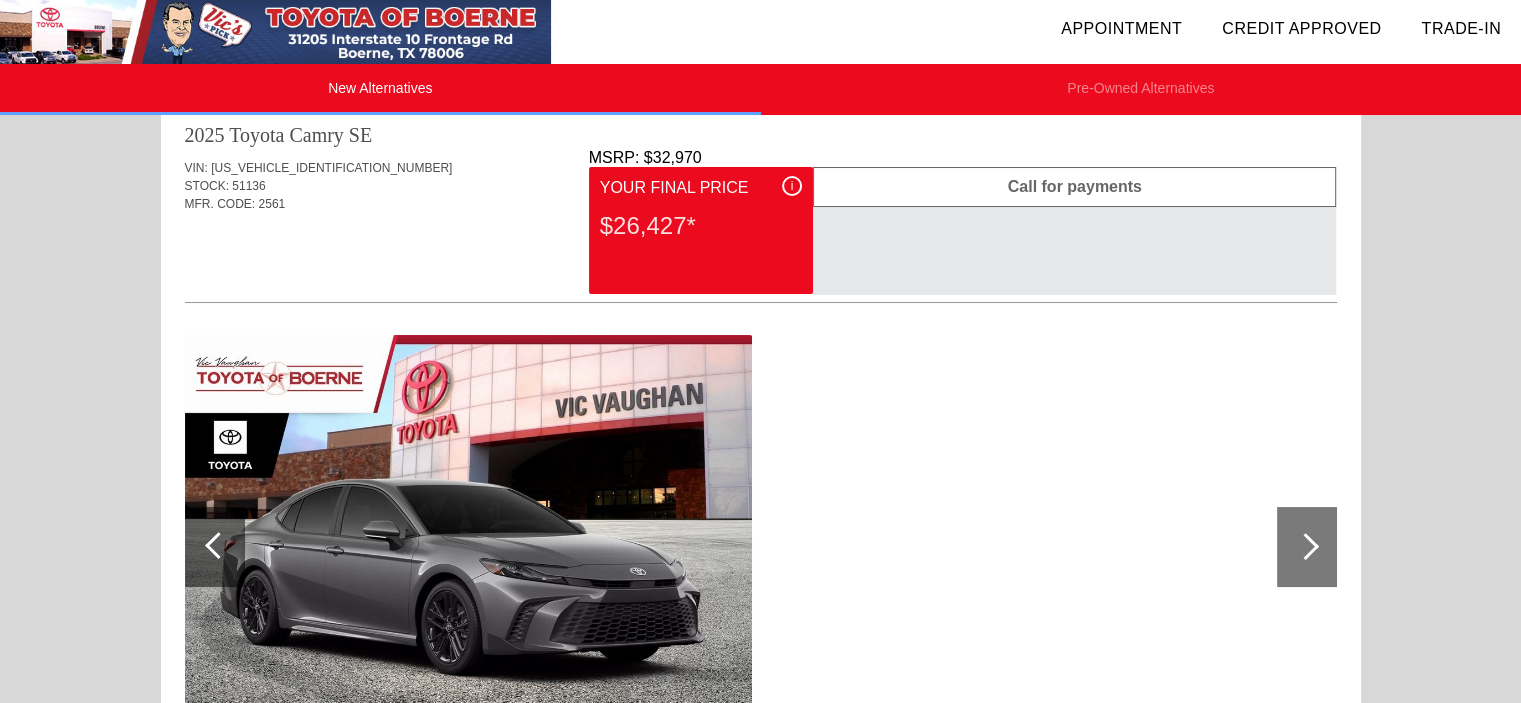 click on "i" at bounding box center (792, 186) 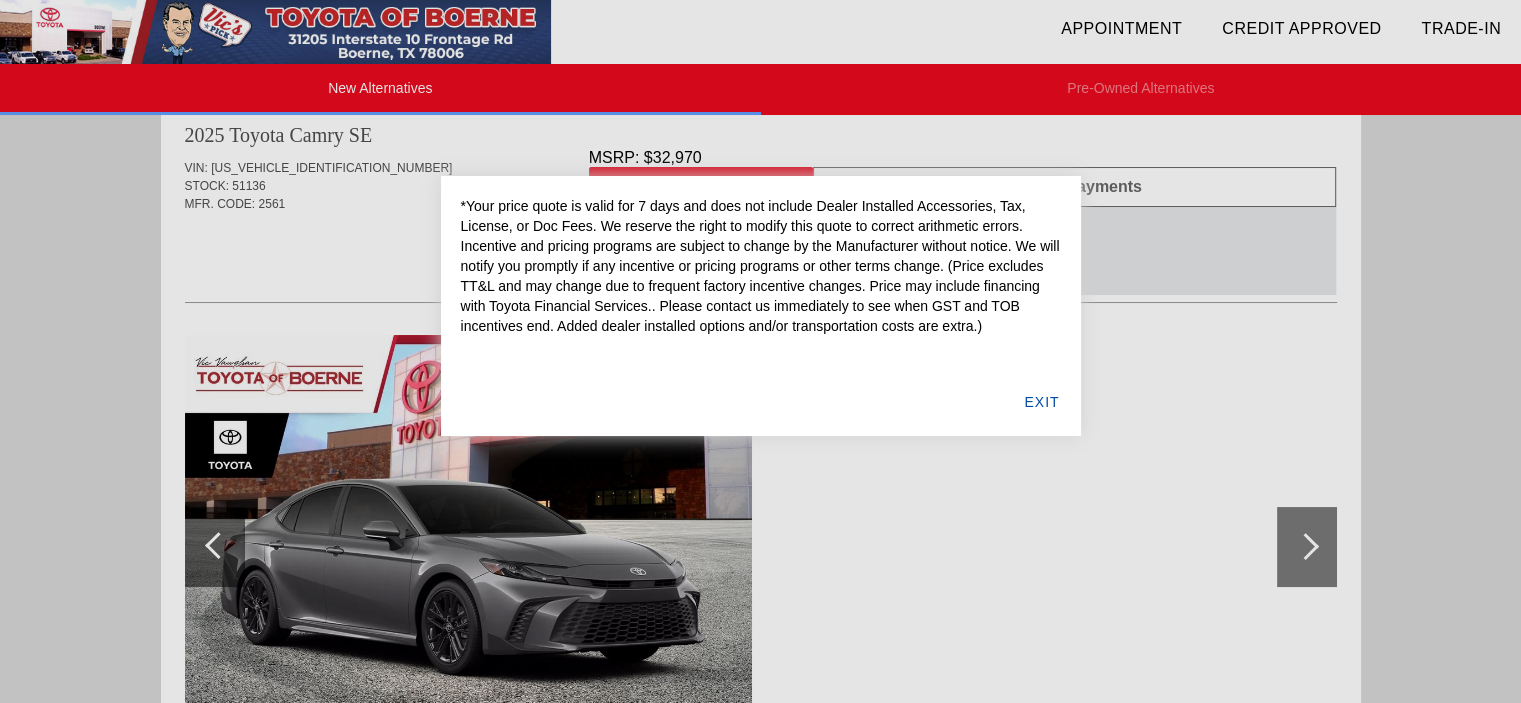 click on "*Your price quote is valid for 7 days and does not include Dealer Installed Accessories, Tax, License, or Doc Fees. We reserve the right to modify this quote to correct arithmetic errors. Incentive and pricing programs are subject to change by the Manufacturer without notice. We will notify you promptly if any incentive or pricing programs or other terms change. (Price excludes TT&L and may change due to frequent factory incentive changes. Price may include financing with Toyota Financial Services.. Please contact us immediately to see when GST and TOB incentives end. Added dealer installed options and/or transportation costs are extra.)" at bounding box center (761, 266) 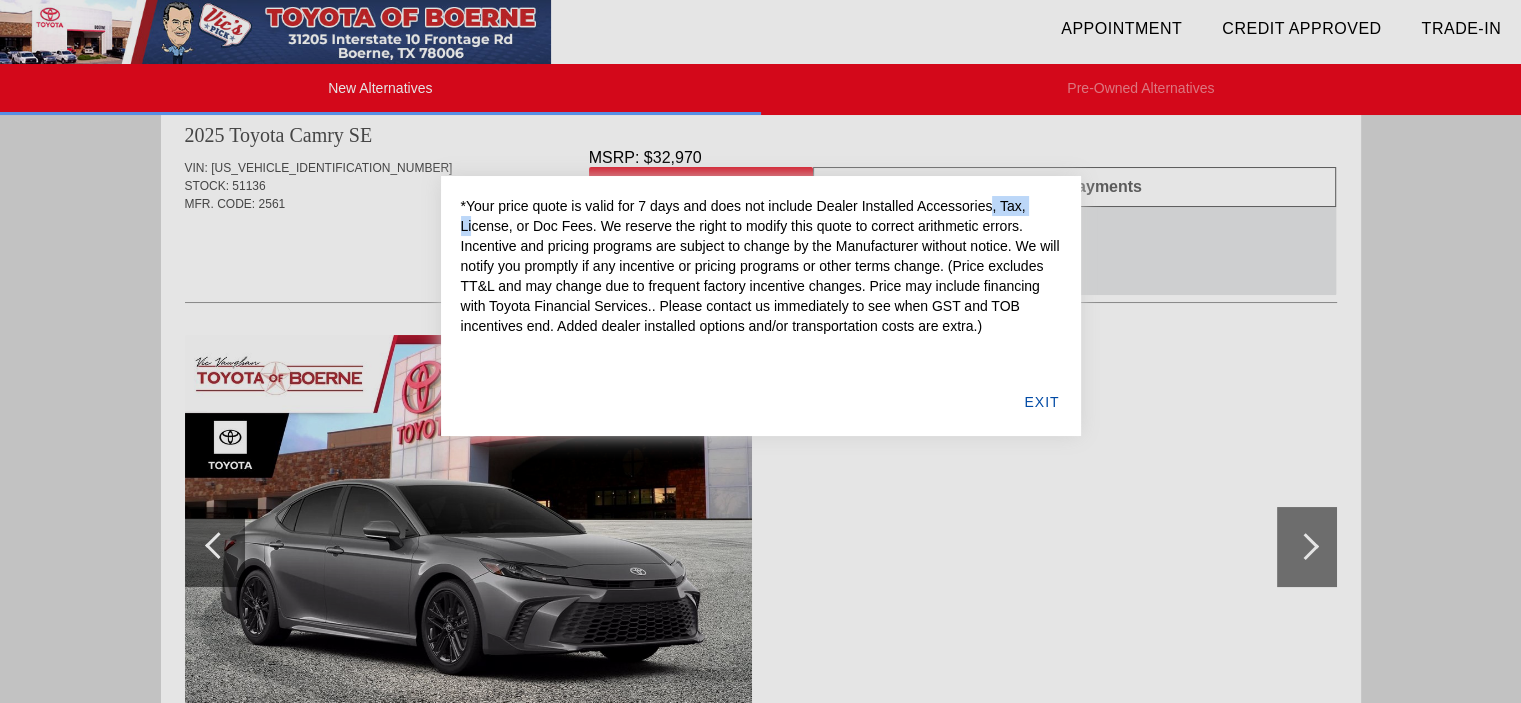 click on "*Your price quote is valid for 7 days and does not include Dealer Installed Accessories, Tax, License, or Doc Fees. We reserve the right to modify this quote to correct arithmetic errors. Incentive and pricing programs are subject to change by the Manufacturer without notice. We will notify you promptly if any incentive or pricing programs or other terms change. (Price excludes TT&L and may change due to frequent factory incentive changes. Price may include financing with Toyota Financial Services.. Please contact us immediately to see when GST and TOB incentives end. Added dealer installed options and/or transportation costs are extra.)" at bounding box center [761, 266] 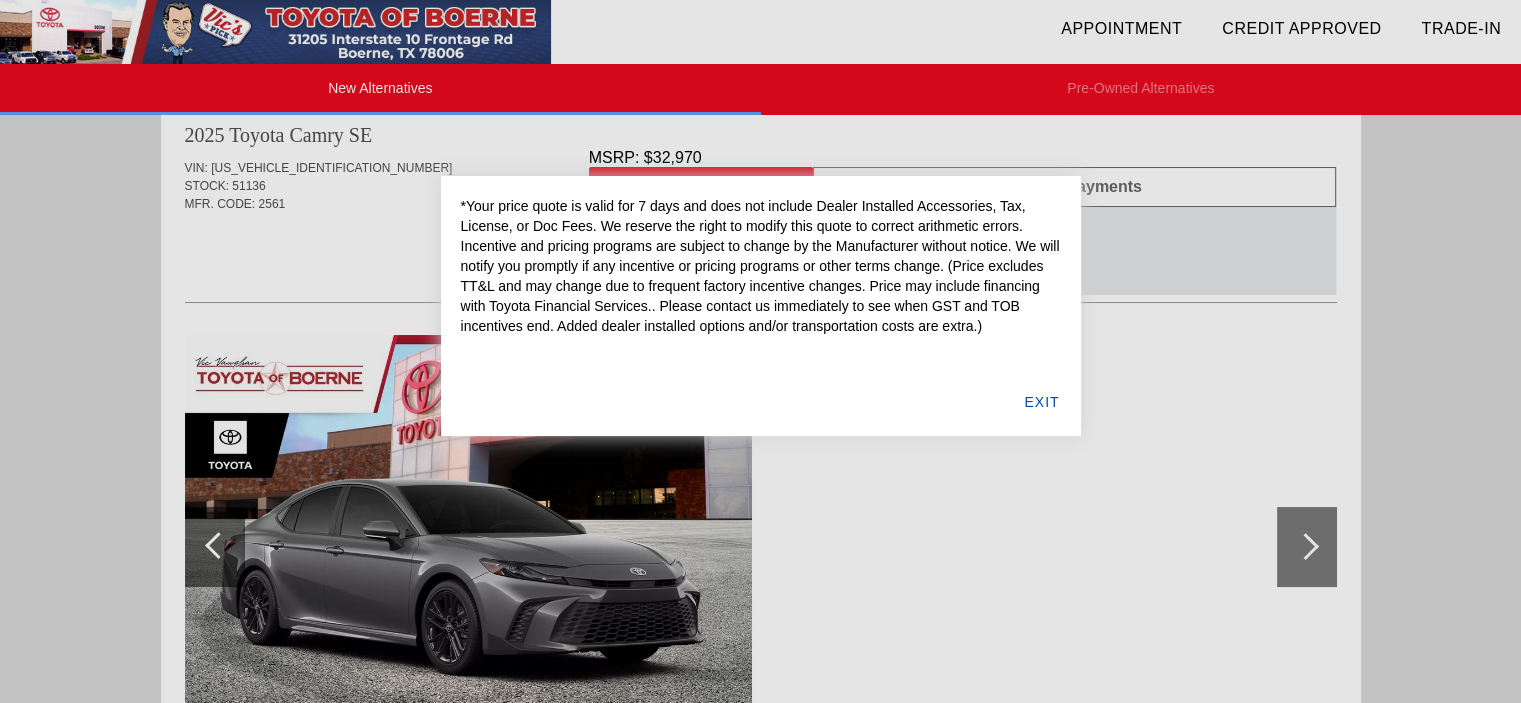 click on "*Your price quote is valid for 7 days and does not include Dealer Installed Accessories, Tax, License, or Doc Fees. We reserve the right to modify this quote to correct arithmetic errors. Incentive and pricing programs are subject to change by the Manufacturer without notice. We will notify you promptly if any incentive or pricing programs or other terms change. (Price excludes TT&L and may change due to frequent factory incentive changes. Price may include financing with Toyota Financial Services.. Please contact us immediately to see when GST and TOB incentives end. Added dealer installed options and/or transportation costs are extra.)" at bounding box center [761, 266] 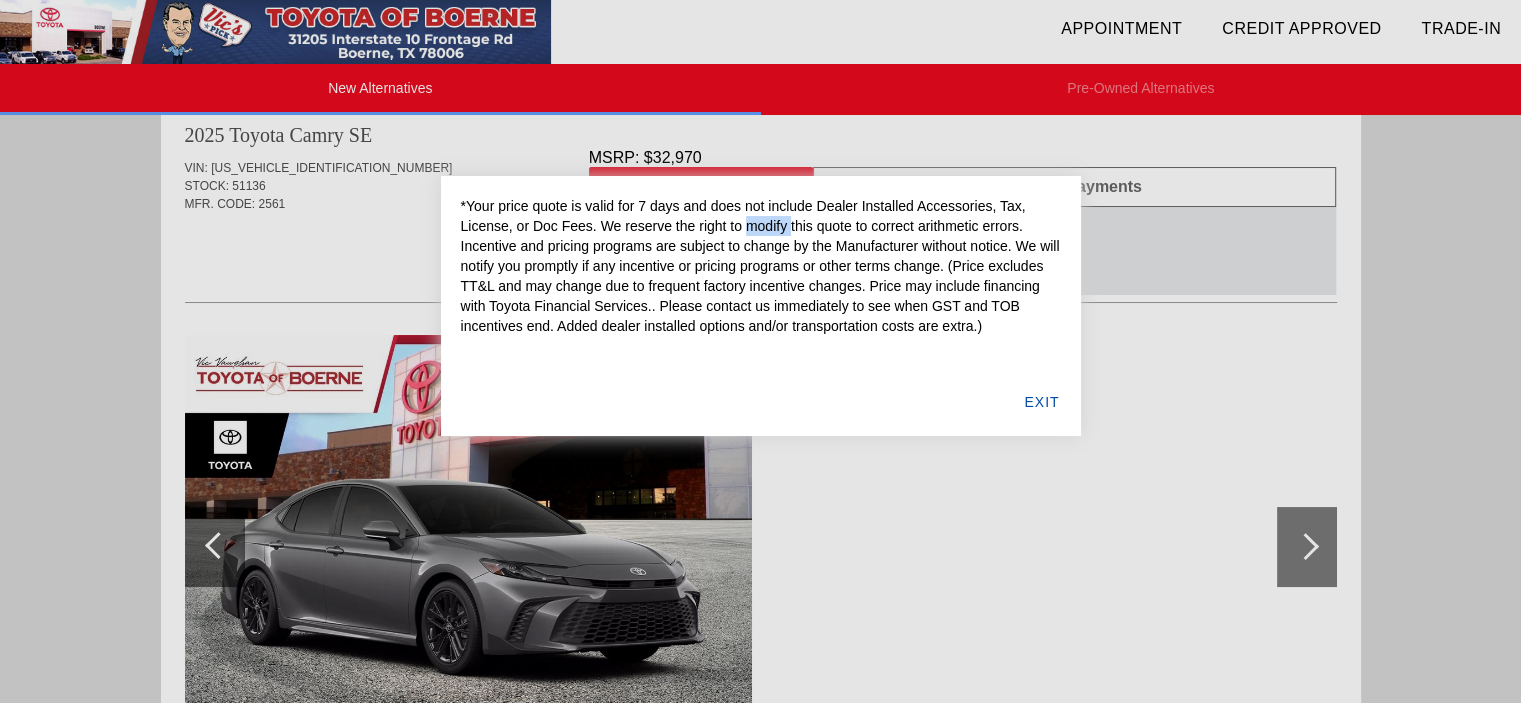 click on "*Your price quote is valid for 7 days and does not include Dealer Installed Accessories, Tax, License, or Doc Fees. We reserve the right to modify this quote to correct arithmetic errors. Incentive and pricing programs are subject to change by the Manufacturer without notice. We will notify you promptly if any incentive or pricing programs or other terms change. (Price excludes TT&L and may change due to frequent factory incentive changes. Price may include financing with Toyota Financial Services.. Please contact us immediately to see when GST and TOB incentives end. Added dealer installed options and/or transportation costs are extra.)" at bounding box center (761, 266) 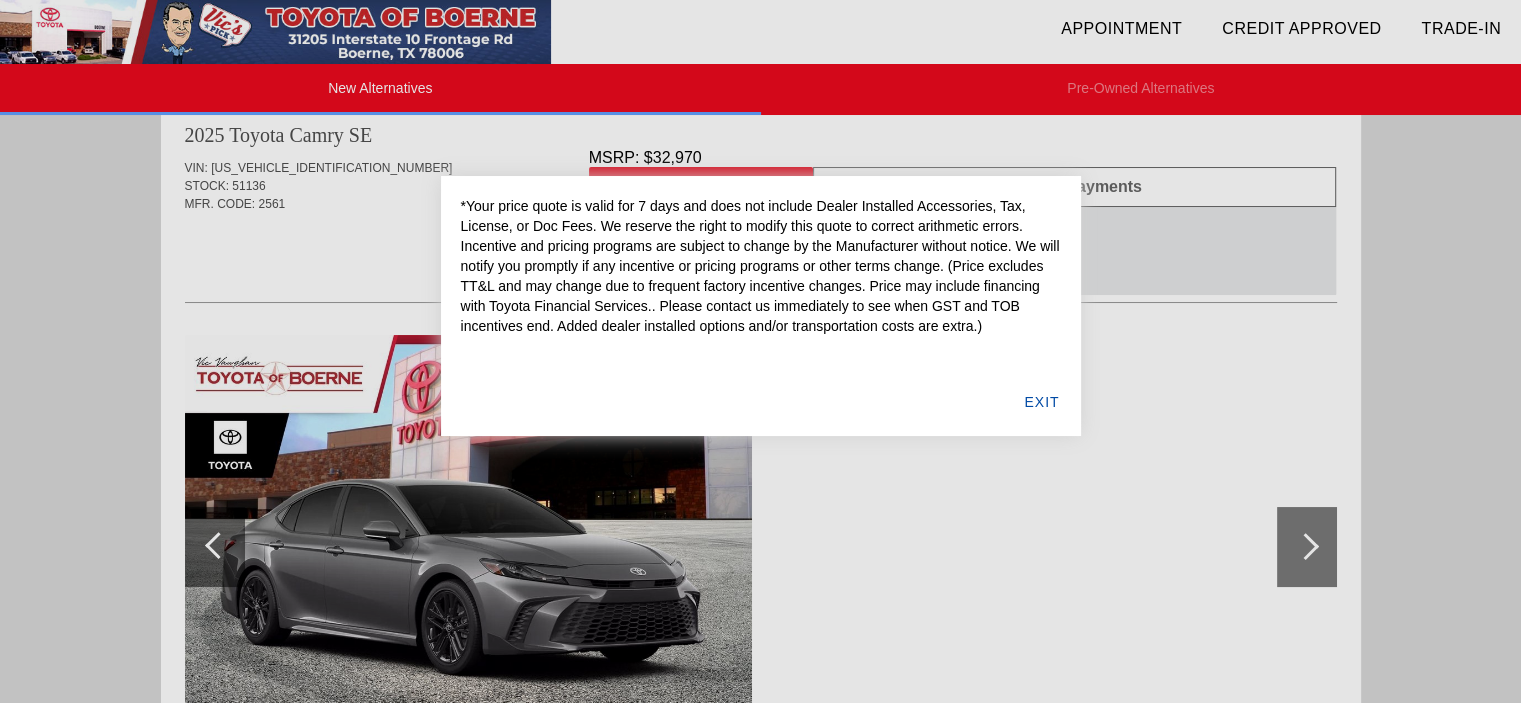 click on "*Your price quote is valid for 7 days and does not include Dealer Installed Accessories, Tax, License, or Doc Fees. We reserve the right to modify this quote to correct arithmetic errors. Incentive and pricing programs are subject to change by the Manufacturer without notice. We will notify you promptly if any incentive or pricing programs or other terms change. (Price excludes TT&L and may change due to frequent factory incentive changes. Price may include financing with Toyota Financial Services.. Please contact us immediately to see when GST and TOB incentives end. Added dealer installed options and/or transportation costs are extra.)" at bounding box center (761, 266) 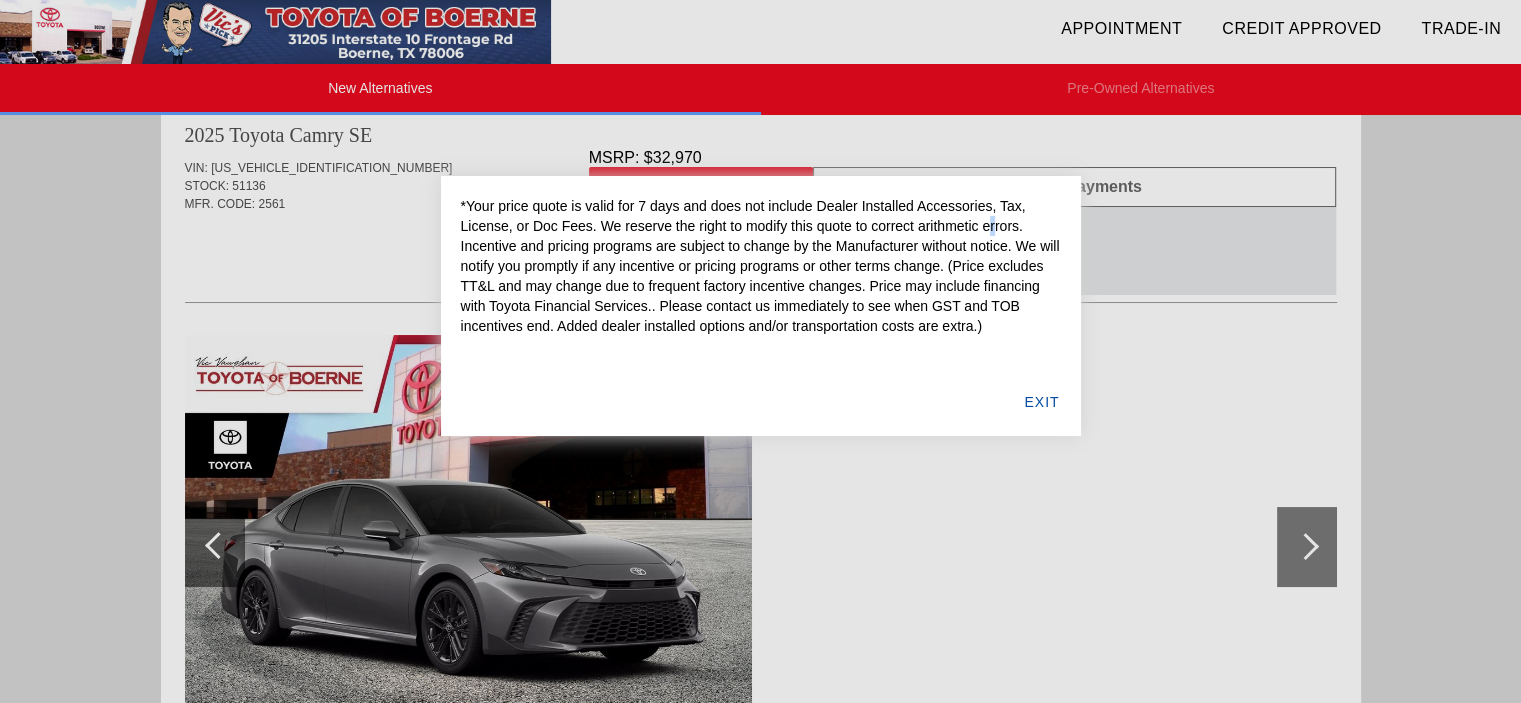 click on "*Your price quote is valid for 7 days and does not include Dealer Installed Accessories, Tax, License, or Doc Fees. We reserve the right to modify this quote to correct arithmetic errors. Incentive and pricing programs are subject to change by the Manufacturer without notice. We will notify you promptly if any incentive or pricing programs or other terms change. (Price excludes TT&L and may change due to frequent factory incentive changes. Price may include financing with Toyota Financial Services.. Please contact us immediately to see when GST and TOB incentives end. Added dealer installed options and/or transportation costs are extra.)" at bounding box center [761, 266] 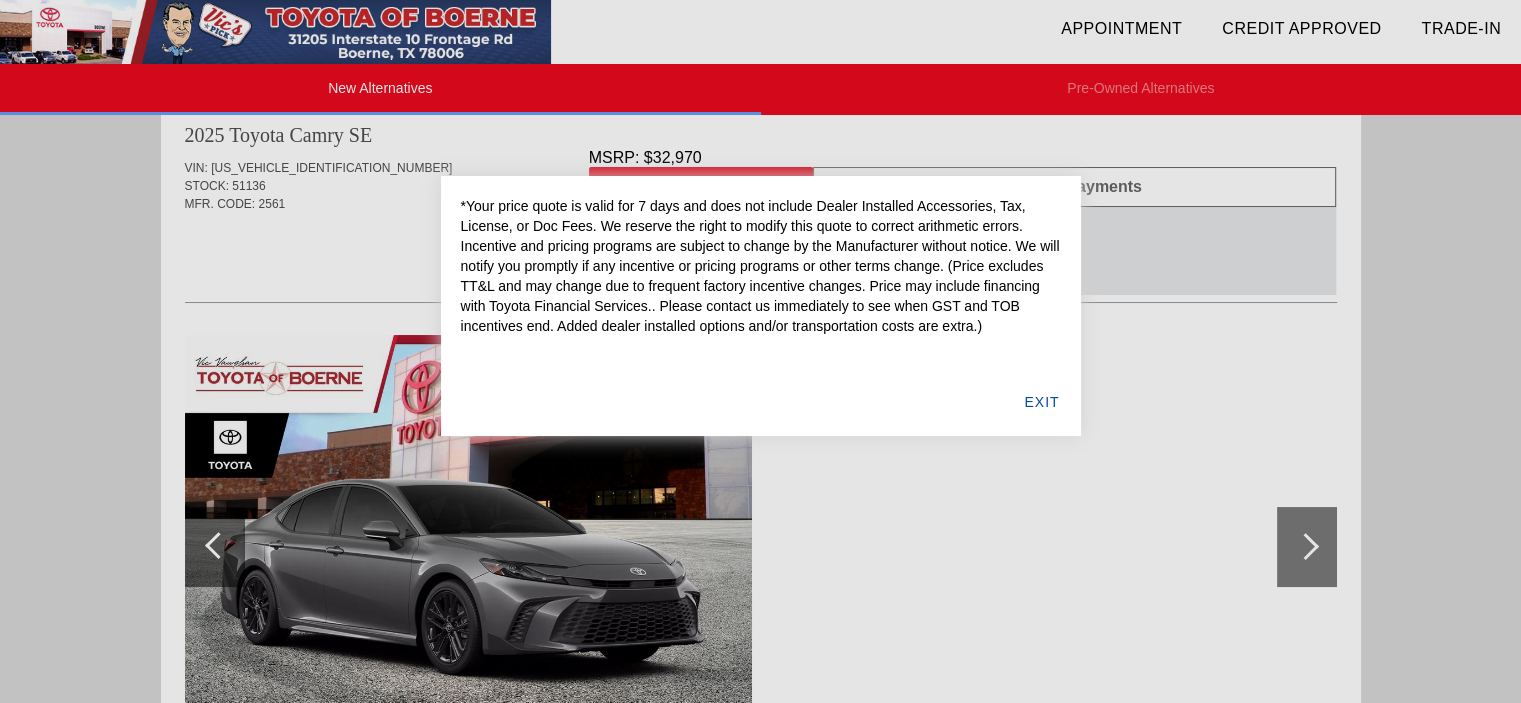 click on "*Your price quote is valid for 7 days and does not include Dealer Installed Accessories, Tax, License, or Doc Fees. We reserve the right to modify this quote to correct arithmetic errors. Incentive and pricing programs are subject to change by the Manufacturer without notice. We will notify you promptly if any incentive or pricing programs or other terms change. (Price excludes TT&L and may change due to frequent factory incentive changes. Price may include financing with Toyota Financial Services.. Please contact us immediately to see when GST and TOB incentives end. Added dealer installed options and/or transportation costs are extra.)" at bounding box center (761, 266) 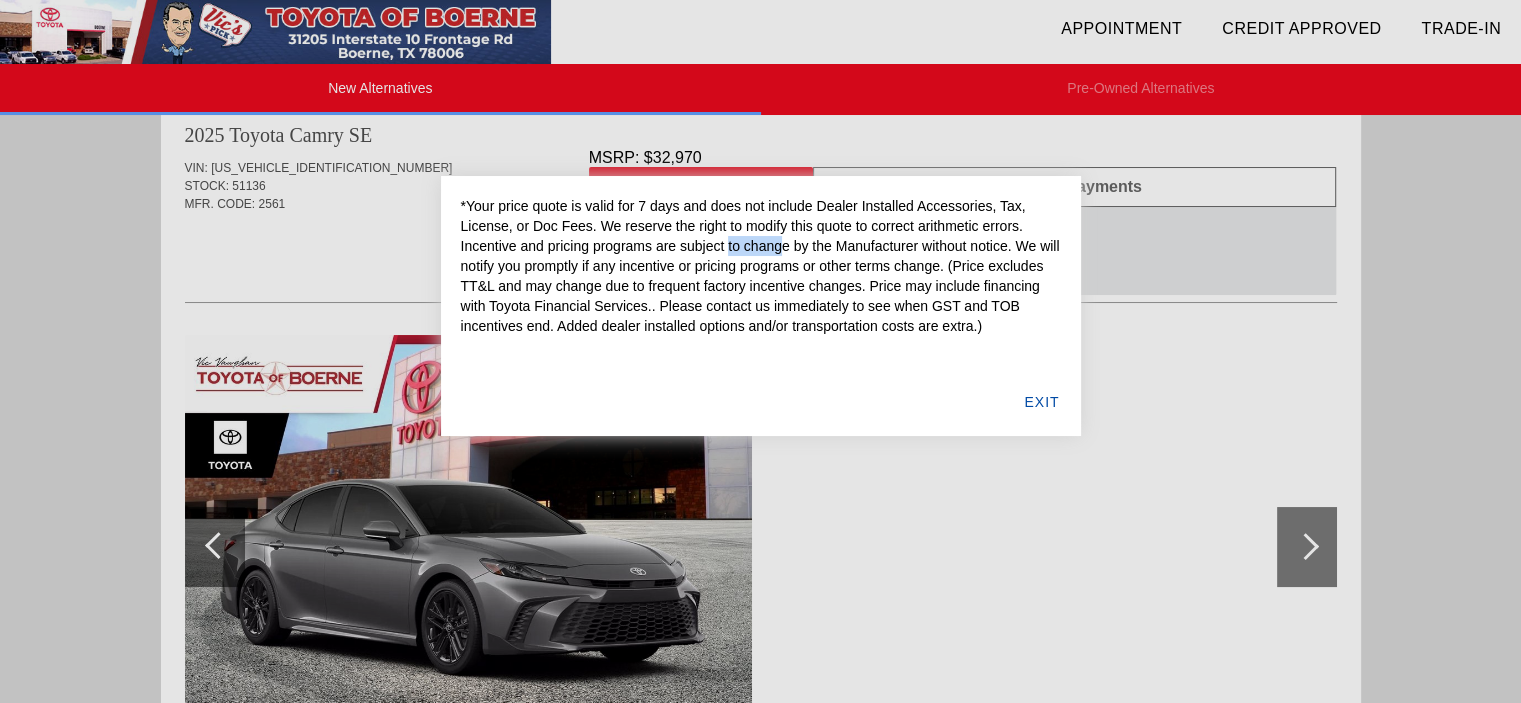 click on "*Your price quote is valid for 7 days and does not include Dealer Installed Accessories, Tax, License, or Doc Fees. We reserve the right to modify this quote to correct arithmetic errors. Incentive and pricing programs are subject to change by the Manufacturer without notice. We will notify you promptly if any incentive or pricing programs or other terms change. (Price excludes TT&L and may change due to frequent factory incentive changes. Price may include financing with Toyota Financial Services.. Please contact us immediately to see when GST and TOB incentives end. Added dealer installed options and/or transportation costs are extra.)" at bounding box center (761, 266) 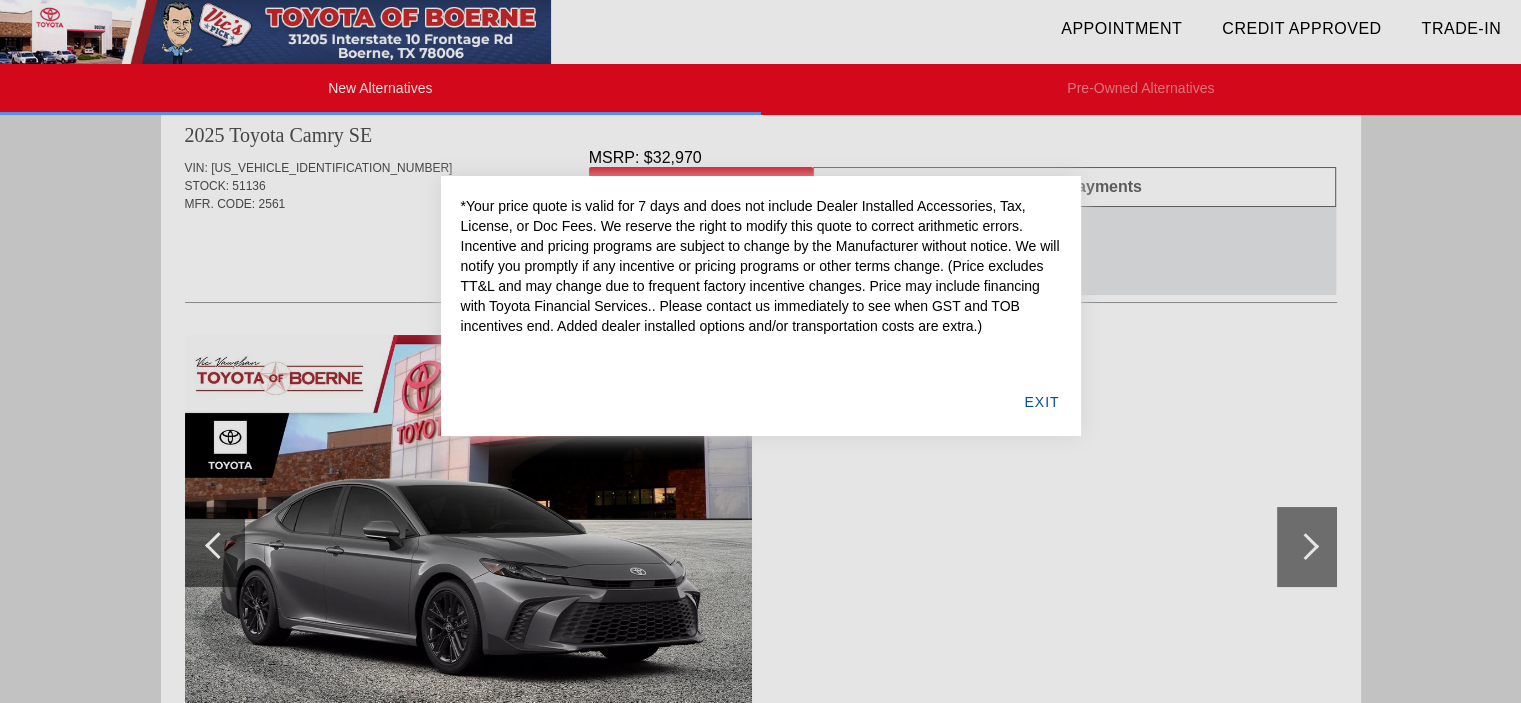click on "*Your price quote is valid for 7 days and does not include Dealer Installed Accessories, Tax, License, or Doc Fees. We reserve the right to modify this quote to correct arithmetic errors. Incentive and pricing programs are subject to change by the Manufacturer without notice. We will notify you promptly if any incentive or pricing programs or other terms change. (Price excludes TT&L and may change due to frequent factory incentive changes. Price may include financing with Toyota Financial Services.. Please contact us immediately to see when GST and TOB incentives end. Added dealer installed options and/or transportation costs are extra.)" at bounding box center [761, 266] 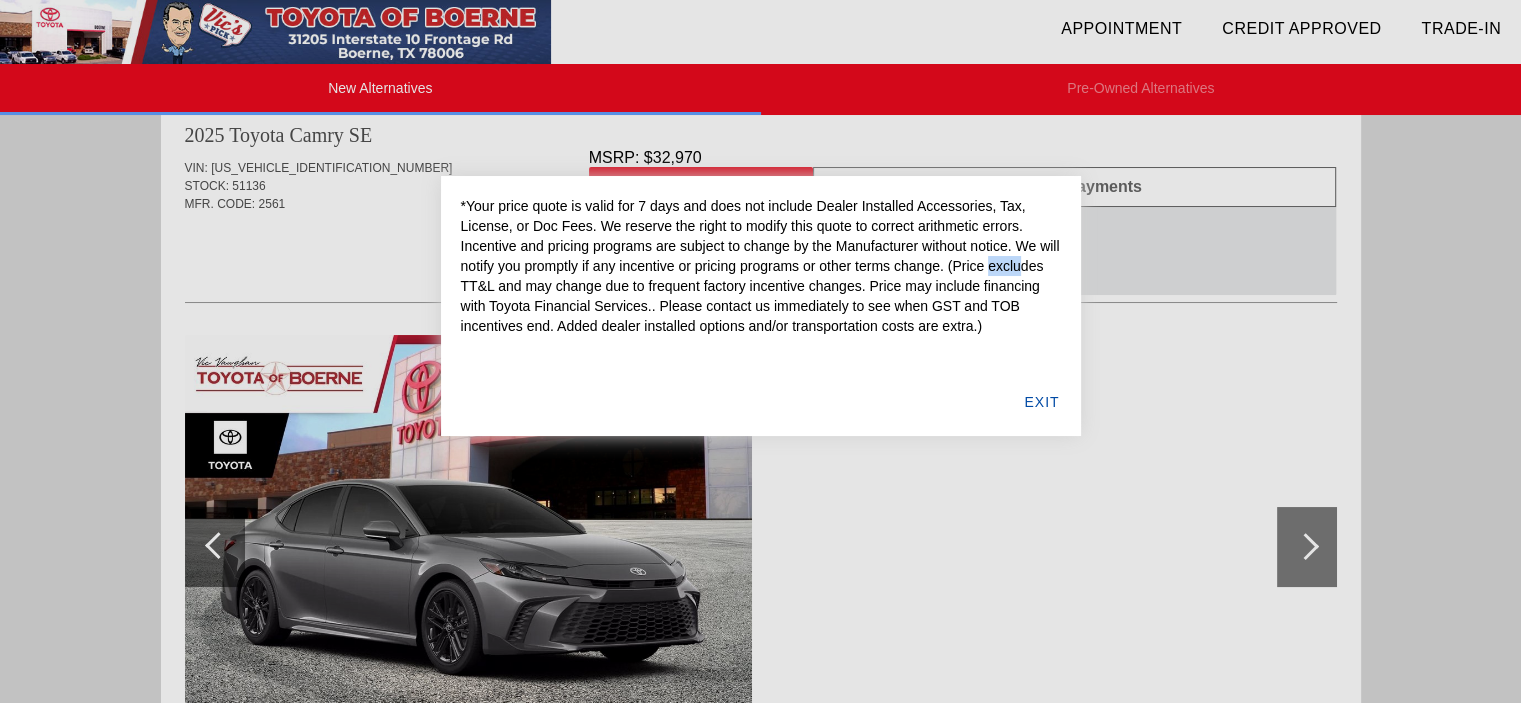 click on "*Your price quote is valid for 7 days and does not include Dealer Installed Accessories, Tax, License, or Doc Fees. We reserve the right to modify this quote to correct arithmetic errors. Incentive and pricing programs are subject to change by the Manufacturer without notice. We will notify you promptly if any incentive or pricing programs or other terms change. (Price excludes TT&L and may change due to frequent factory incentive changes. Price may include financing with Toyota Financial Services.. Please contact us immediately to see when GST and TOB incentives end. Added dealer installed options and/or transportation costs are extra.)" at bounding box center (761, 266) 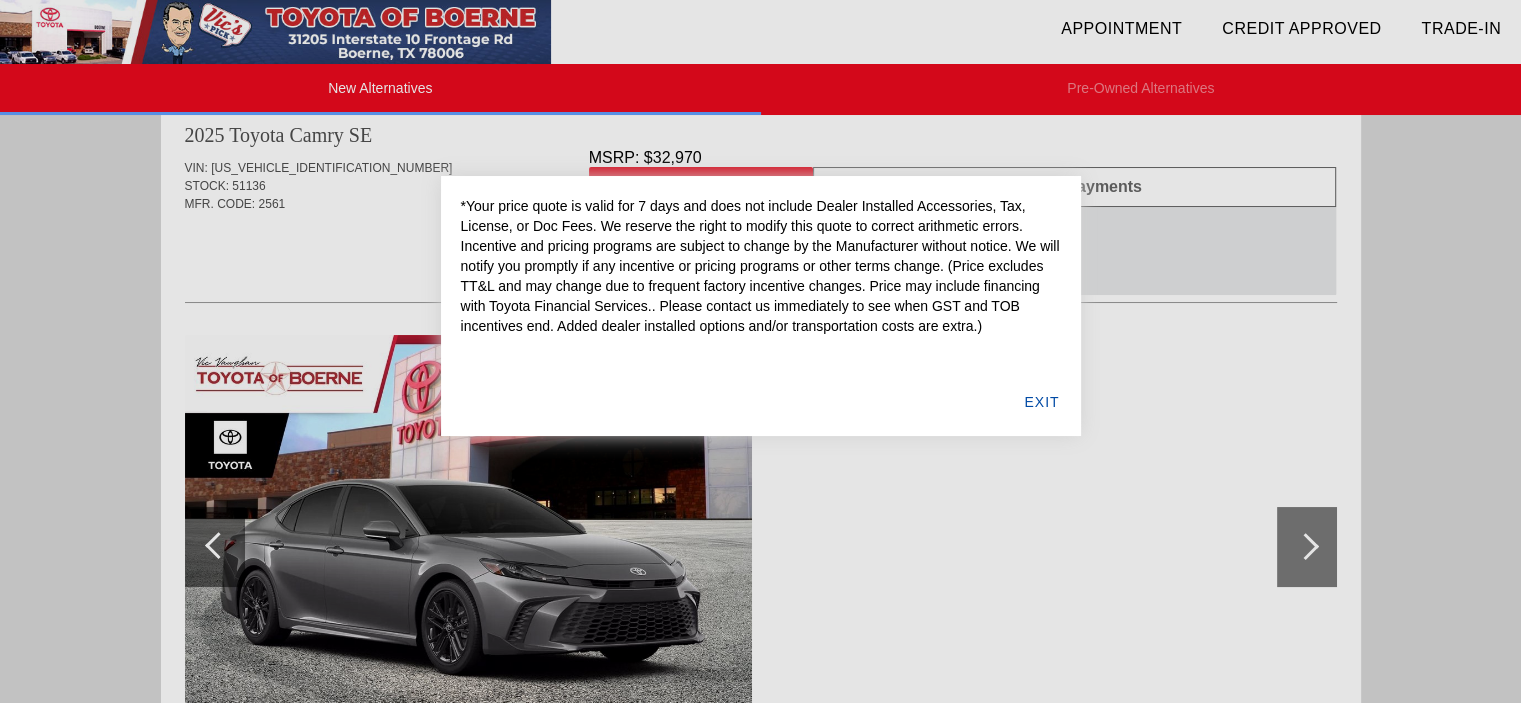 click on "*Your price quote is valid for 7 days and does not include Dealer Installed Accessories, Tax, License, or Doc Fees. We reserve the right to modify this quote to correct arithmetic errors. Incentive and pricing programs are subject to change by the Manufacturer without notice. We will notify you promptly if any incentive or pricing programs or other terms change. (Price excludes TT&L and may change due to frequent factory incentive changes. Price may include financing with Toyota Financial Services.. Please contact us immediately to see when GST and TOB incentives end. Added dealer installed options and/or transportation costs are extra.)" at bounding box center (761, 266) 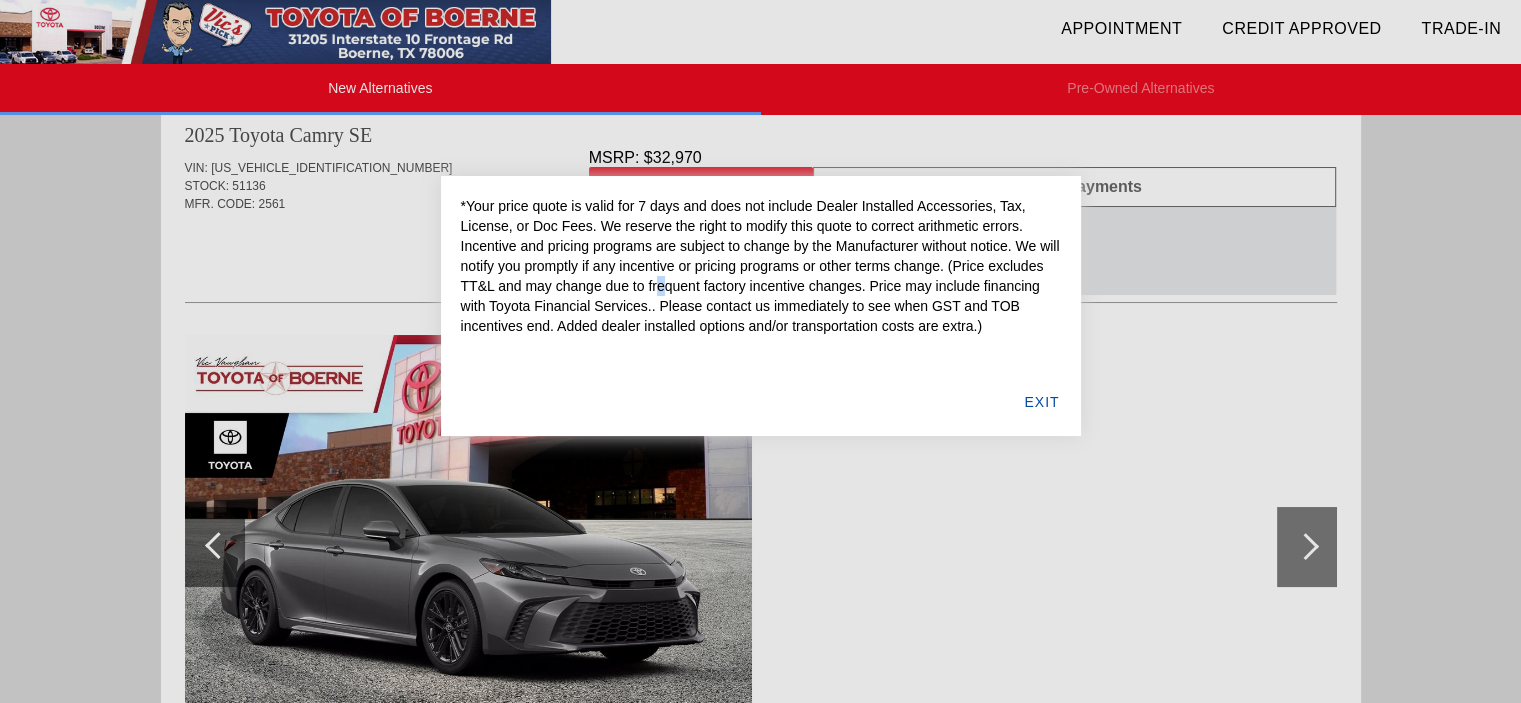 click on "*Your price quote is valid for 7 days and does not include Dealer Installed Accessories, Tax, License, or Doc Fees. We reserve the right to modify this quote to correct arithmetic errors. Incentive and pricing programs are subject to change by the Manufacturer without notice. We will notify you promptly if any incentive or pricing programs or other terms change. (Price excludes TT&L and may change due to frequent factory incentive changes. Price may include financing with Toyota Financial Services.. Please contact us immediately to see when GST and TOB incentives end. Added dealer installed options and/or transportation costs are extra.)" at bounding box center [761, 266] 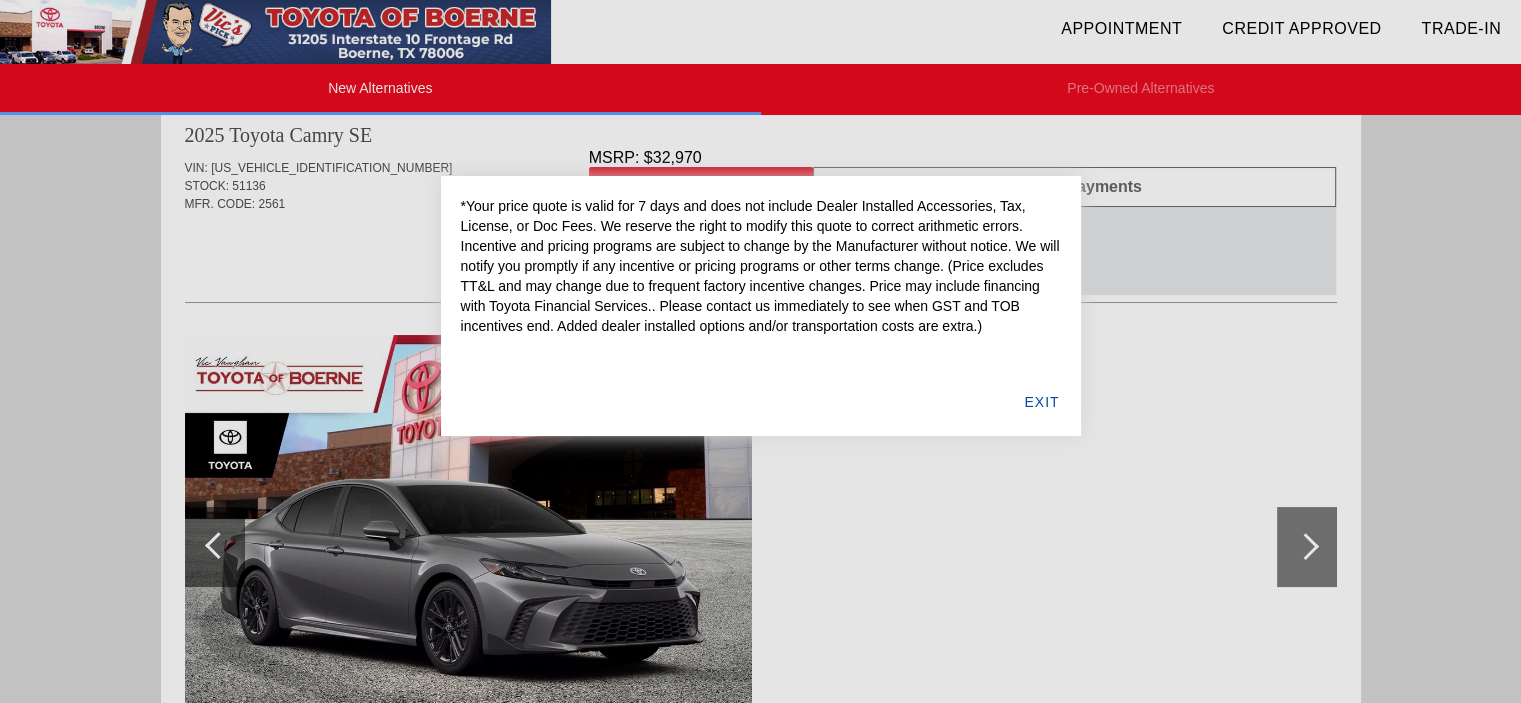 click on "*Your price quote is valid for 7 days and does not include Dealer Installed Accessories, Tax, License, or Doc Fees. We reserve the right to modify this quote to correct arithmetic errors. Incentive and pricing programs are subject to change by the Manufacturer without notice. We will notify you promptly if any incentive or pricing programs or other terms change. (Price excludes TT&L and may change due to frequent factory incentive changes. Price may include financing with Toyota Financial Services.. Please contact us immediately to see when GST and TOB incentives end. Added dealer installed options and/or transportation costs are extra.)" at bounding box center (761, 266) 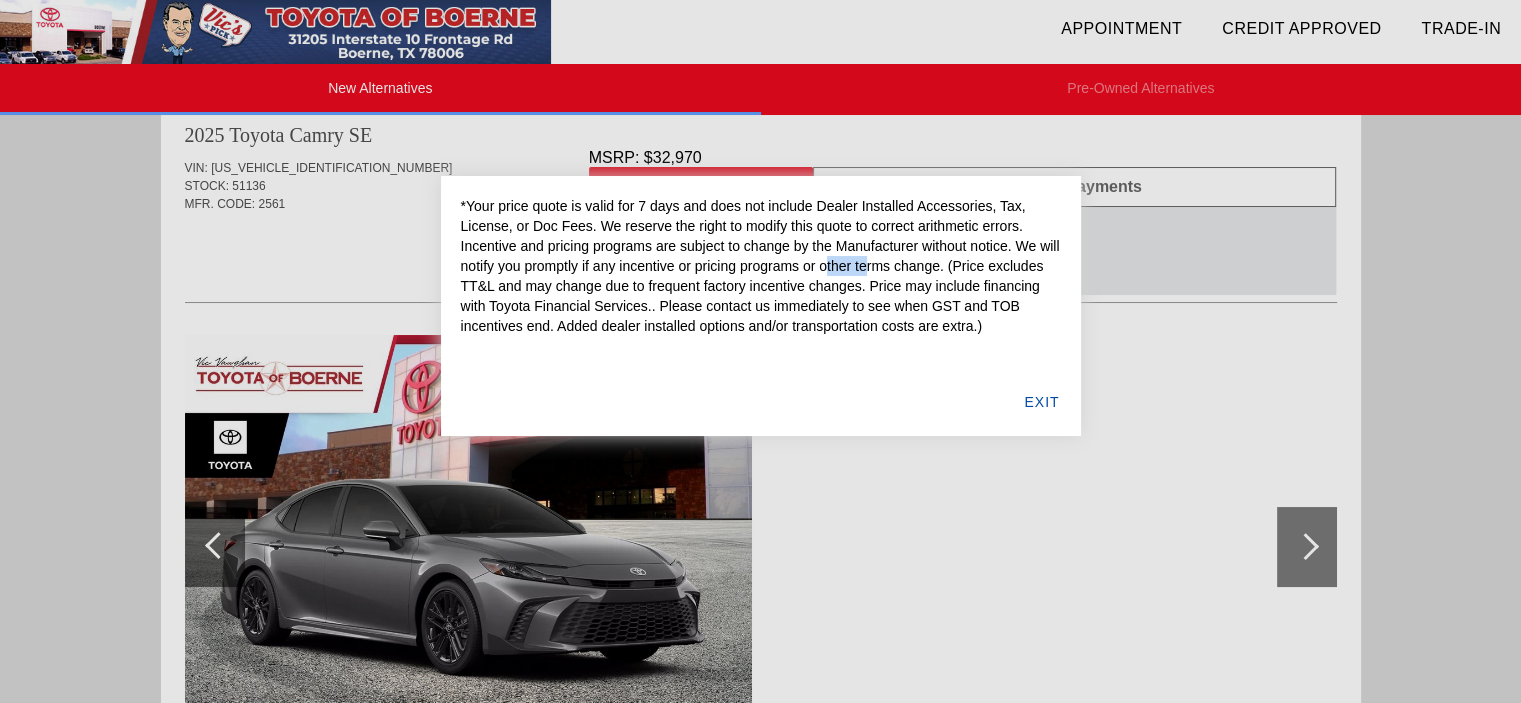 click on "*Your price quote is valid for 7 days and does not include Dealer Installed Accessories, Tax, License, or Doc Fees. We reserve the right to modify this quote to correct arithmetic errors. Incentive and pricing programs are subject to change by the Manufacturer without notice. We will notify you promptly if any incentive or pricing programs or other terms change. (Price excludes TT&L and may change due to frequent factory incentive changes. Price may include financing with Toyota Financial Services.. Please contact us immediately to see when GST and TOB incentives end. Added dealer installed options and/or transportation costs are extra.)" at bounding box center (761, 266) 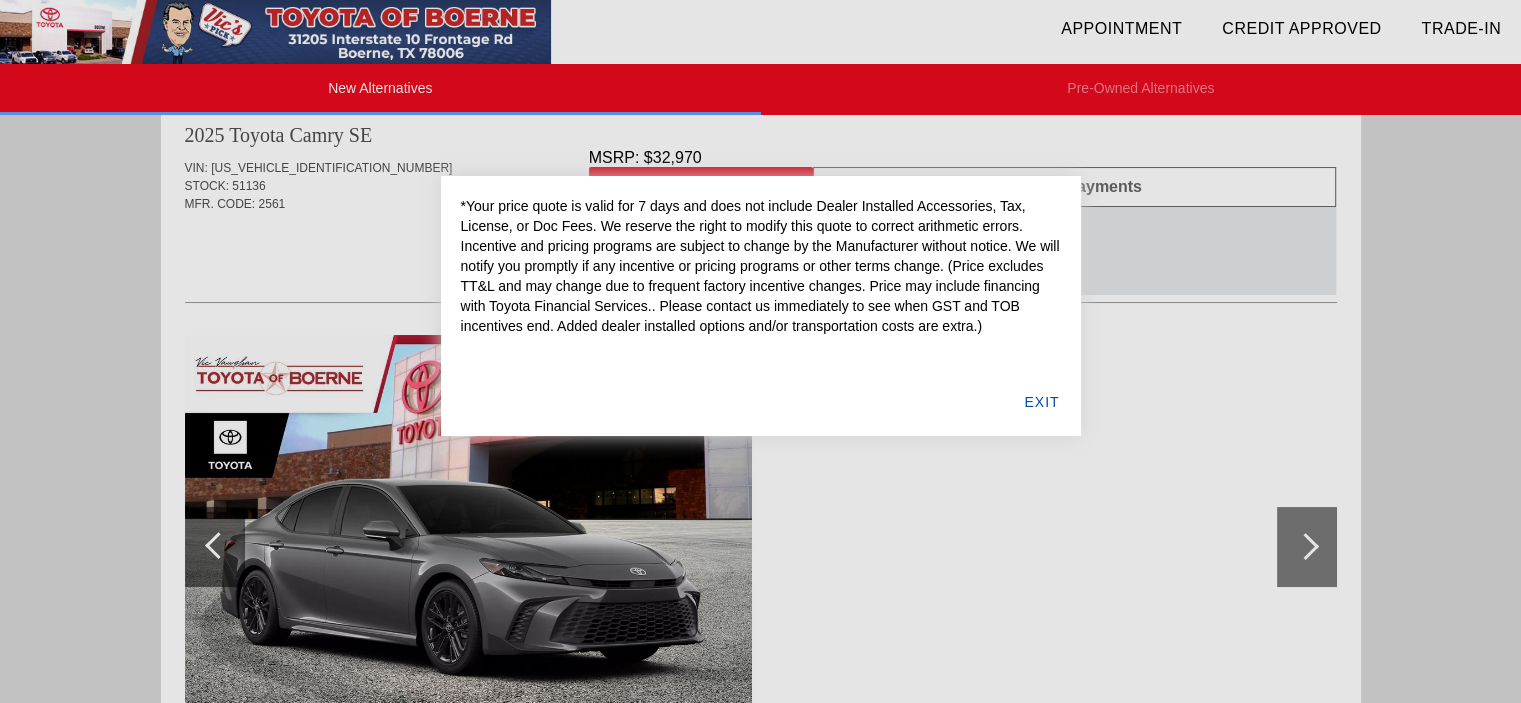 click on "*Your price quote is valid for 7 days and does not include Dealer Installed Accessories, Tax, License, or Doc Fees. We reserve the right to modify this quote to correct arithmetic errors. Incentive and pricing programs are subject to change by the Manufacturer without notice. We will notify you promptly if any incentive or pricing programs or other terms change. (Price excludes TT&L and may change due to frequent factory incentive changes. Price may include financing with Toyota Financial Services.. Please contact us immediately to see when GST and TOB incentives end. Added dealer installed options and/or transportation costs are extra.)" at bounding box center (761, 266) 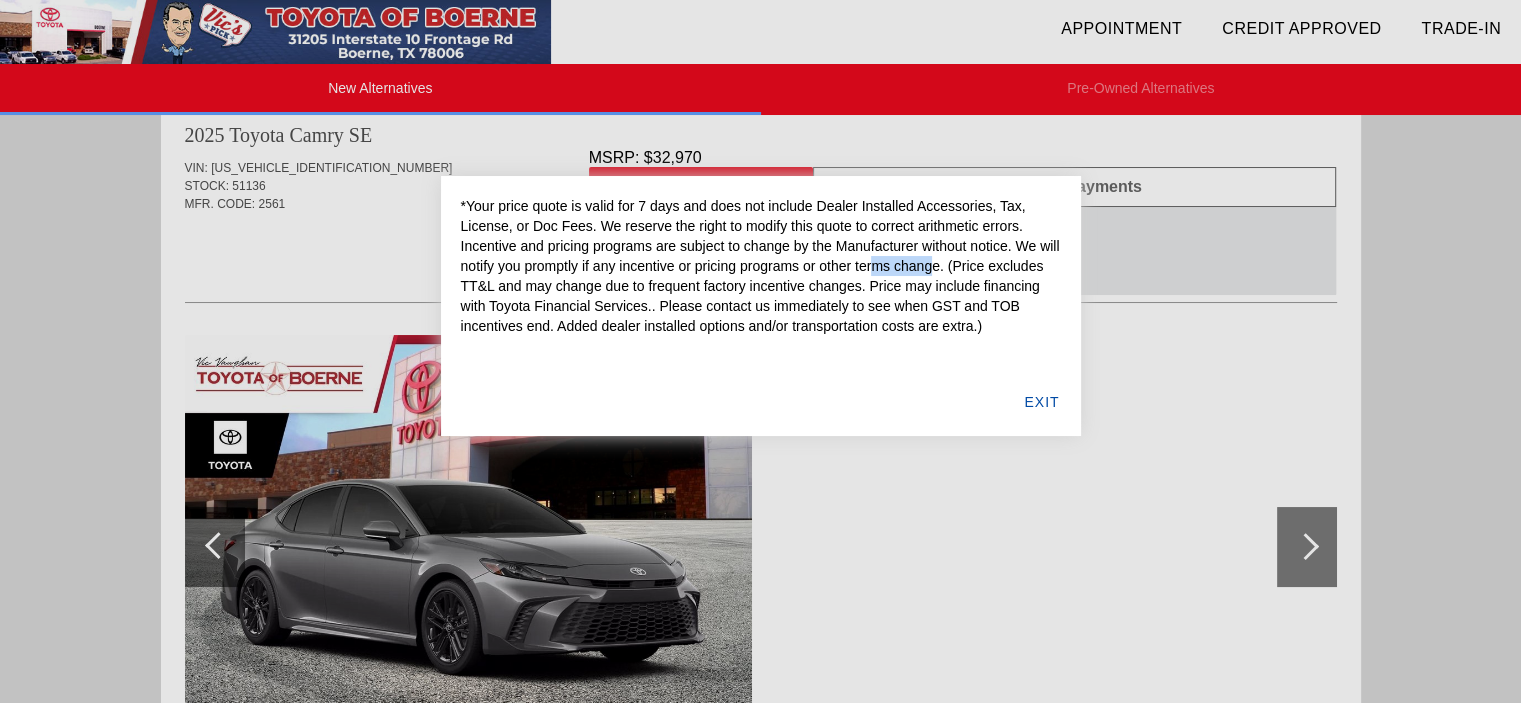 click on "*Your price quote is valid for 7 days and does not include Dealer Installed Accessories, Tax, License, or Doc Fees. We reserve the right to modify this quote to correct arithmetic errors. Incentive and pricing programs are subject to change by the Manufacturer without notice. We will notify you promptly if any incentive or pricing programs or other terms change. (Price excludes TT&L and may change due to frequent factory incentive changes. Price may include financing with Toyota Financial Services.. Please contact us immediately to see when GST and TOB incentives end. Added dealer installed options and/or transportation costs are extra.)" at bounding box center (761, 266) 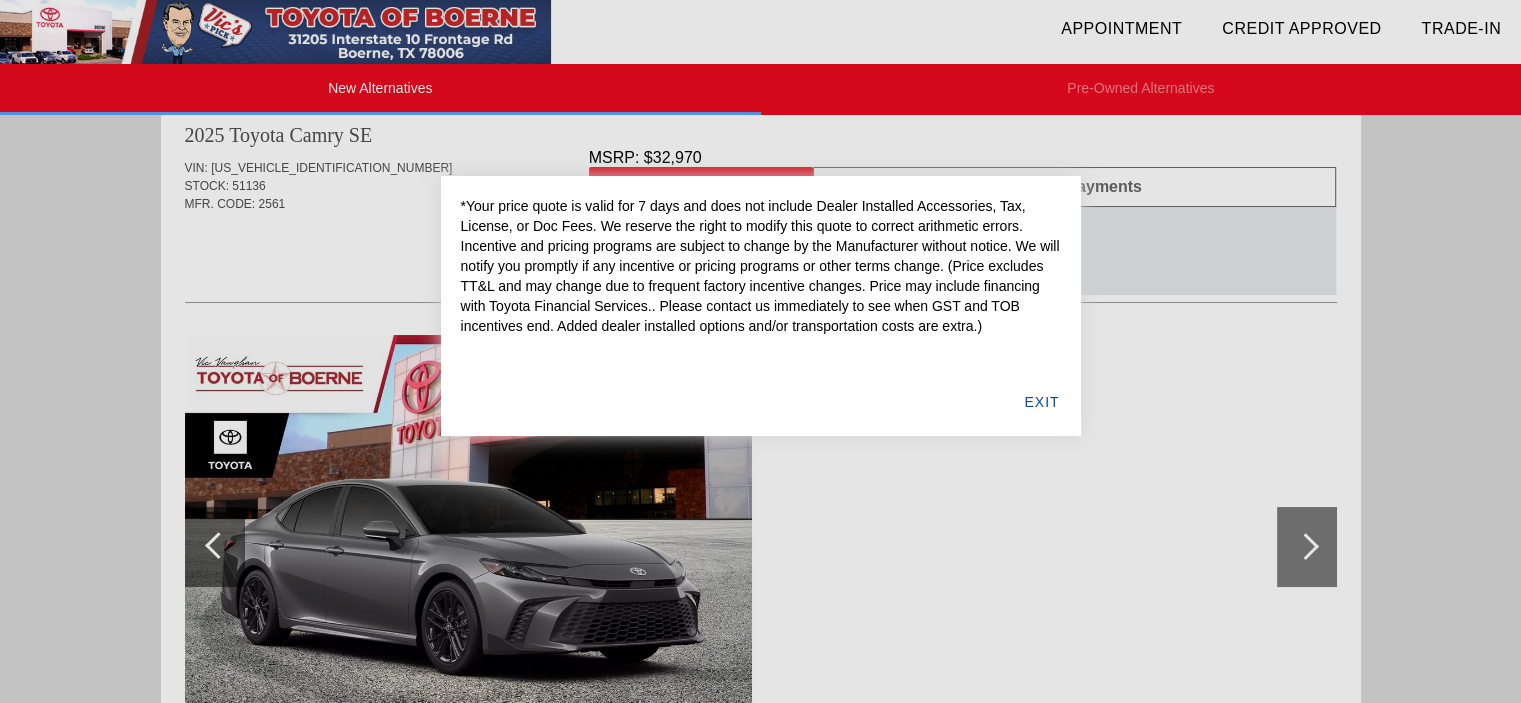 click on "*Your price quote is valid for 7 days and does not include Dealer Installed Accessories, Tax, License, or Doc Fees. We reserve the right to modify this quote to correct arithmetic errors. Incentive and pricing programs are subject to change by the Manufacturer without notice. We will notify you promptly if any incentive or pricing programs or other terms change. (Price excludes TT&L and may change due to frequent factory incentive changes. Price may include financing with Toyota Financial Services.. Please contact us immediately to see when GST and TOB incentives end. Added dealer installed options and/or transportation costs are extra.)" at bounding box center [761, 266] 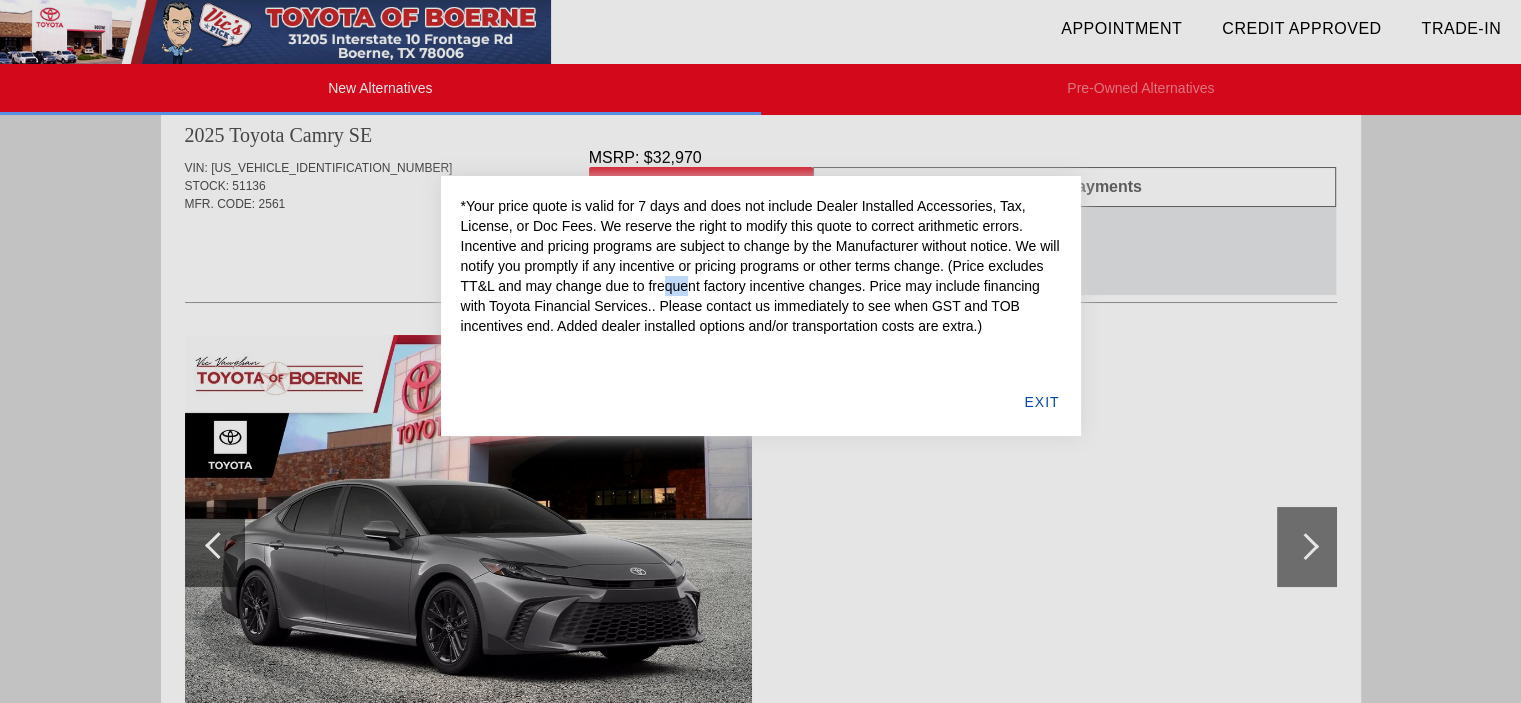 click on "*Your price quote is valid for 7 days and does not include Dealer Installed Accessories, Tax, License, or Doc Fees. We reserve the right to modify this quote to correct arithmetic errors. Incentive and pricing programs are subject to change by the Manufacturer without notice. We will notify you promptly if any incentive or pricing programs or other terms change. (Price excludes TT&L and may change due to frequent factory incentive changes. Price may include financing with Toyota Financial Services.. Please contact us immediately to see when GST and TOB incentives end. Added dealer installed options and/or transportation costs are extra.)" at bounding box center [761, 266] 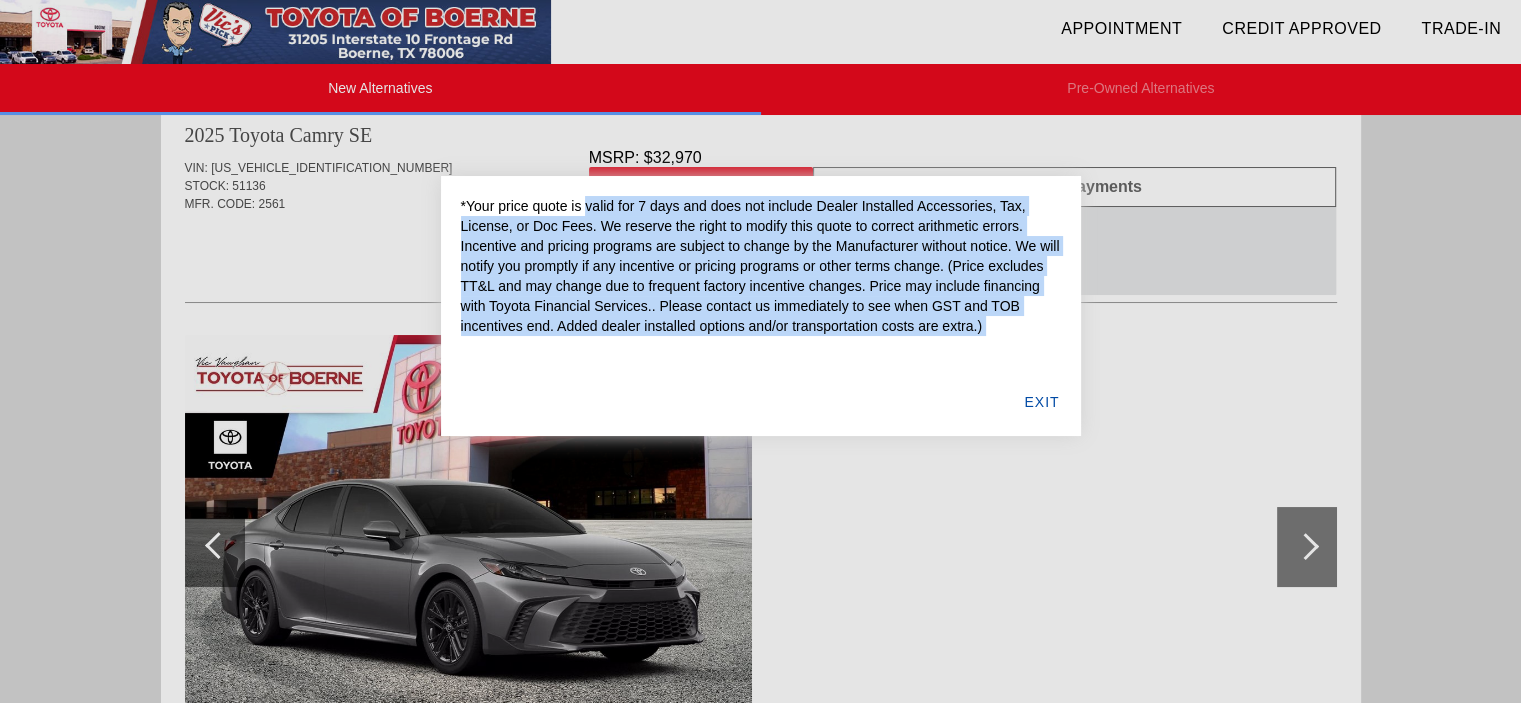 click on "*Your price quote is valid for 7 days and does not include Dealer Installed Accessories, Tax, License, or Doc Fees. We reserve the right to modify this quote to correct arithmetic errors. Incentive and pricing programs are subject to change by the Manufacturer without notice. We will notify you promptly if any incentive or pricing programs or other terms change. (Price excludes TT&L and may change due to frequent factory incentive changes. Price may include financing with Toyota Financial Services.. Please contact us immediately to see when GST and TOB incentives end. Added dealer installed options and/or transportation costs are extra.)" at bounding box center [761, 266] 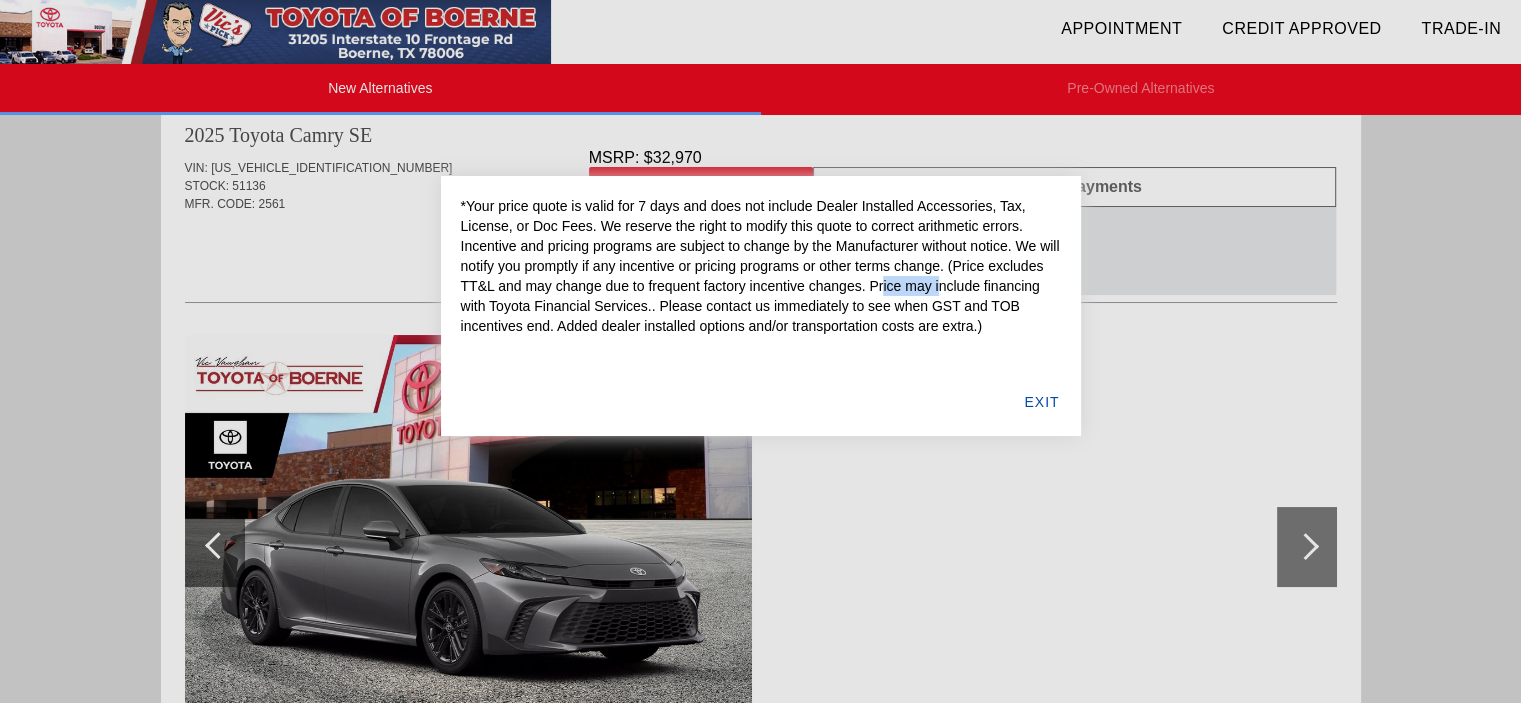 click on "*Your price quote is valid for 7 days and does not include Dealer Installed Accessories, Tax, License, or Doc Fees. We reserve the right to modify this quote to correct arithmetic errors. Incentive and pricing programs are subject to change by the Manufacturer without notice. We will notify you promptly if any incentive or pricing programs or other terms change. (Price excludes TT&L and may change due to frequent factory incentive changes. Price may include financing with Toyota Financial Services.. Please contact us immediately to see when GST and TOB incentives end. Added dealer installed options and/or transportation costs are extra.)" at bounding box center [761, 266] 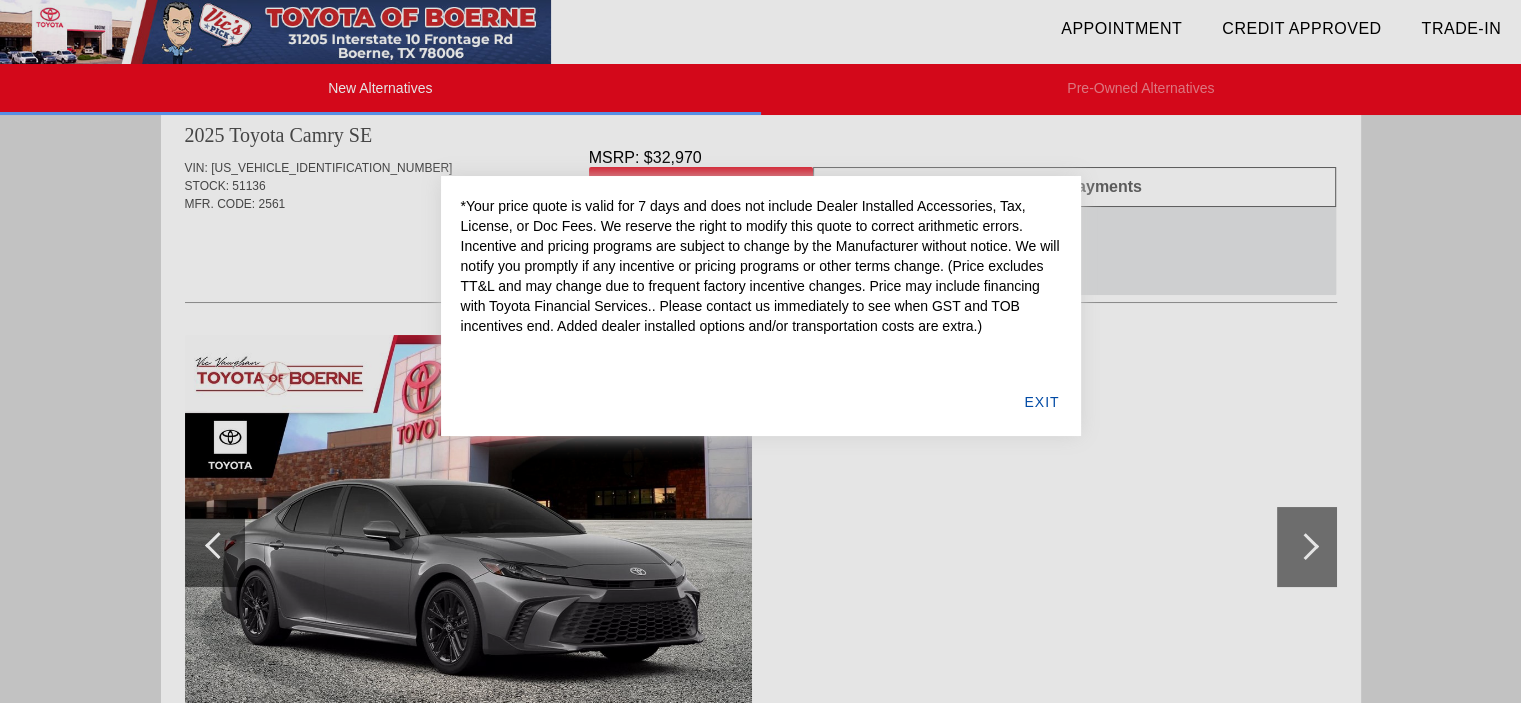 click on "*Your price quote is valid for 7 days and does not include Dealer Installed Accessories, Tax, License, or Doc Fees. We reserve the right to modify this quote to correct arithmetic errors. Incentive and pricing programs are subject to change by the Manufacturer without notice. We will notify you promptly if any incentive or pricing programs or other terms change. (Price excludes TT&L and may change due to frequent factory incentive changes. Price may include financing with Toyota Financial Services.. Please contact us immediately to see when GST and TOB incentives end. Added dealer installed options and/or transportation costs are extra.)" at bounding box center [761, 266] 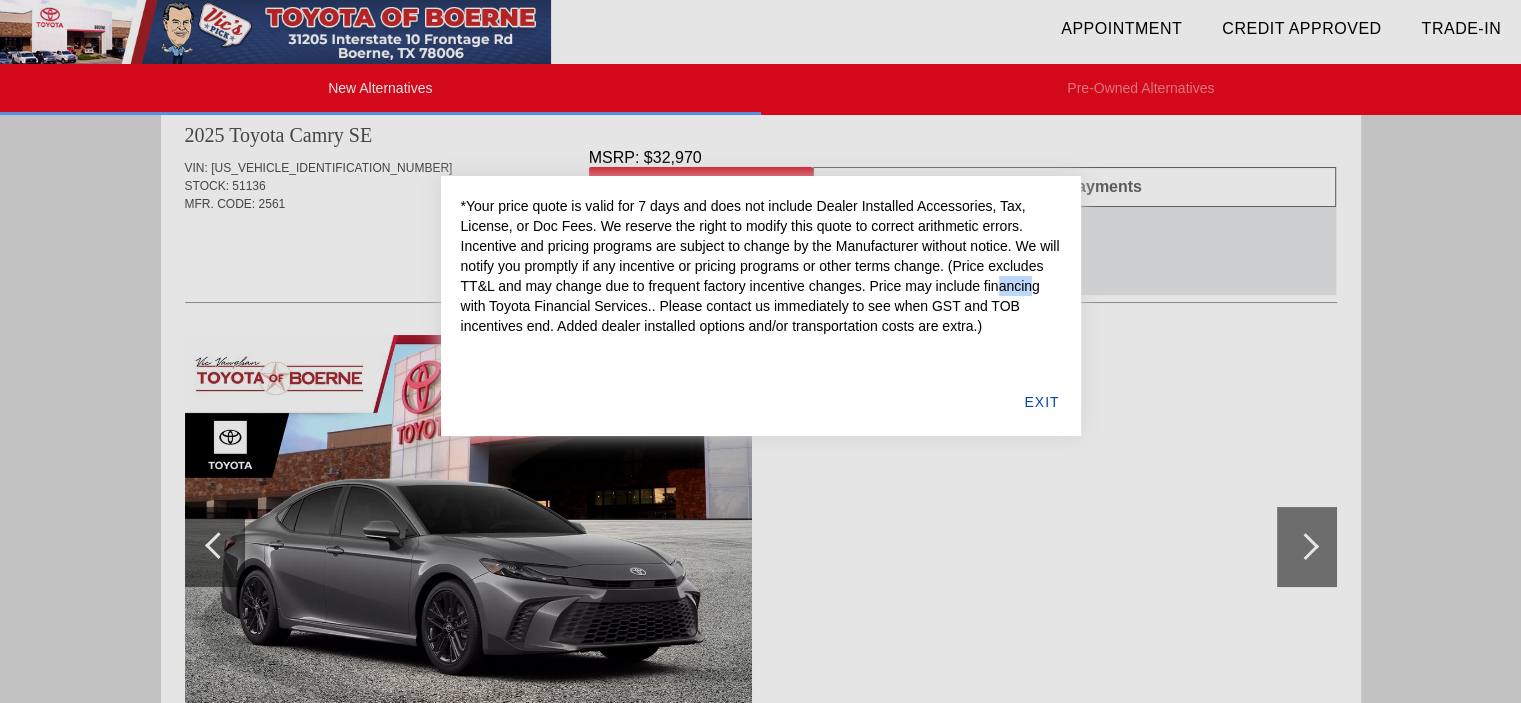 click on "*Your price quote is valid for 7 days and does not include Dealer Installed Accessories, Tax, License, or Doc Fees. We reserve the right to modify this quote to correct arithmetic errors. Incentive and pricing programs are subject to change by the Manufacturer without notice. We will notify you promptly if any incentive or pricing programs or other terms change. (Price excludes TT&L and may change due to frequent factory incentive changes. Price may include financing with Toyota Financial Services.. Please contact us immediately to see when GST and TOB incentives end. Added dealer installed options and/or transportation costs are extra.)" at bounding box center [761, 266] 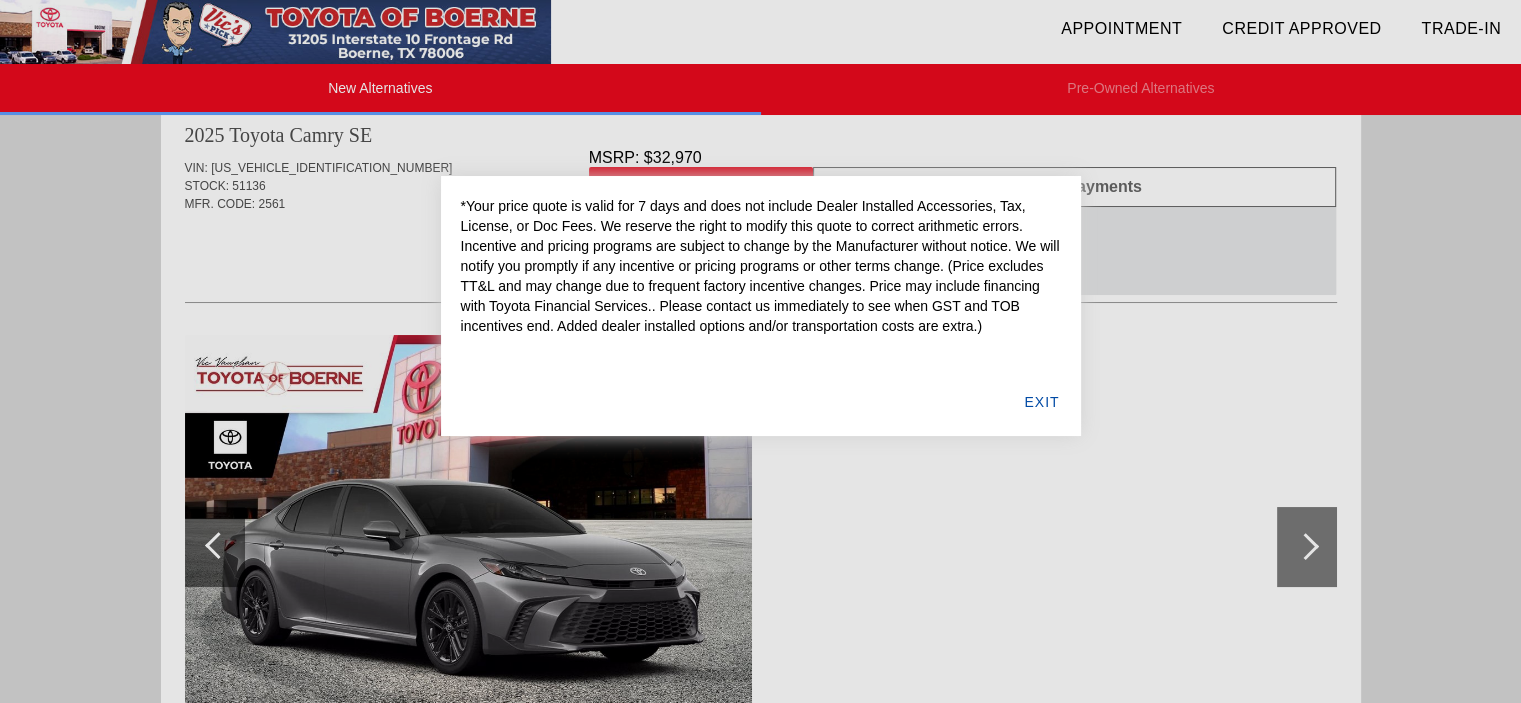 click on "*Your price quote is valid for 7 days and does not include Dealer Installed Accessories, Tax, License, or Doc Fees. We reserve the right to modify this quote to correct arithmetic errors. Incentive and pricing programs are subject to change by the Manufacturer without notice. We will notify you promptly if any incentive or pricing programs or other terms change. (Price excludes TT&L and may change due to frequent factory incentive changes. Price may include financing with Toyota Financial Services.. Please contact us immediately to see when GST and TOB incentives end. Added dealer installed options and/or transportation costs are extra.)" at bounding box center [761, 266] 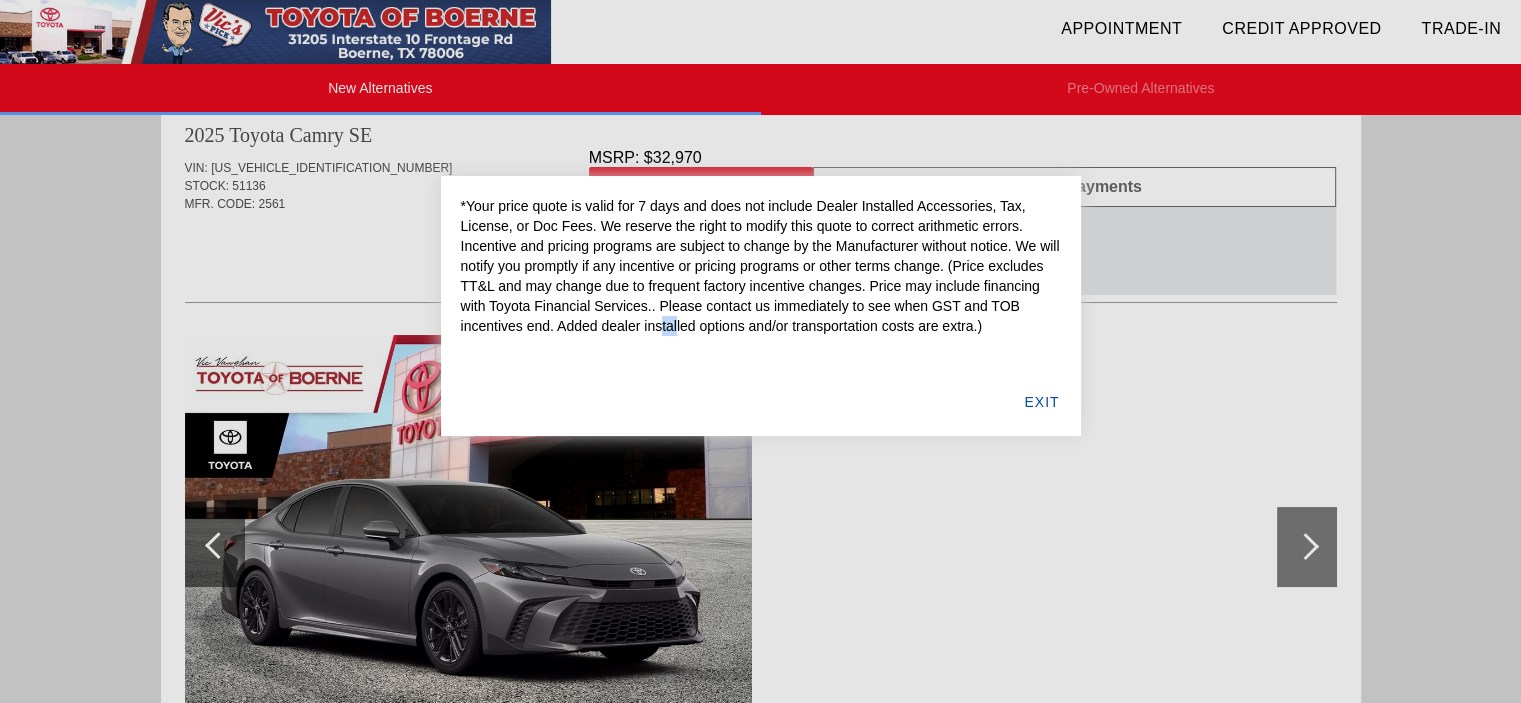 click on "*Your price quote is valid for 7 days and does not include Dealer Installed Accessories, Tax, License, or Doc Fees. We reserve the right to modify this quote to correct arithmetic errors. Incentive and pricing programs are subject to change by the Manufacturer without notice. We will notify you promptly if any incentive or pricing programs or other terms change. (Price excludes TT&L and may change due to frequent factory incentive changes. Price may include financing with Toyota Financial Services.. Please contact us immediately to see when GST and TOB incentives end. Added dealer installed options and/or transportation costs are extra.)" at bounding box center (761, 266) 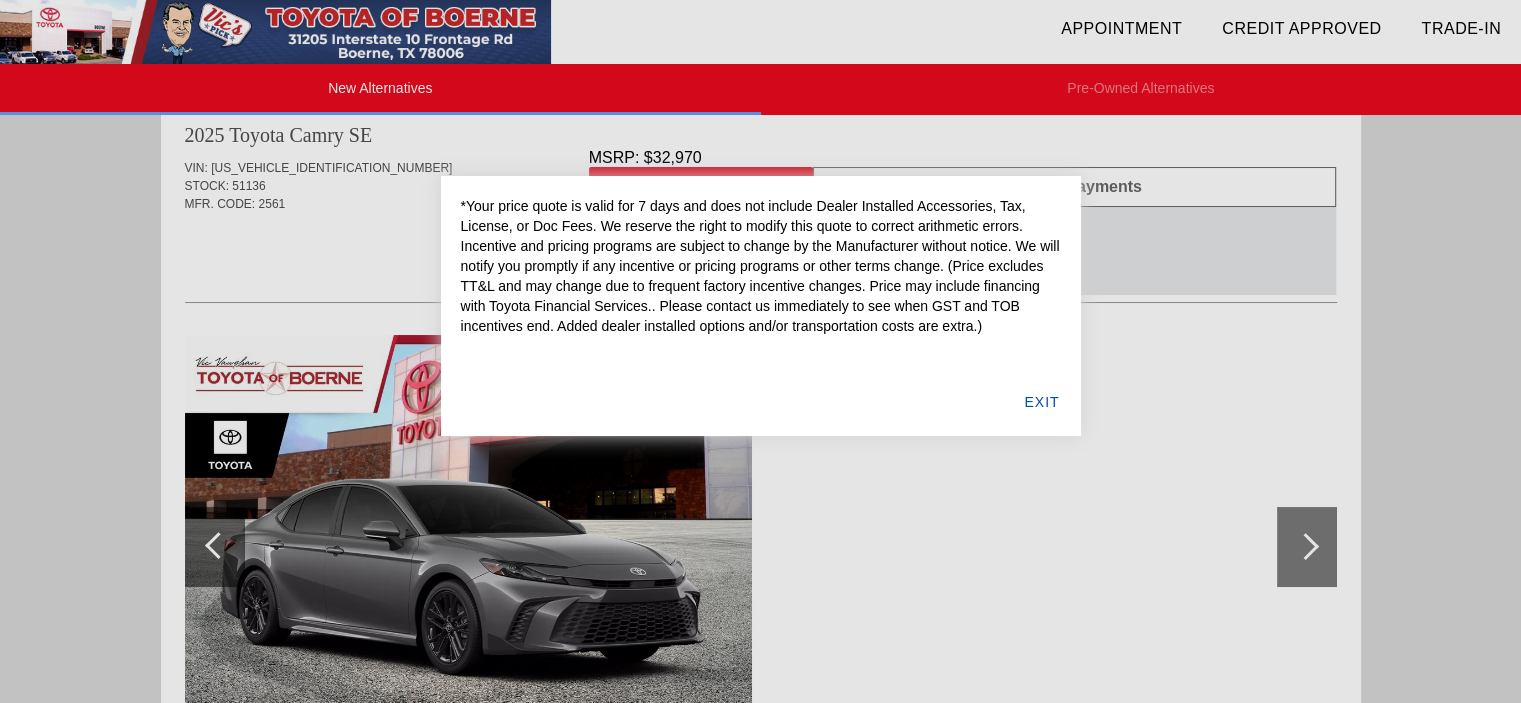 click on "*Your price quote is valid for 7 days and does not include Dealer Installed Accessories, Tax, License, or Doc Fees. We reserve the right to modify this quote to correct arithmetic errors. Incentive and pricing programs are subject to change by the Manufacturer without notice. We will notify you promptly if any incentive or pricing programs or other terms change. (Price excludes TT&L and may change due to frequent factory incentive changes. Price may include financing with Toyota Financial Services.. Please contact us immediately to see when GST and TOB incentives end. Added dealer installed options and/or transportation costs are extra.)" at bounding box center (761, 266) 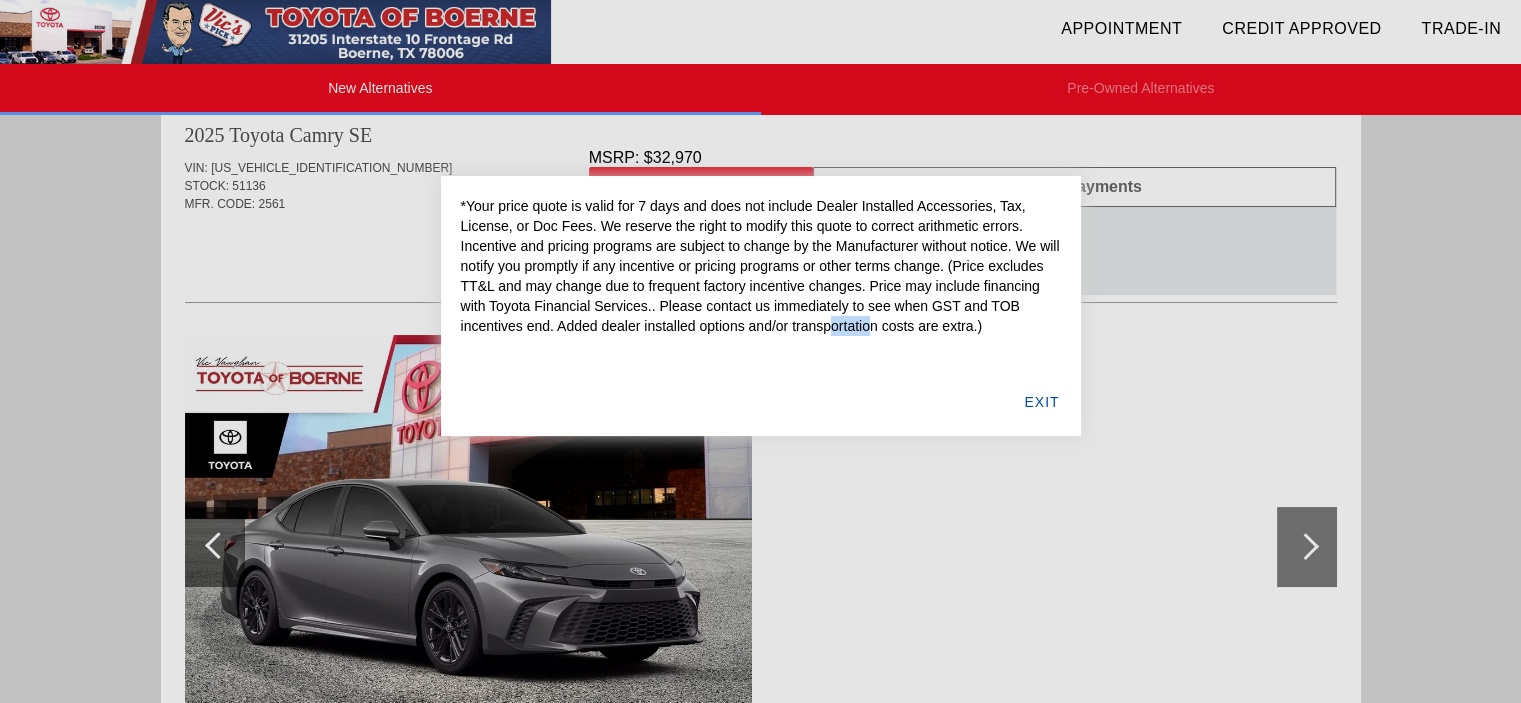 click on "*Your price quote is valid for 7 days and does not include Dealer Installed Accessories, Tax, License, or Doc Fees. We reserve the right to modify this quote to correct arithmetic errors. Incentive and pricing programs are subject to change by the Manufacturer without notice. We will notify you promptly if any incentive or pricing programs or other terms change. (Price excludes TT&L and may change due to frequent factory incentive changes. Price may include financing with Toyota Financial Services.. Please contact us immediately to see when GST and TOB incentives end. Added dealer installed options and/or transportation costs are extra.)" at bounding box center [761, 266] 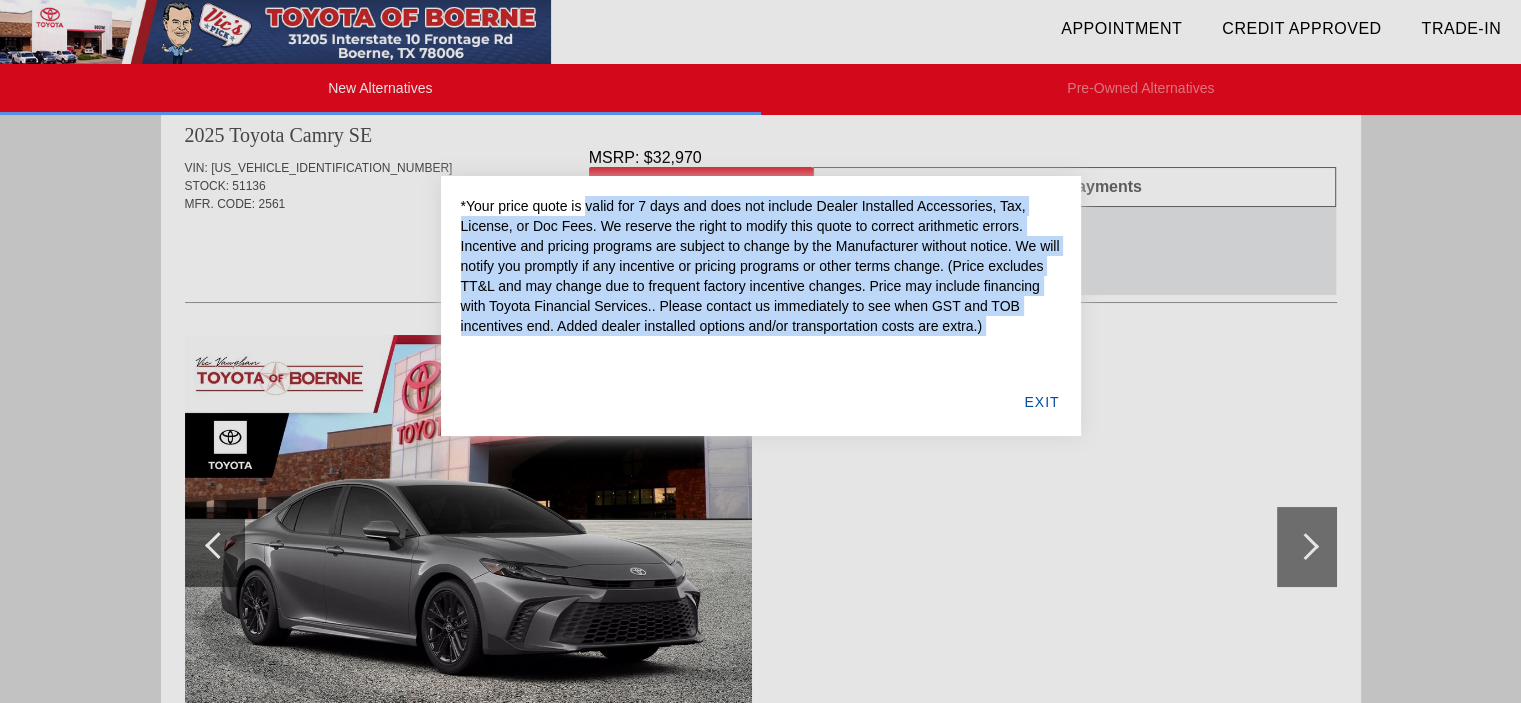 click on "*Your price quote is valid for 7 days and does not include Dealer Installed Accessories, Tax, License, or Doc Fees. We reserve the right to modify this quote to correct arithmetic errors. Incentive and pricing programs are subject to change by the Manufacturer without notice. We will notify you promptly if any incentive or pricing programs or other terms change. (Price excludes TT&L and may change due to frequent factory incentive changes. Price may include financing with Toyota Financial Services.. Please contact us immediately to see when GST and TOB incentives end. Added dealer installed options and/or transportation costs are extra.)" at bounding box center (761, 266) 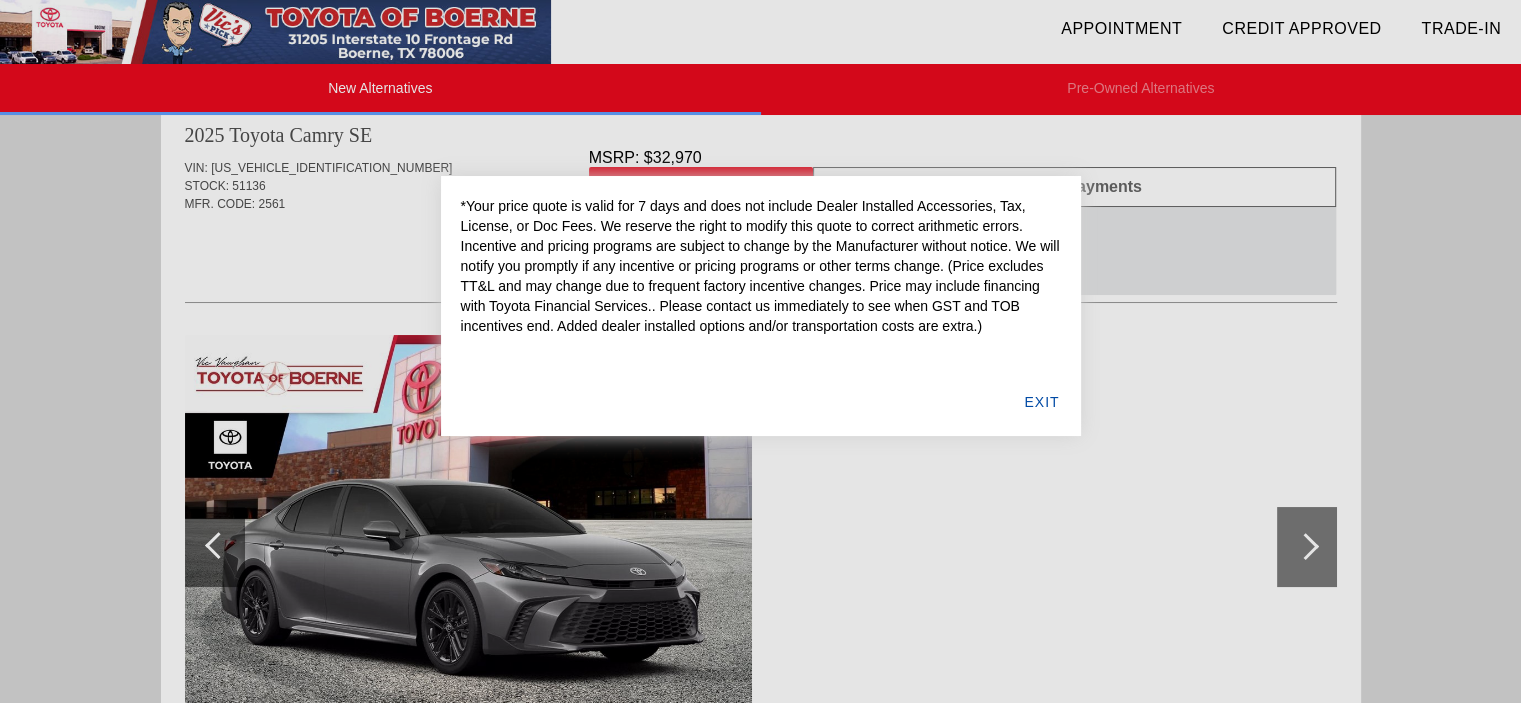 click on "EXIT" at bounding box center (1041, 402) 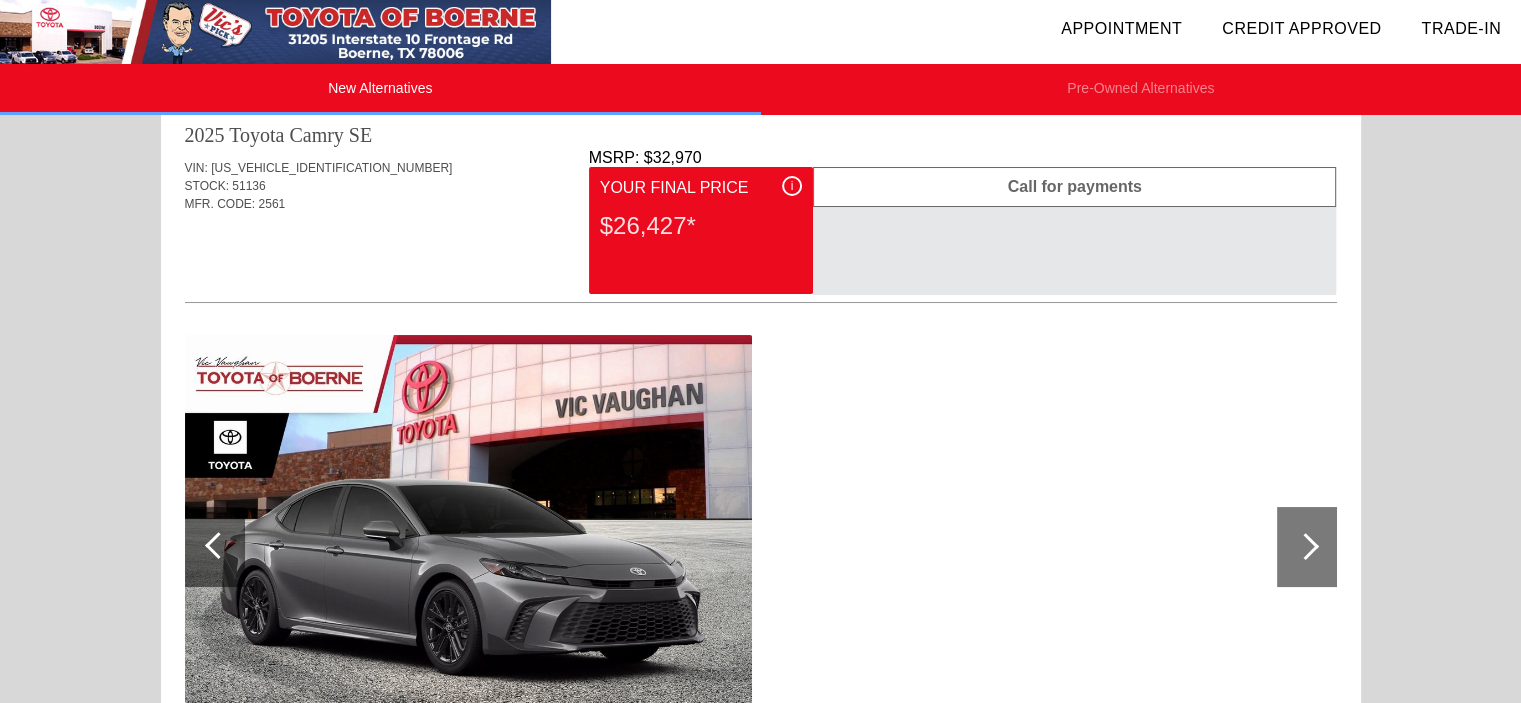 scroll, scrollTop: 0, scrollLeft: 0, axis: both 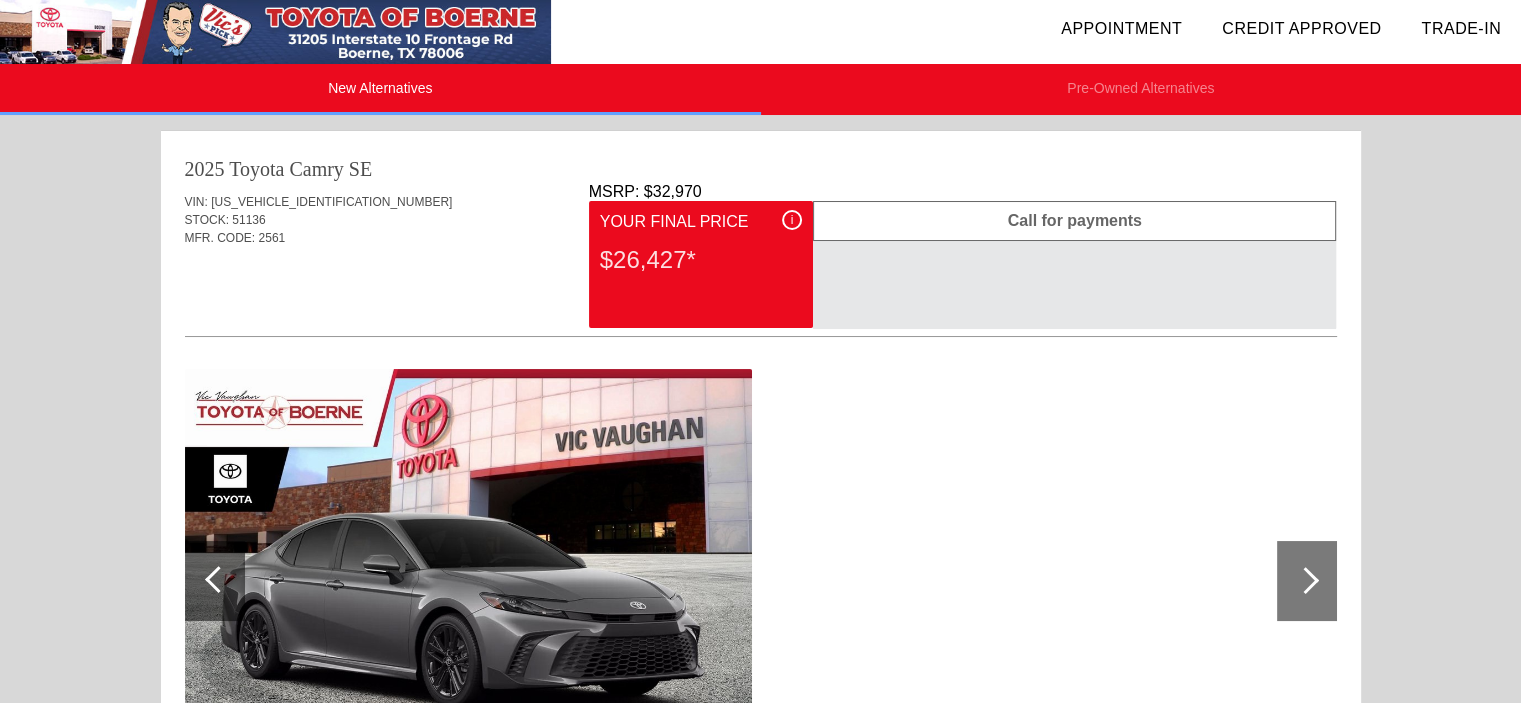 click on "New Alternatives" at bounding box center [380, 89] 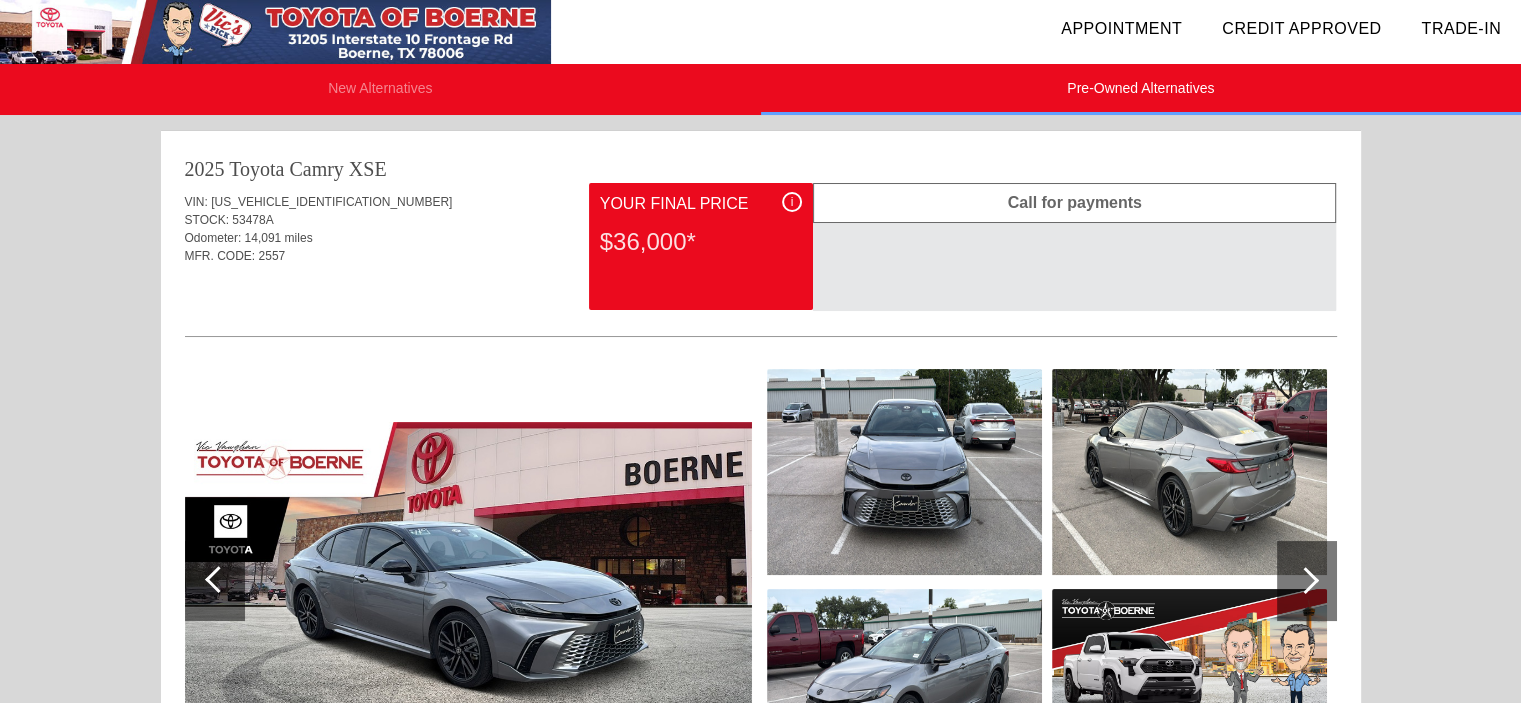click on "New Alternatives" at bounding box center (380, 89) 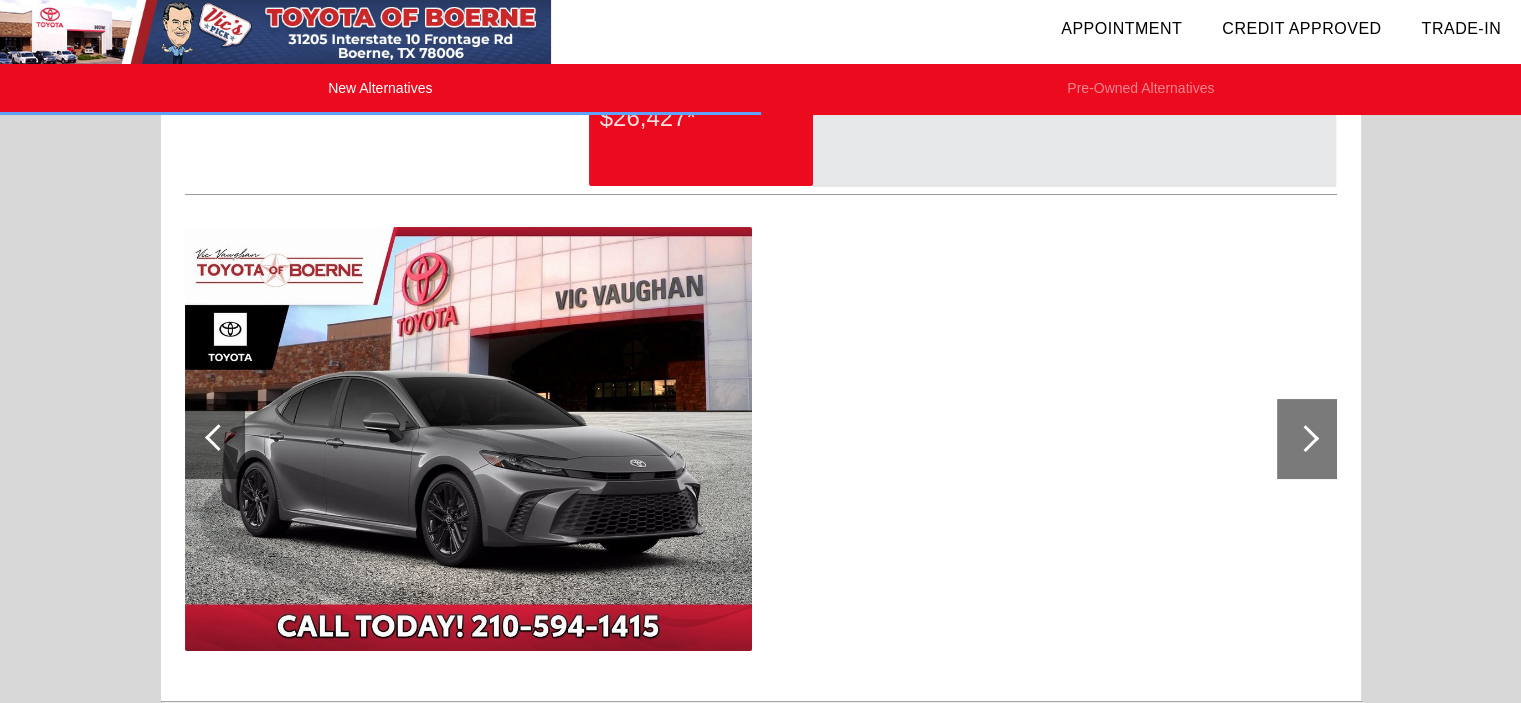 scroll, scrollTop: 0, scrollLeft: 0, axis: both 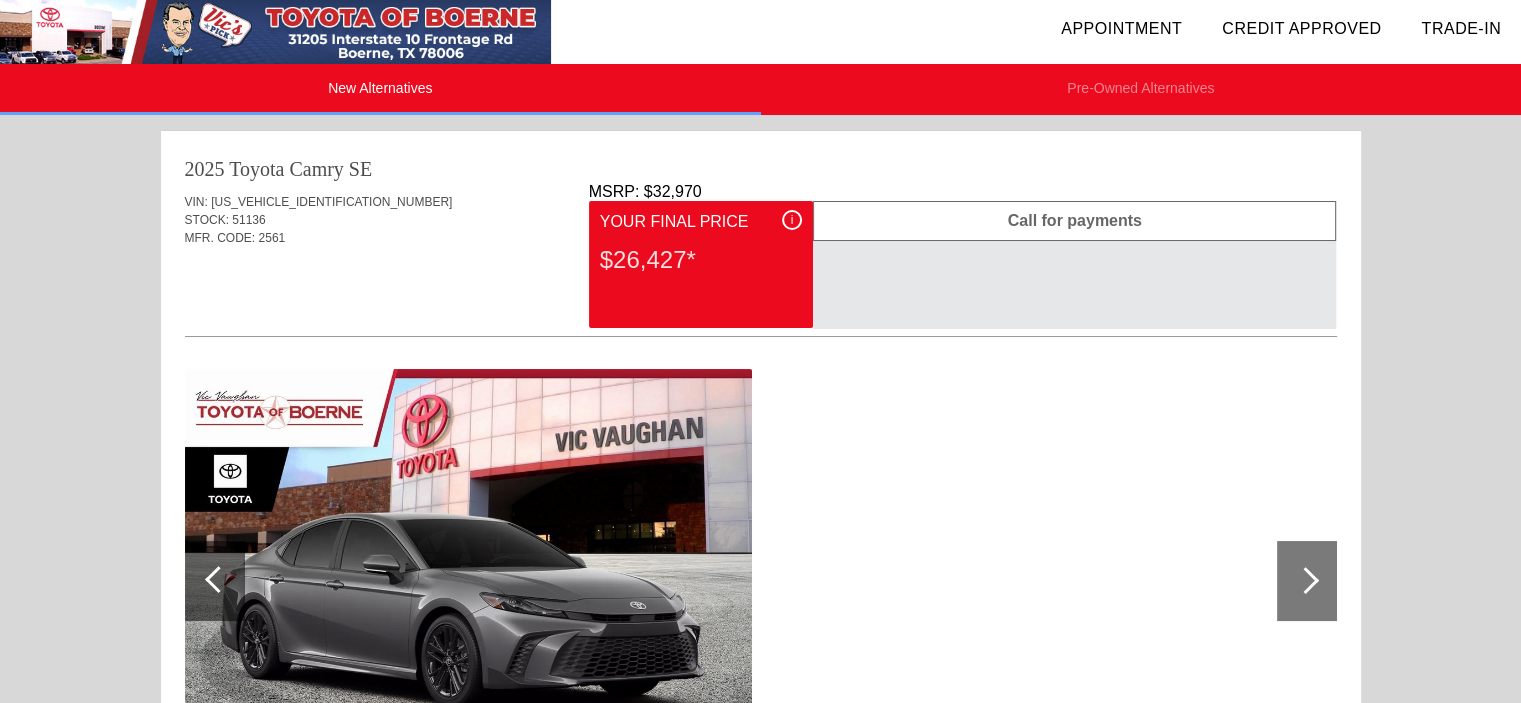 click on "New Alternatives" at bounding box center [380, 89] 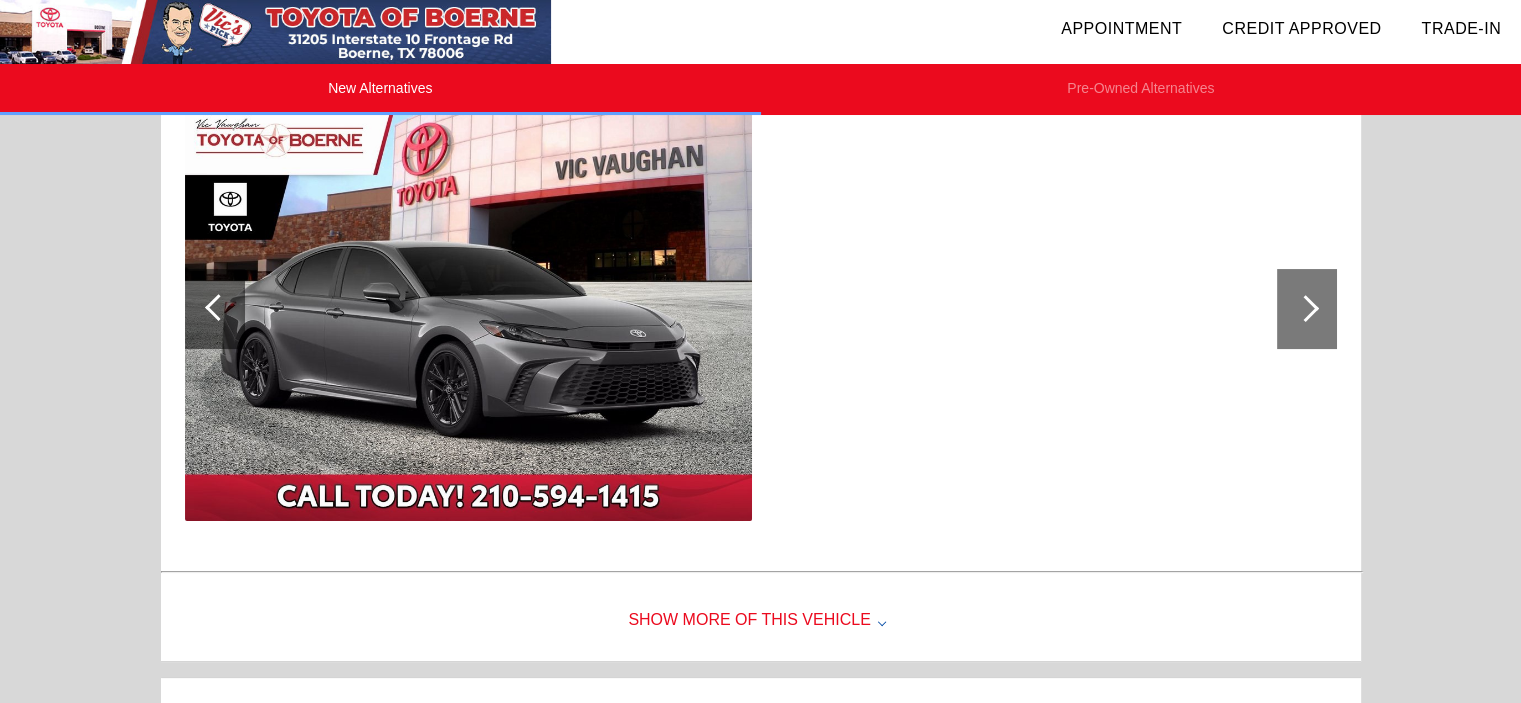 scroll, scrollTop: 271, scrollLeft: 0, axis: vertical 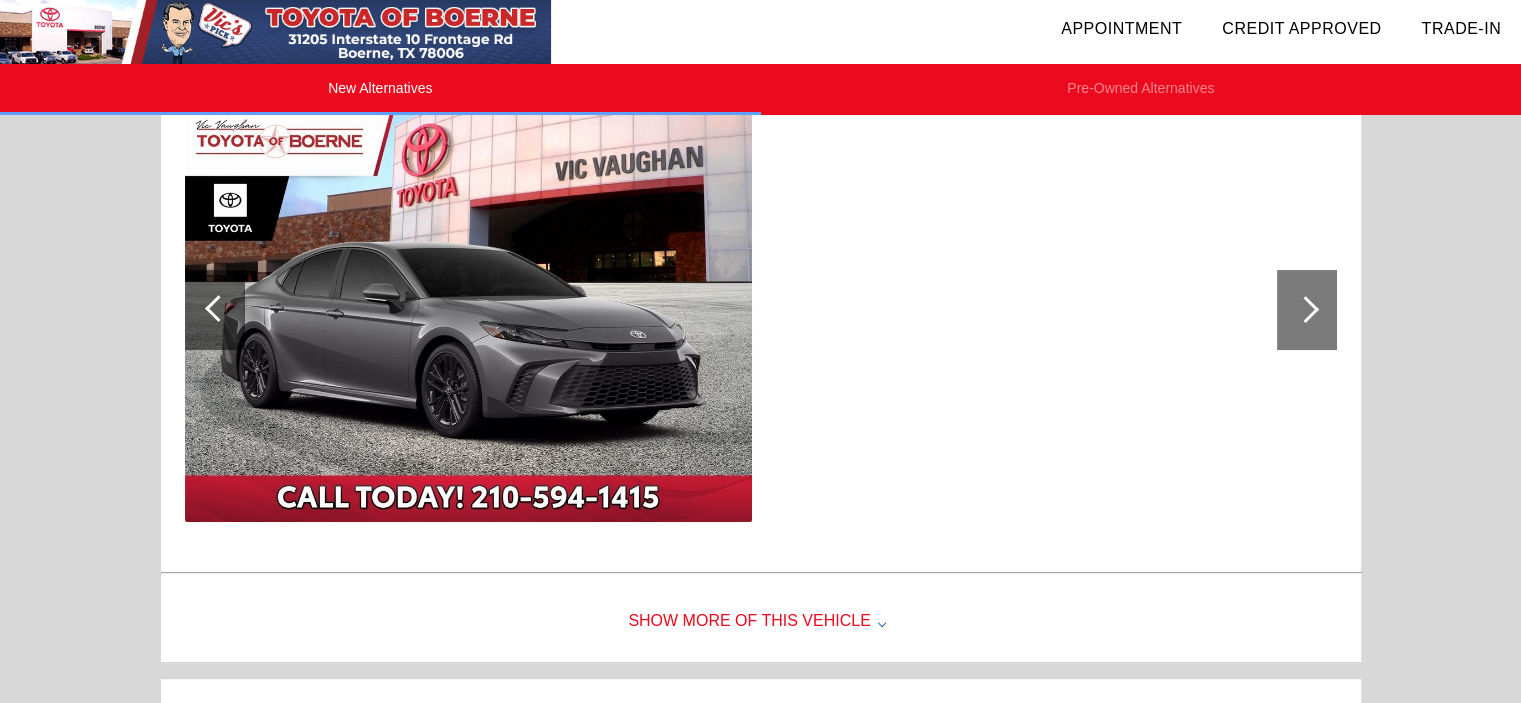 click at bounding box center [1307, 310] 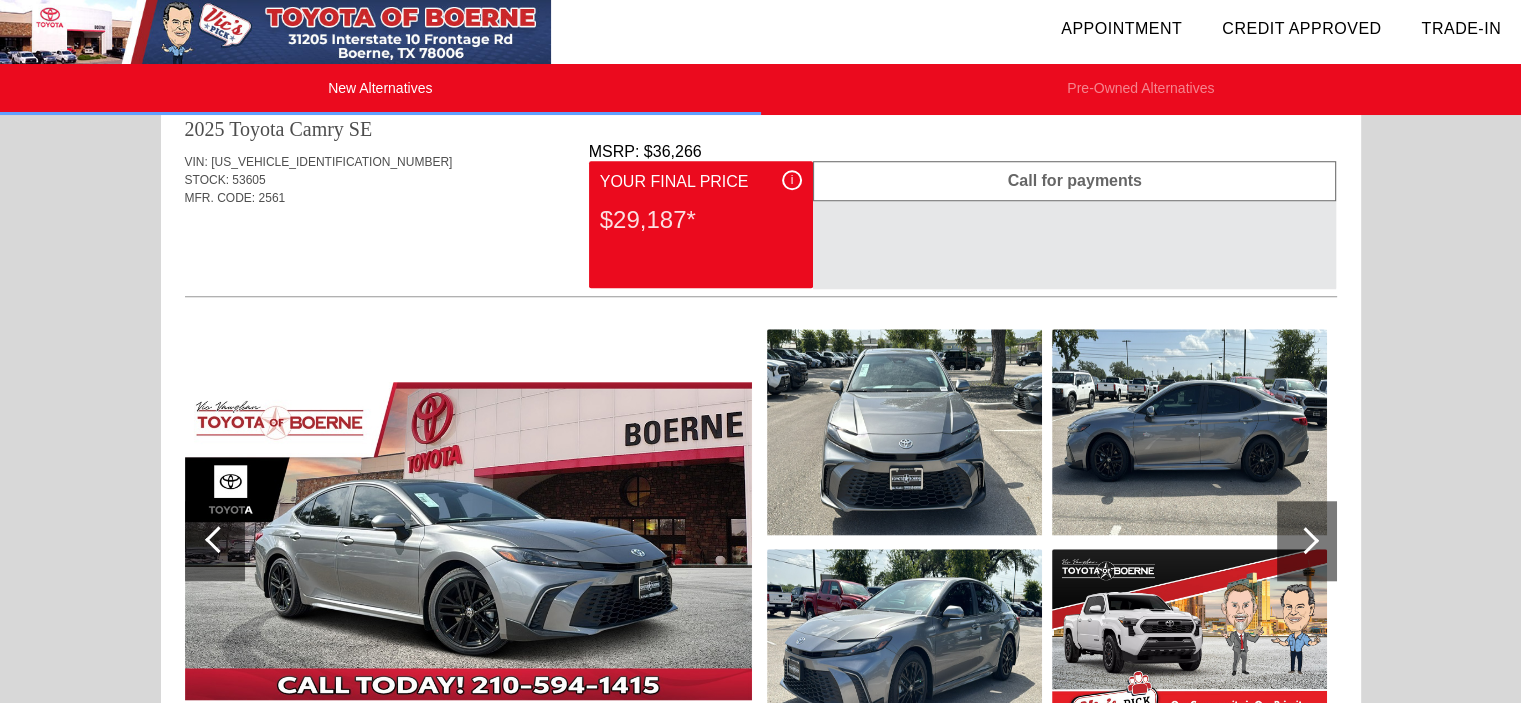 scroll, scrollTop: 2175, scrollLeft: 0, axis: vertical 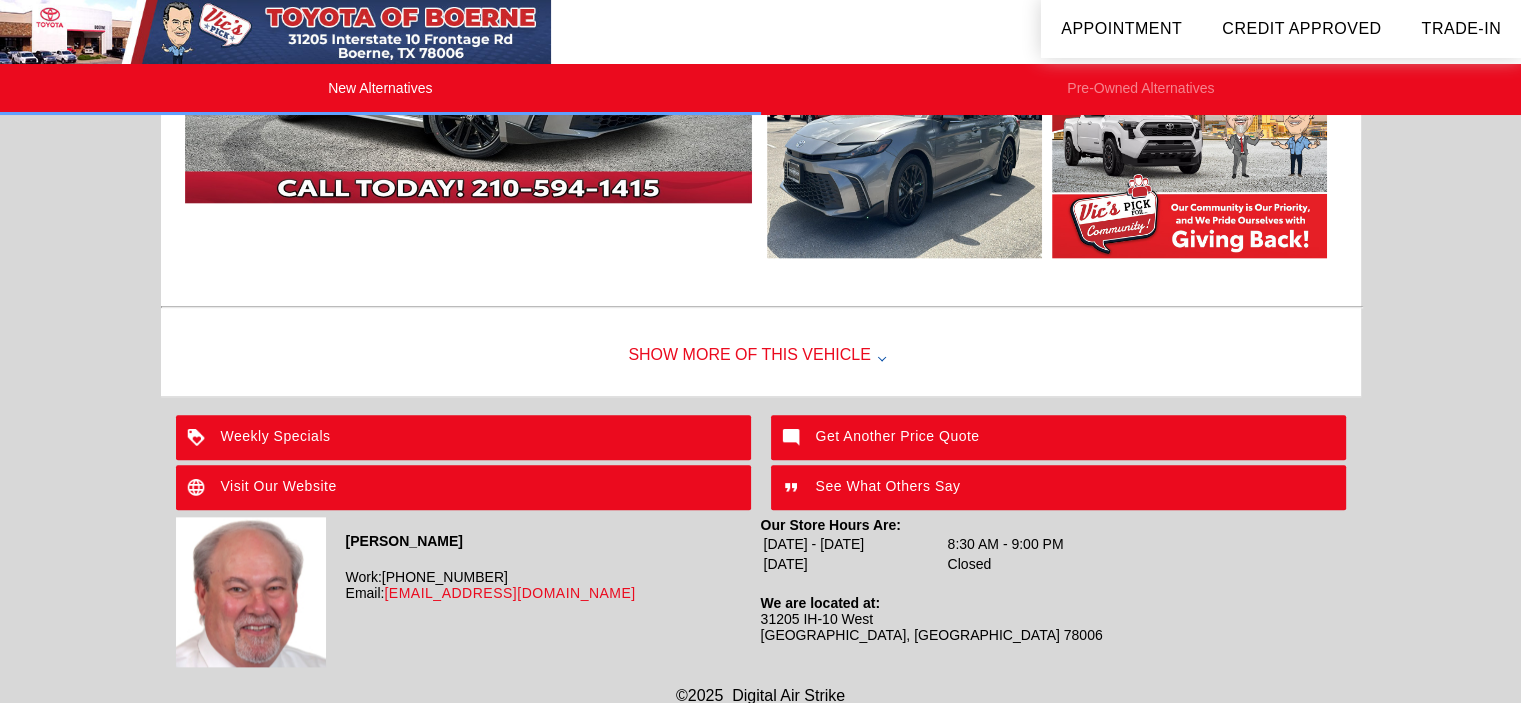click on "Get Another Price Quote" at bounding box center [1058, 437] 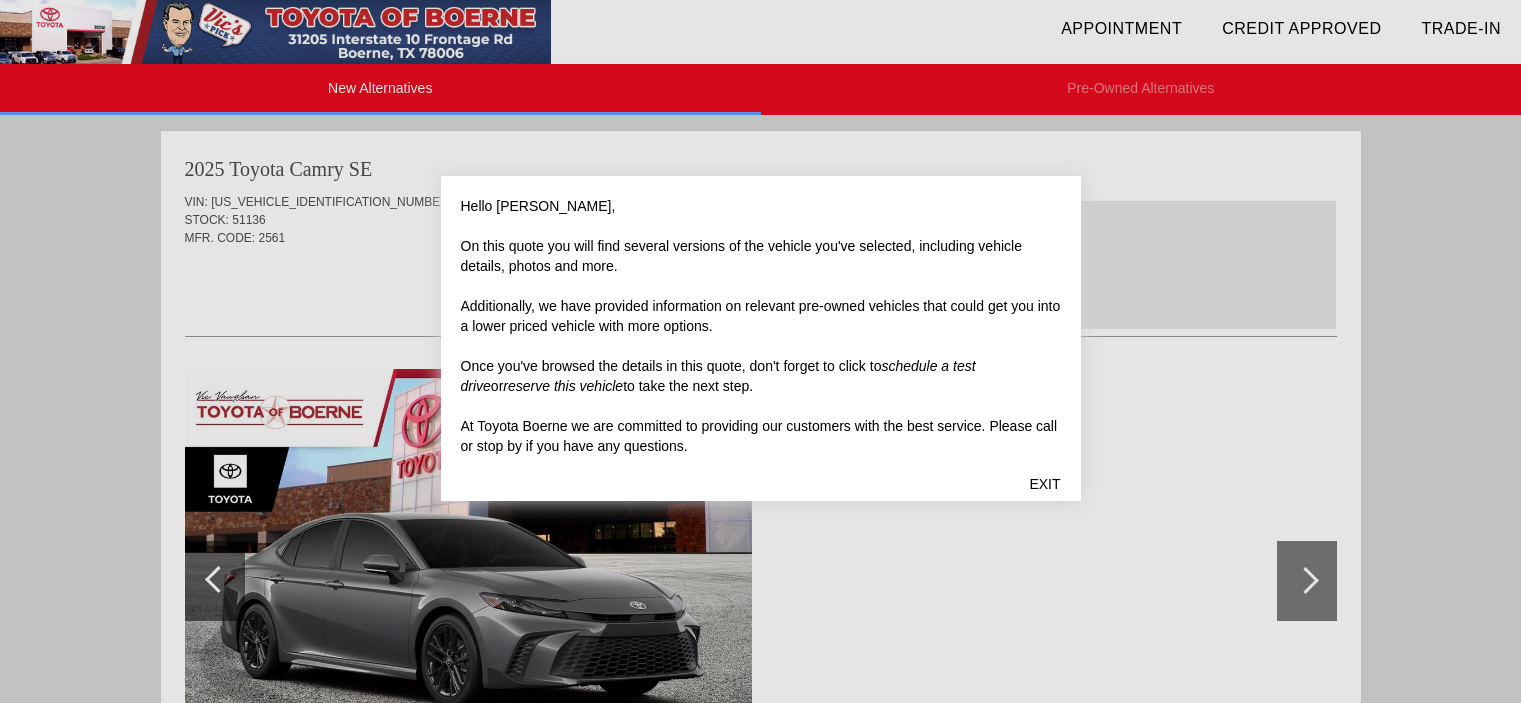 scroll, scrollTop: 0, scrollLeft: 0, axis: both 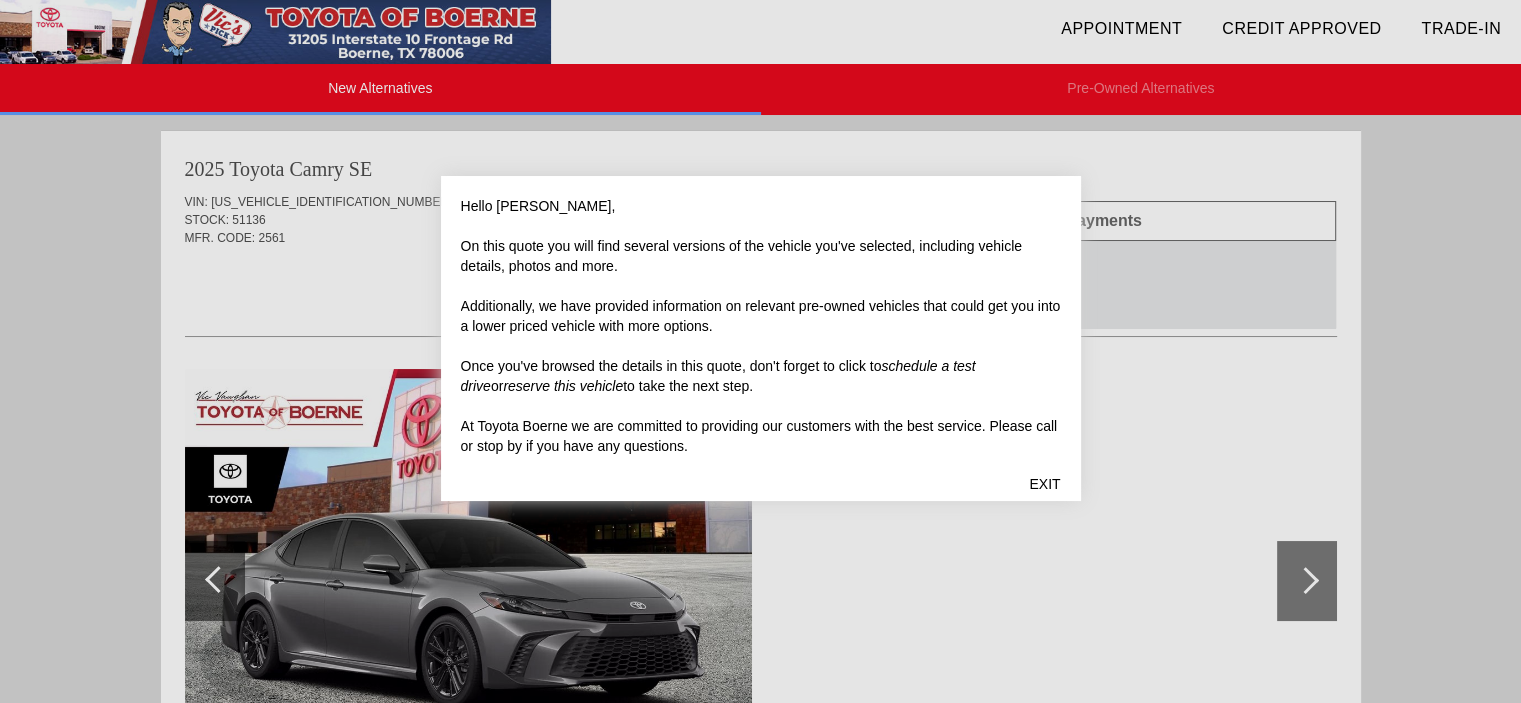 click on "EXIT" at bounding box center (1044, 484) 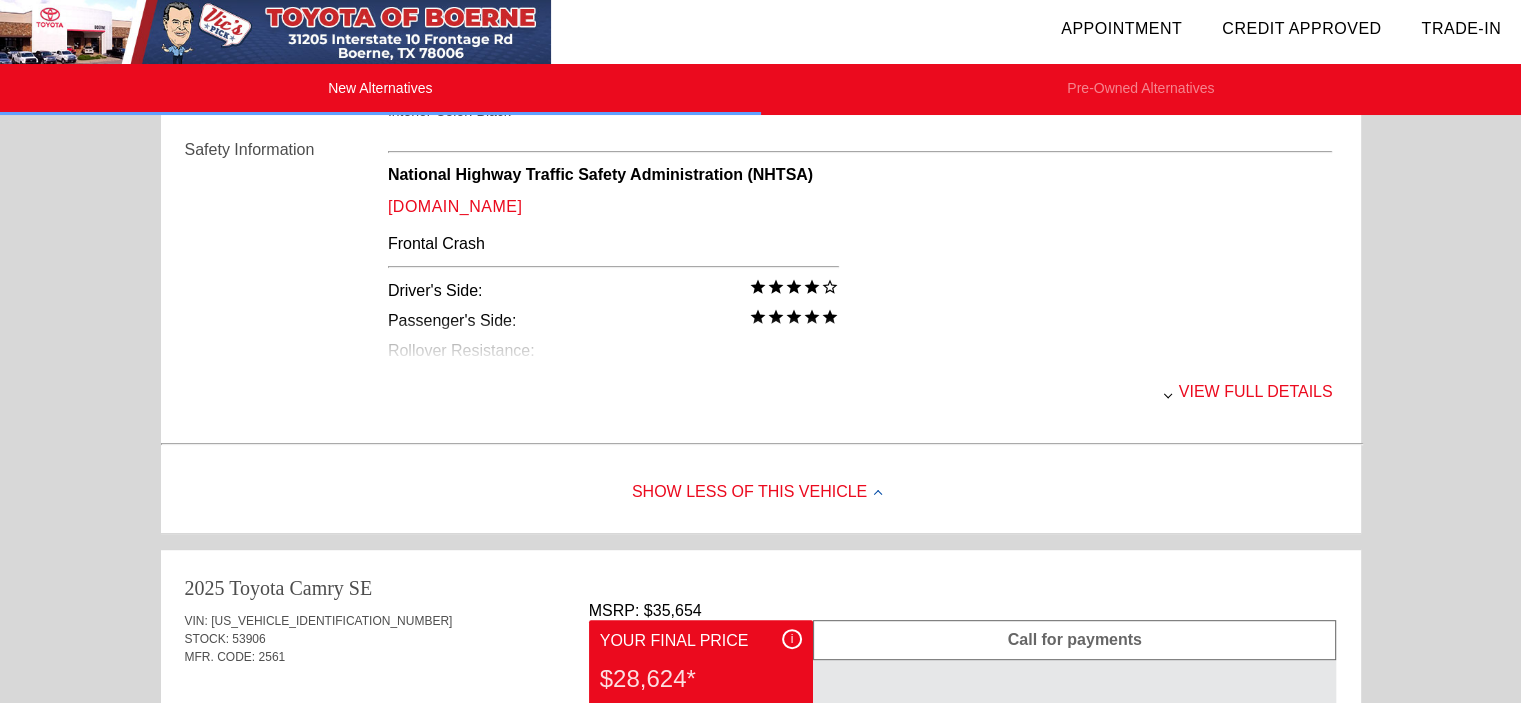 scroll, scrollTop: 823, scrollLeft: 0, axis: vertical 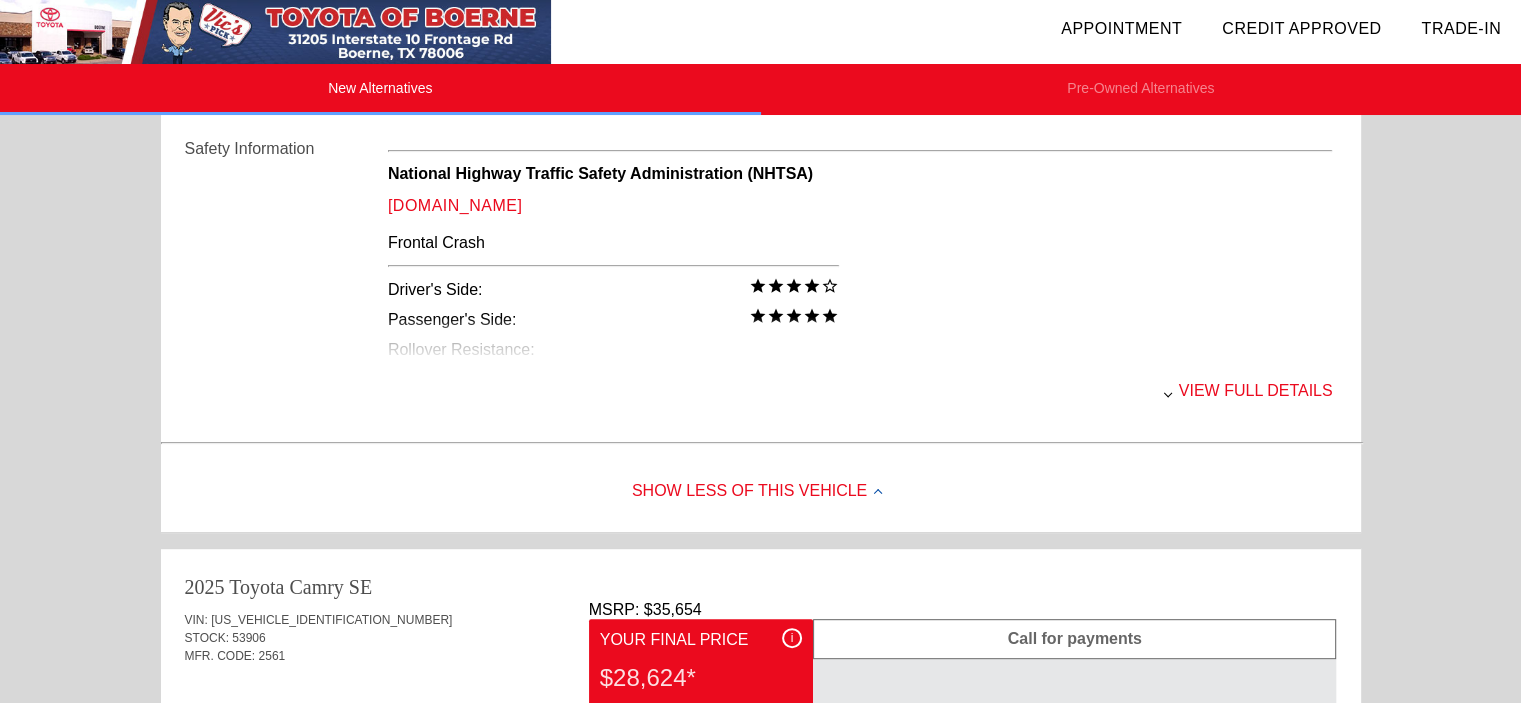 click at bounding box center (1167, 393) 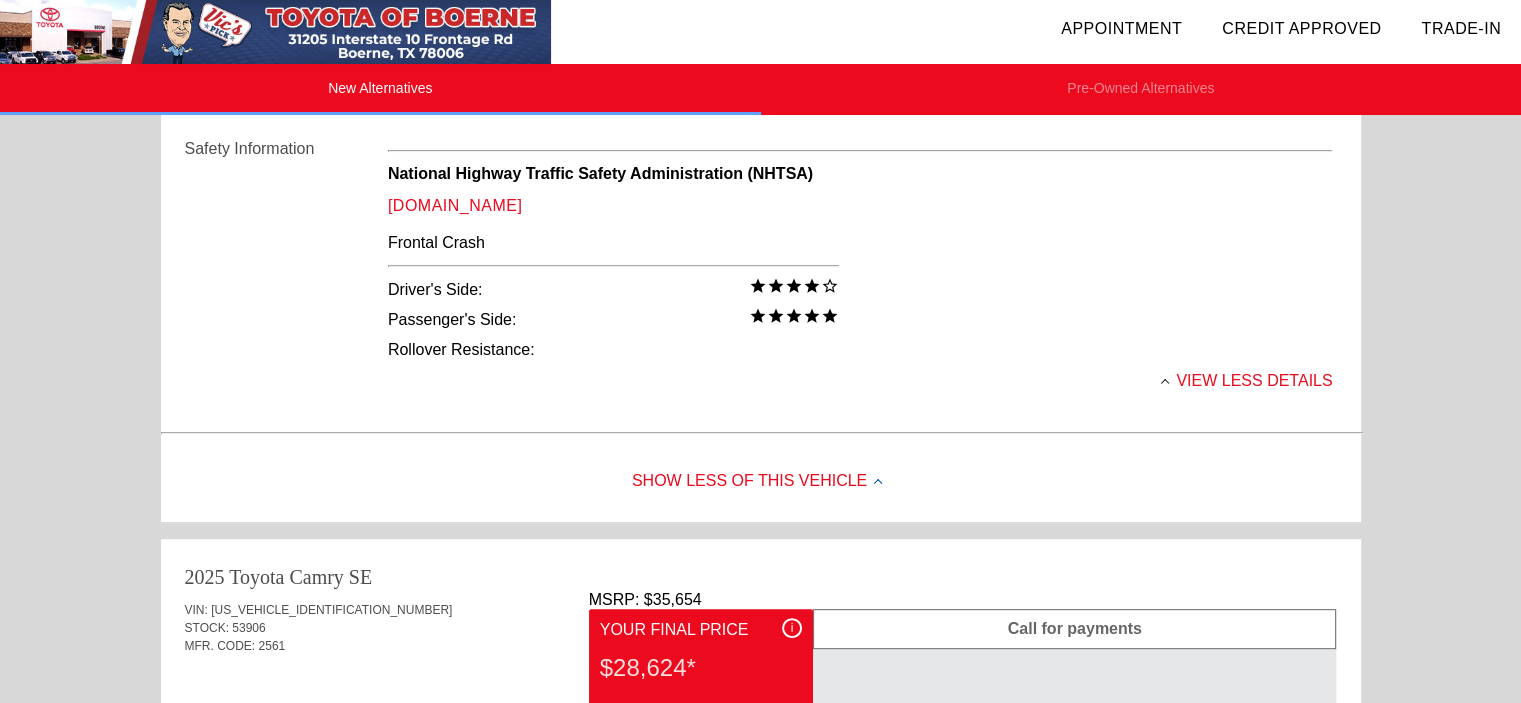 click on "View less details" at bounding box center [860, 381] 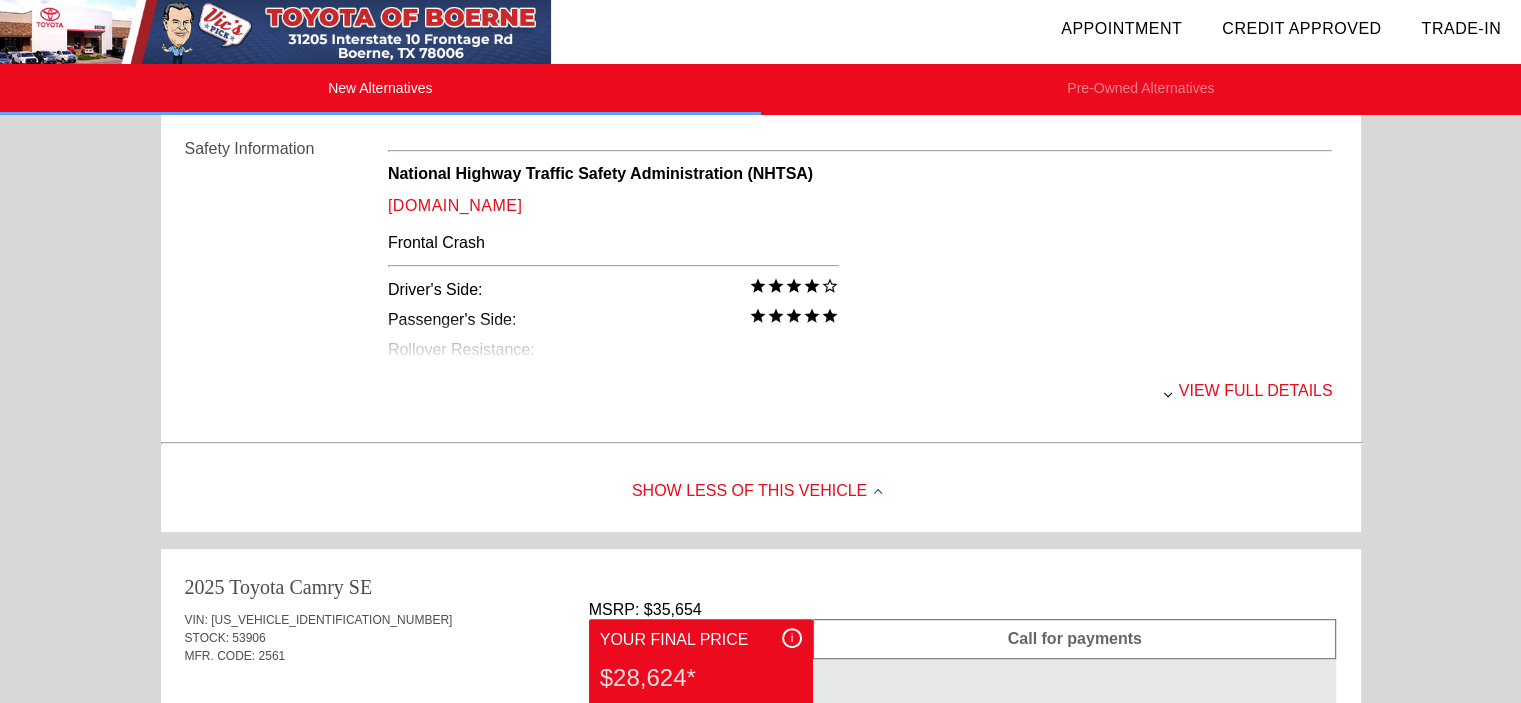 click on "View full details" at bounding box center (860, 391) 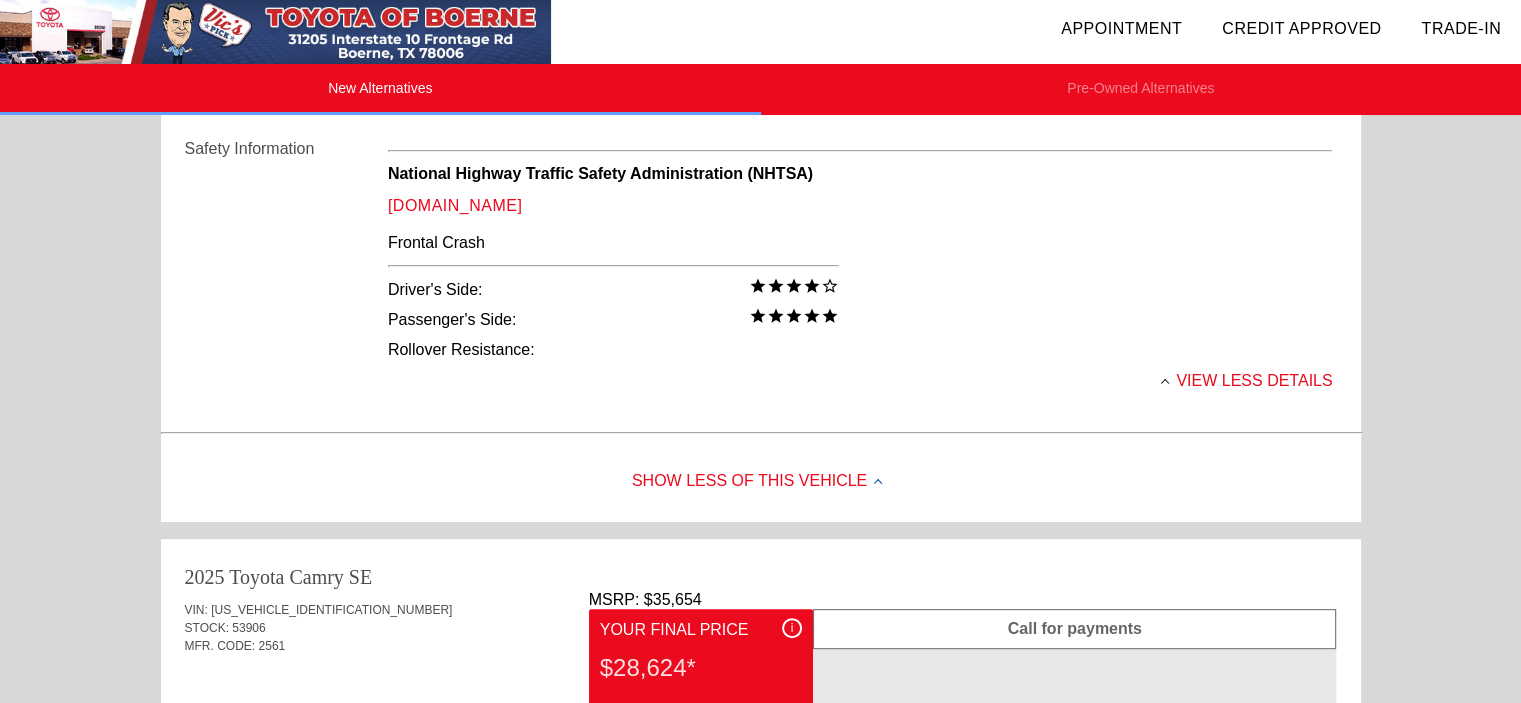 click on "Show Less of this Vehicle" at bounding box center (761, 482) 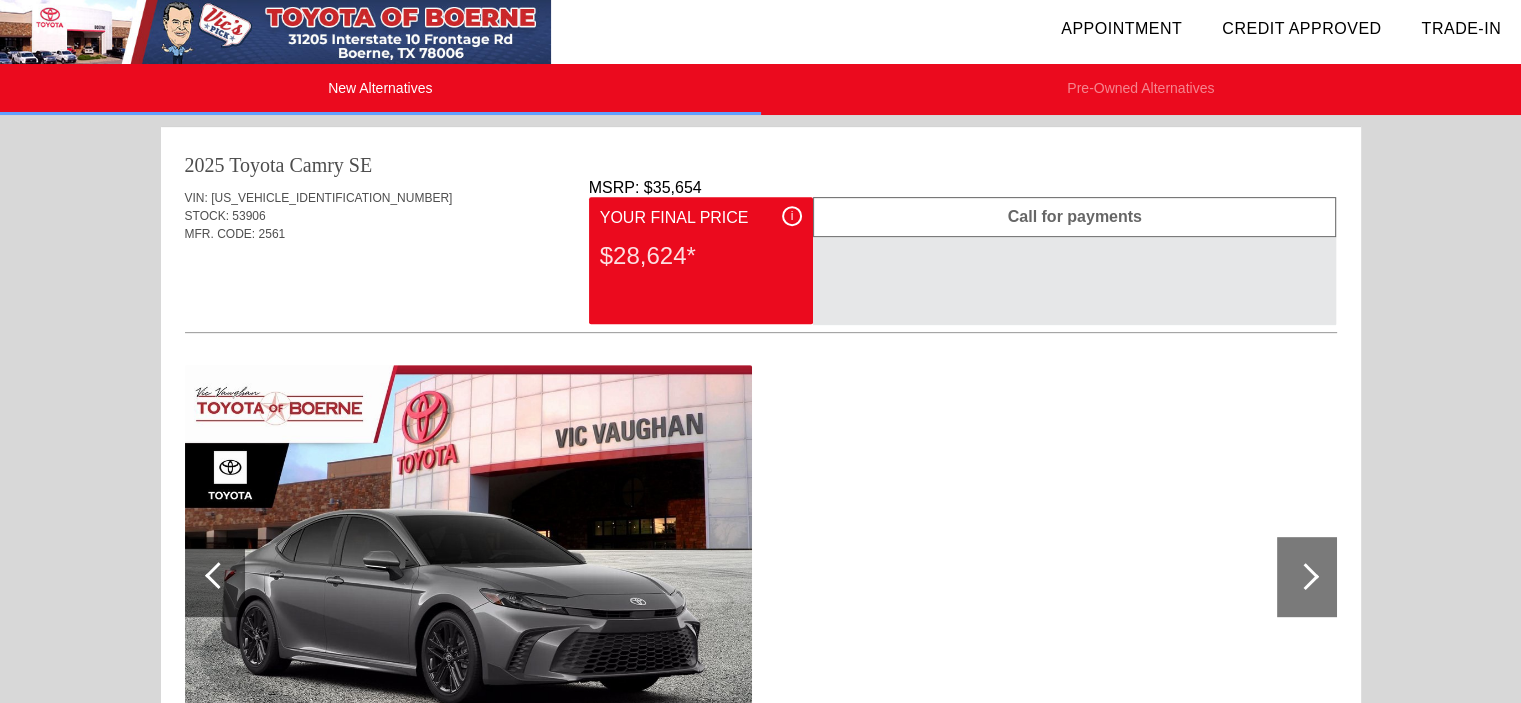 click at bounding box center (761, 578) 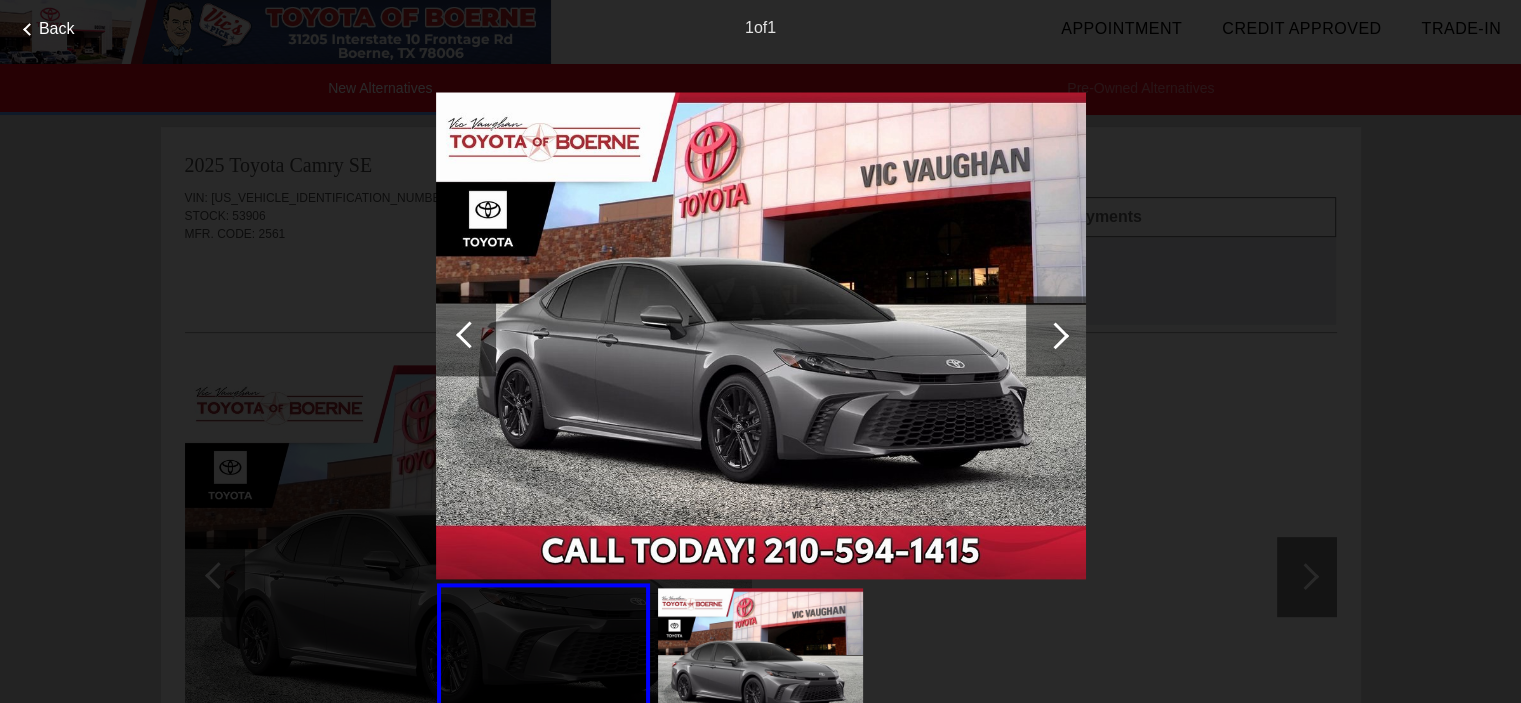 click on "Back
1  of  1" at bounding box center [760, 351] 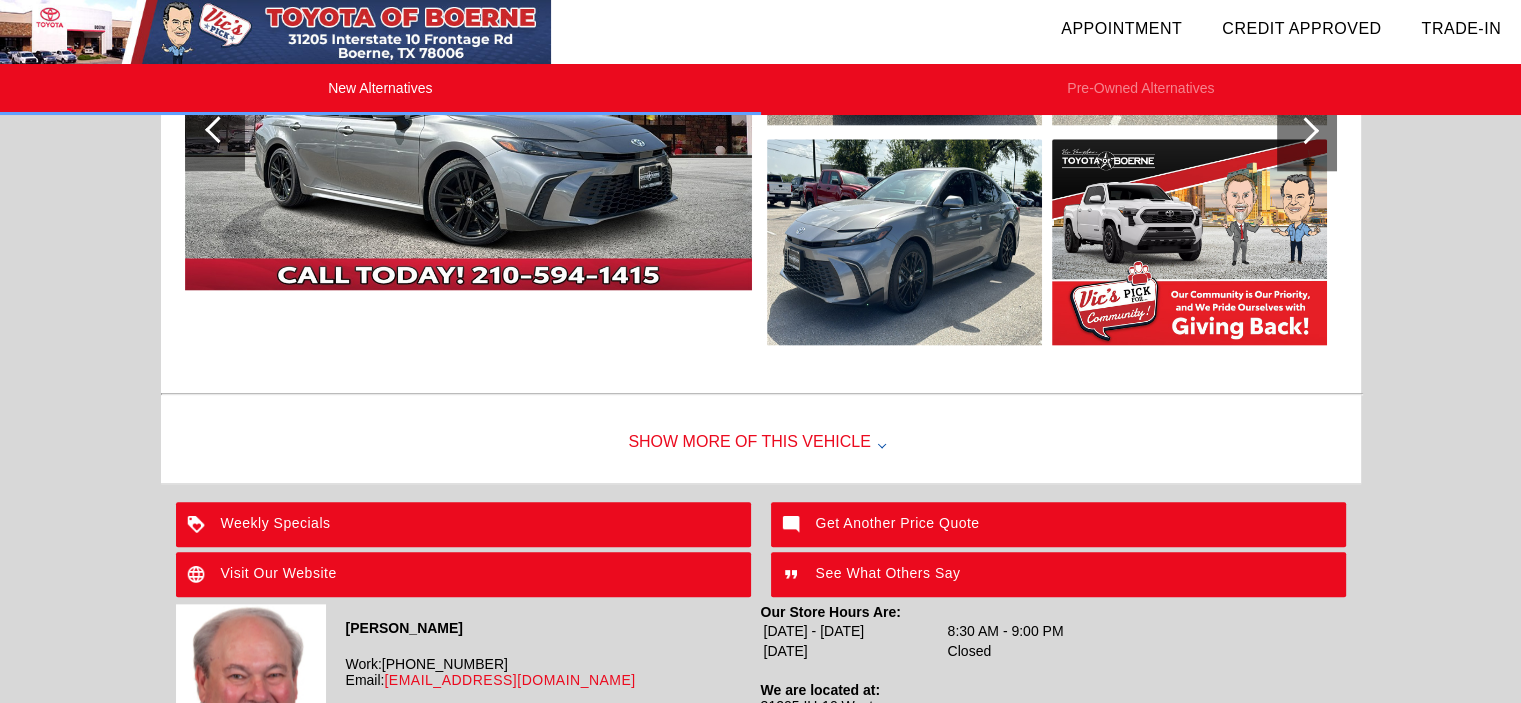 scroll, scrollTop: 2175, scrollLeft: 0, axis: vertical 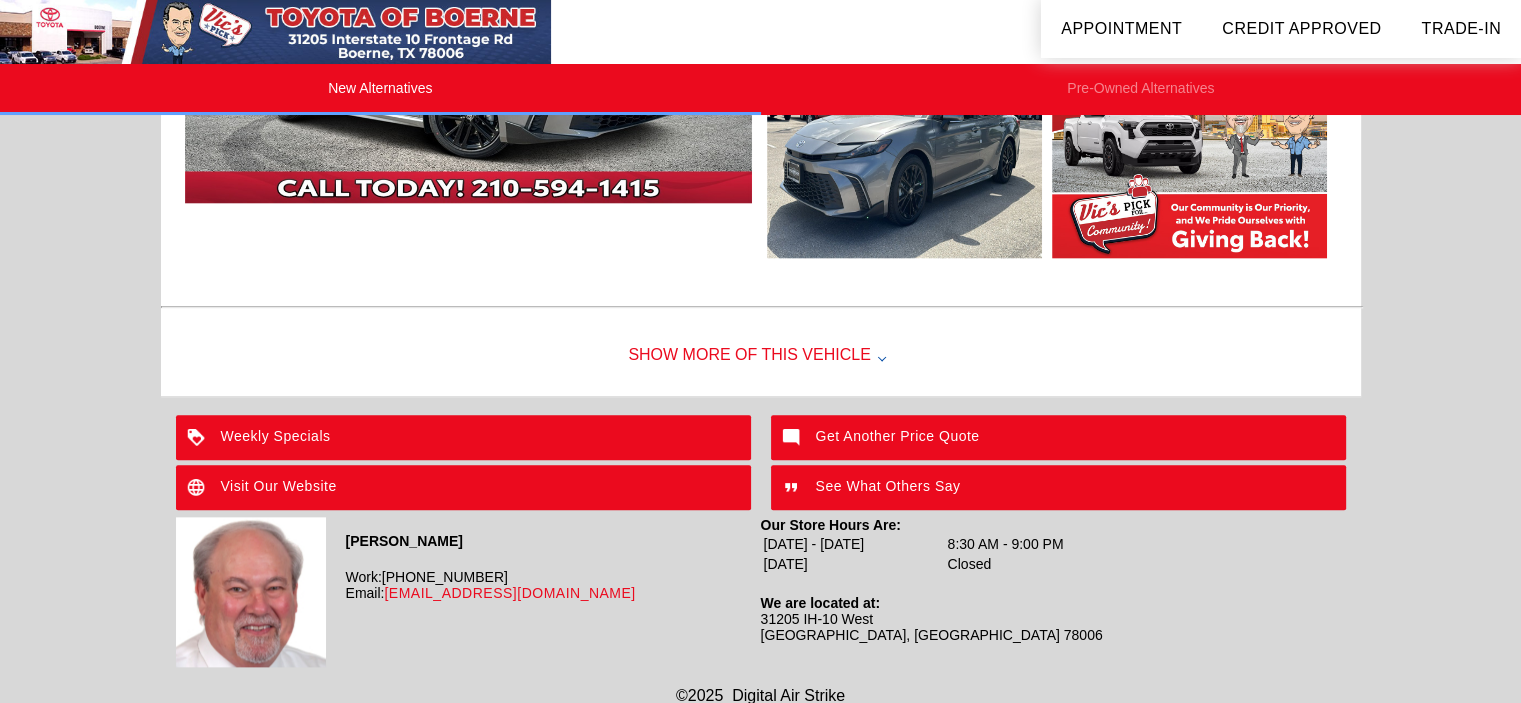 click on "Get Another Price Quote" at bounding box center [1058, 437] 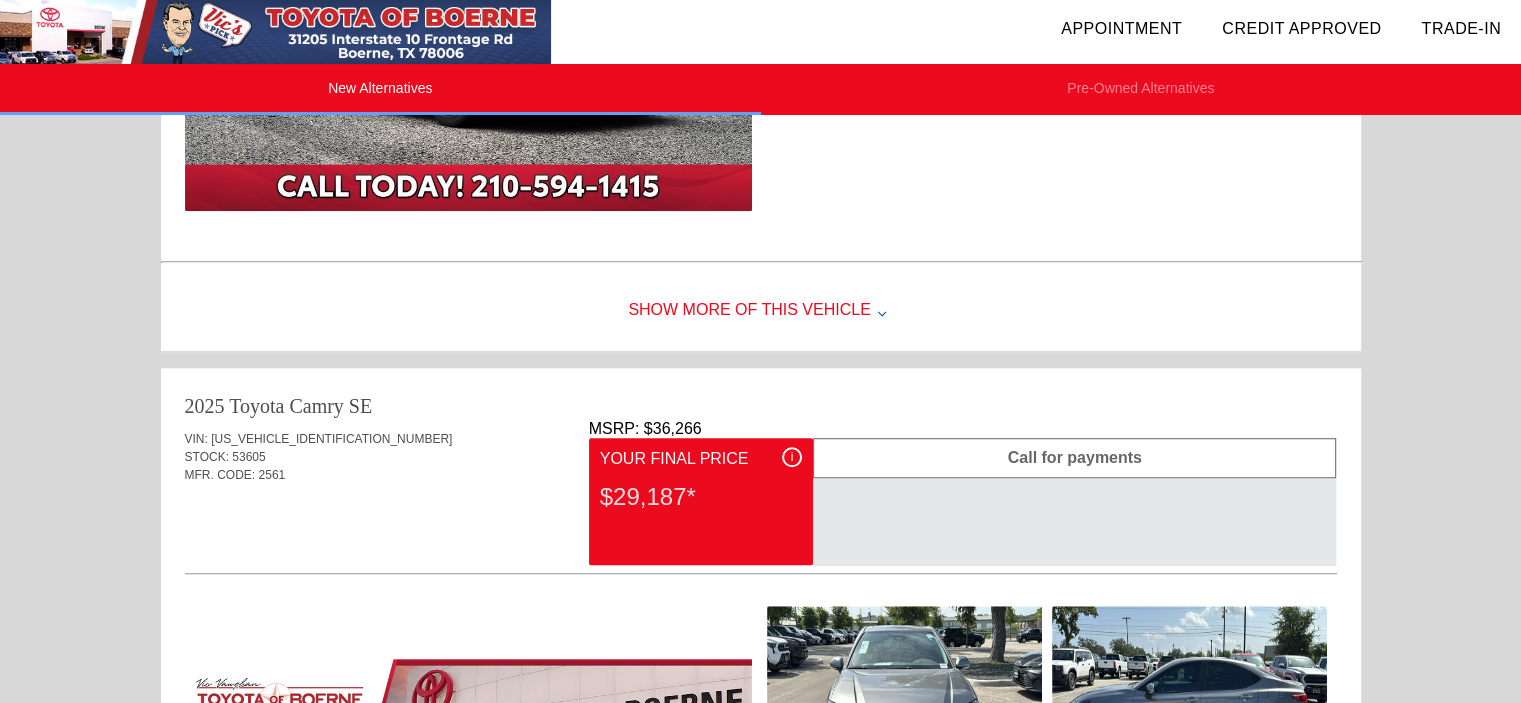 scroll, scrollTop: 1399, scrollLeft: 0, axis: vertical 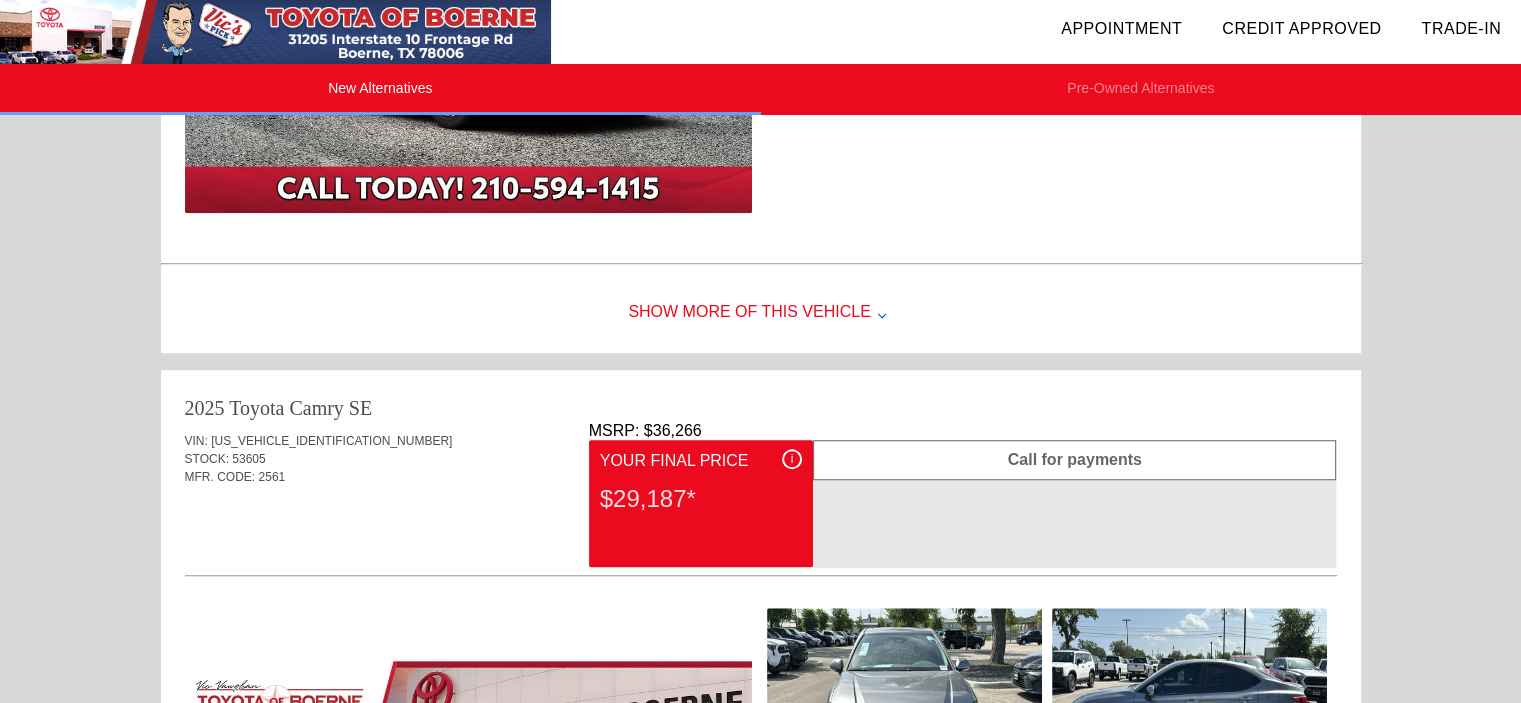 click on "Show More of this Vehicle" at bounding box center (761, 313) 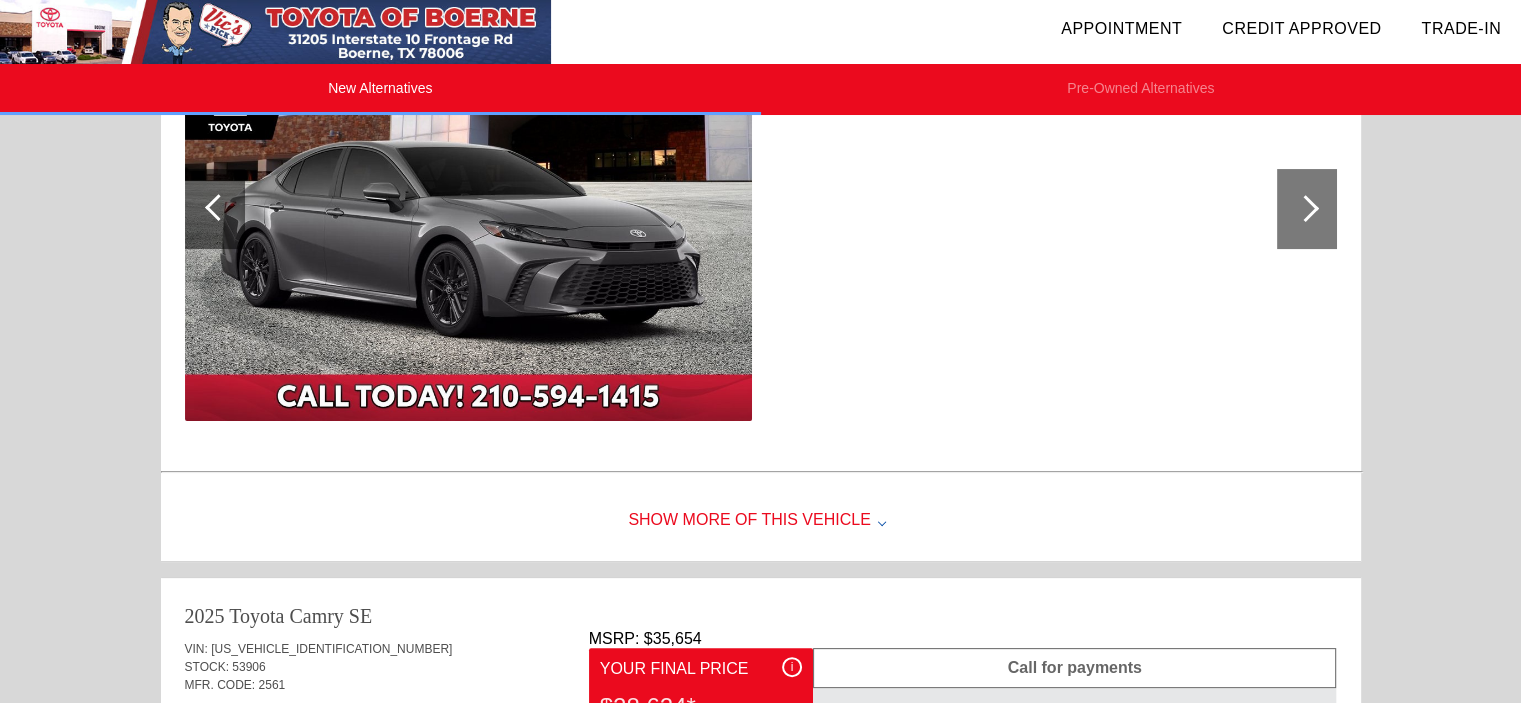 scroll, scrollTop: 513, scrollLeft: 0, axis: vertical 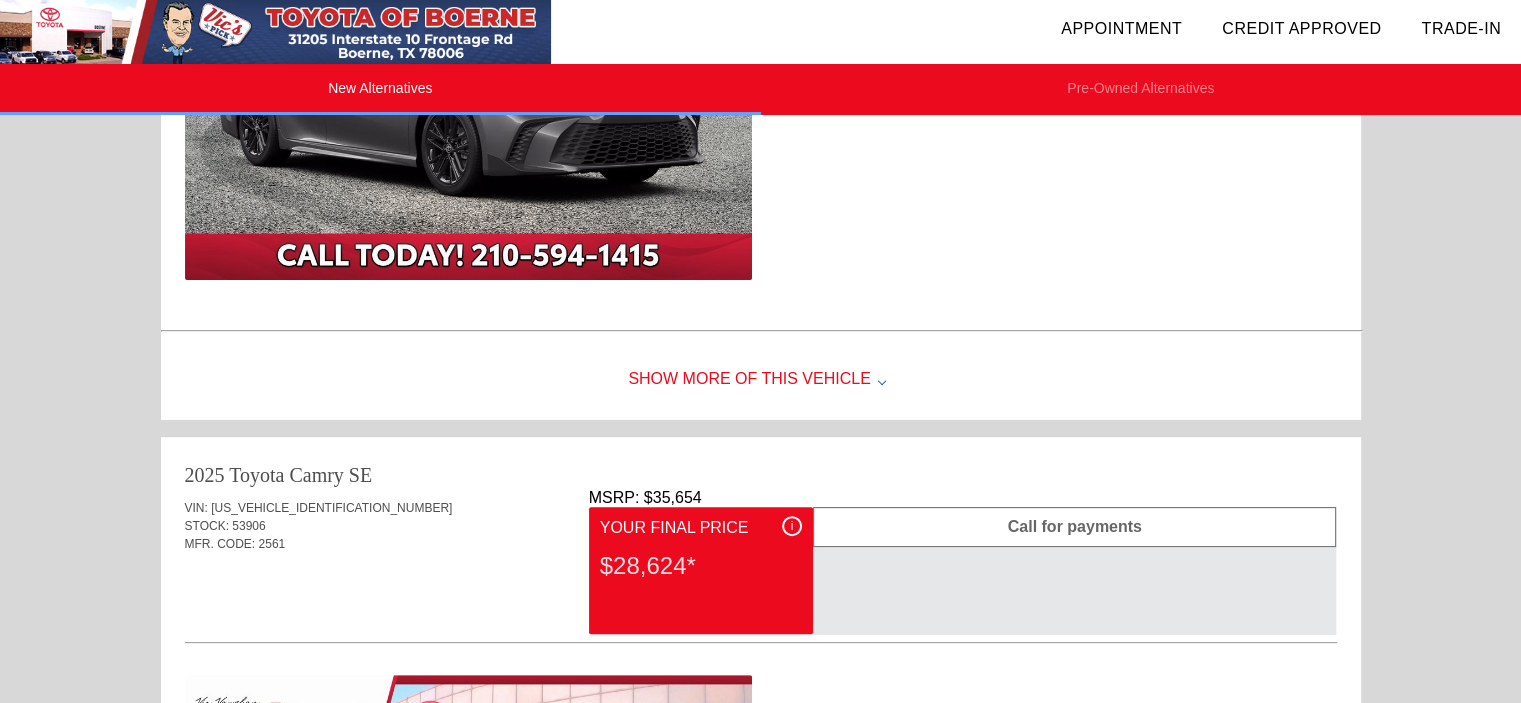 click on "Show More of this Vehicle" at bounding box center [761, 380] 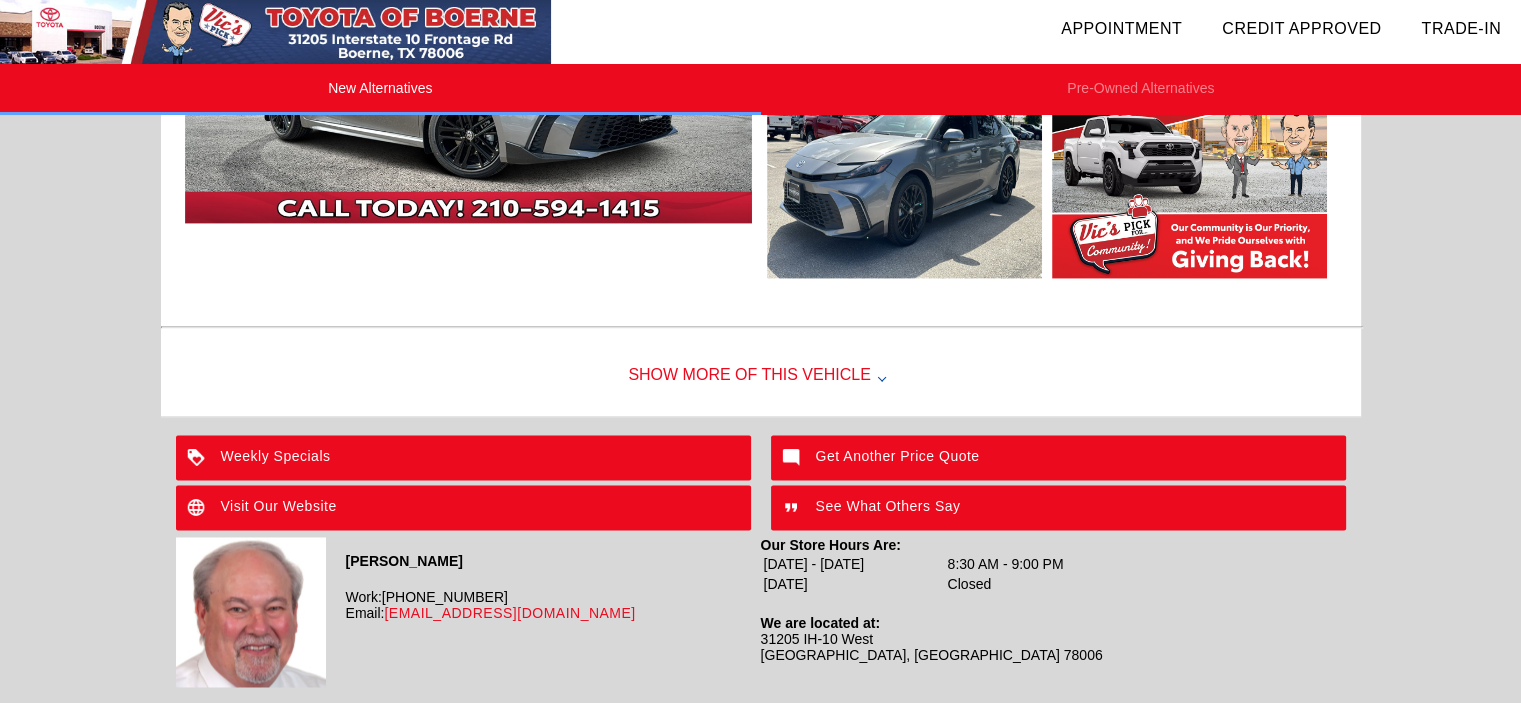 scroll, scrollTop: 3013, scrollLeft: 0, axis: vertical 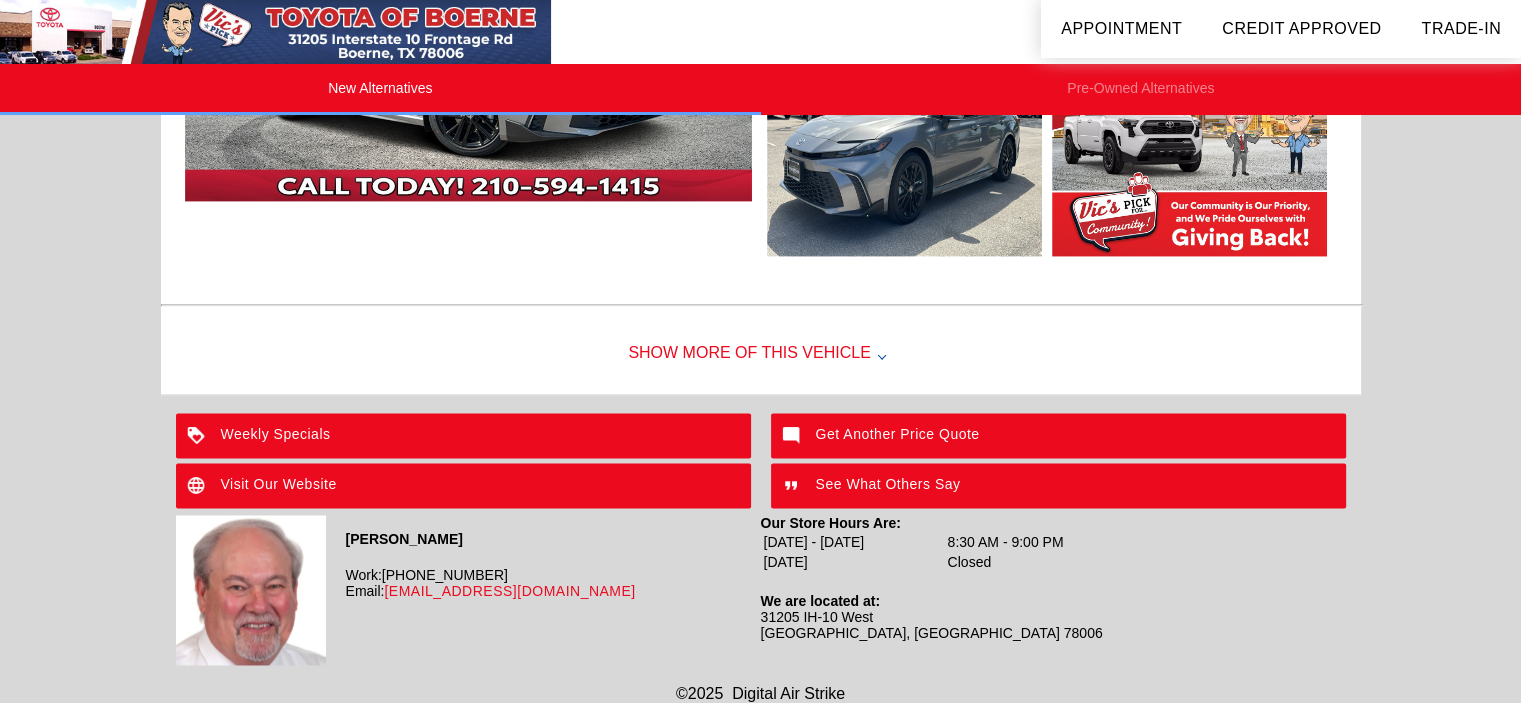 click on "Show More of this Vehicle" at bounding box center [761, 354] 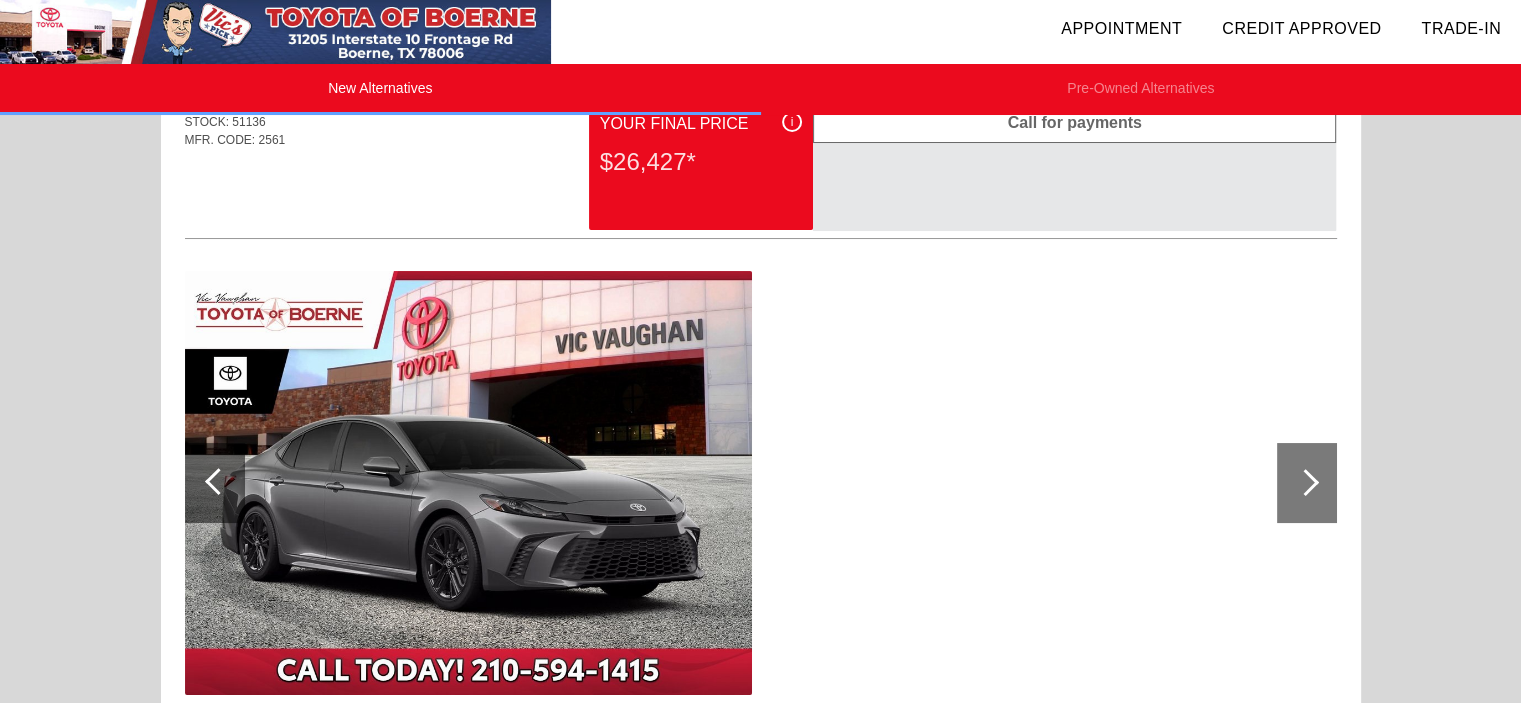 scroll, scrollTop: 0, scrollLeft: 0, axis: both 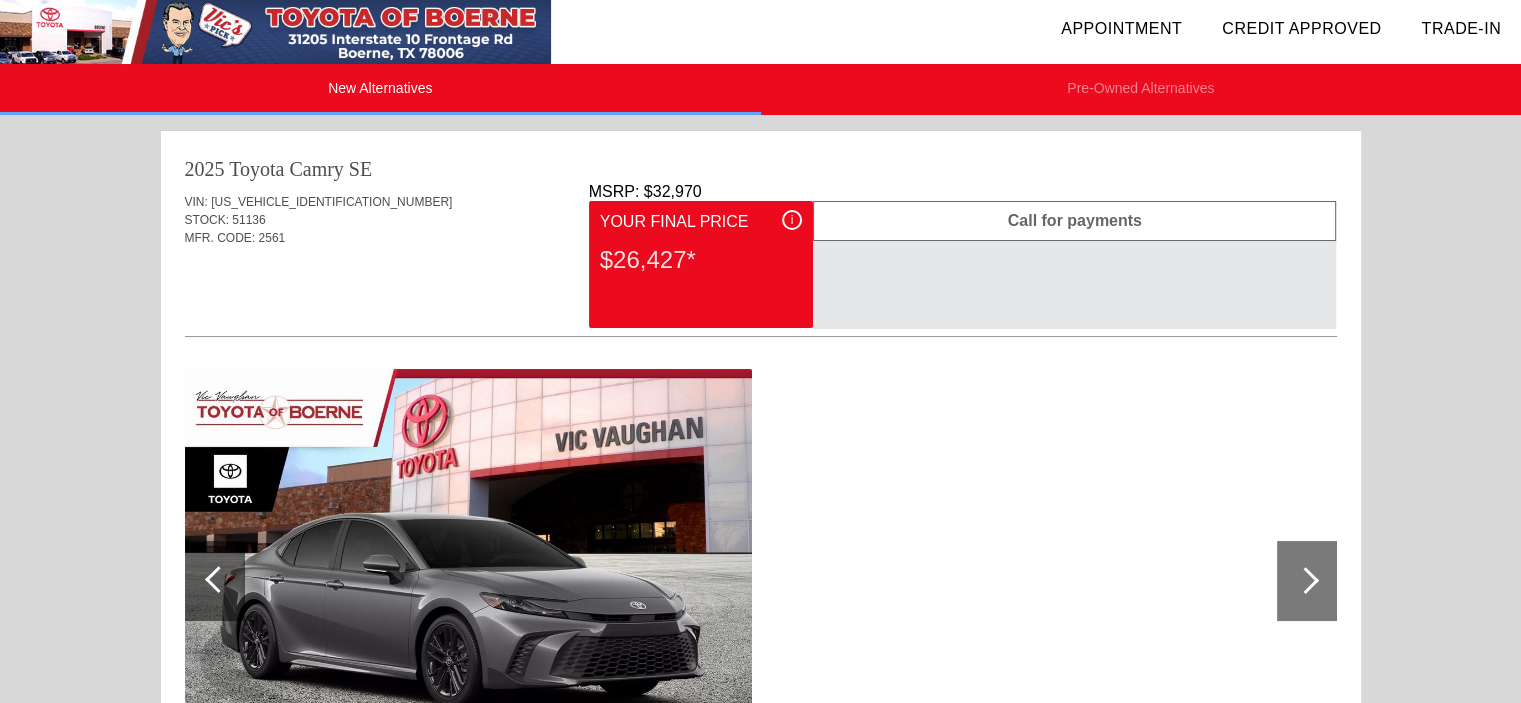 click on "New Alternatives" at bounding box center [380, 89] 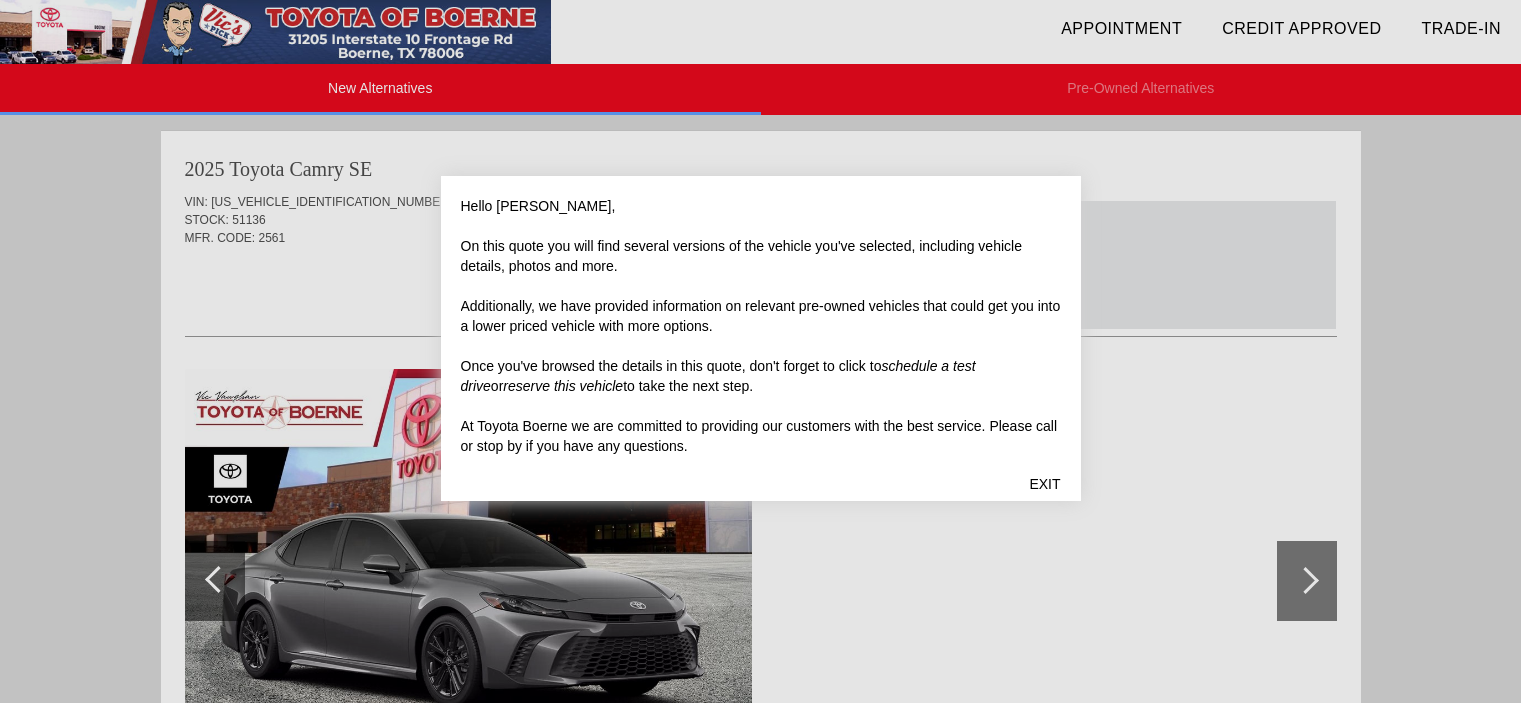 scroll, scrollTop: 2306, scrollLeft: 0, axis: vertical 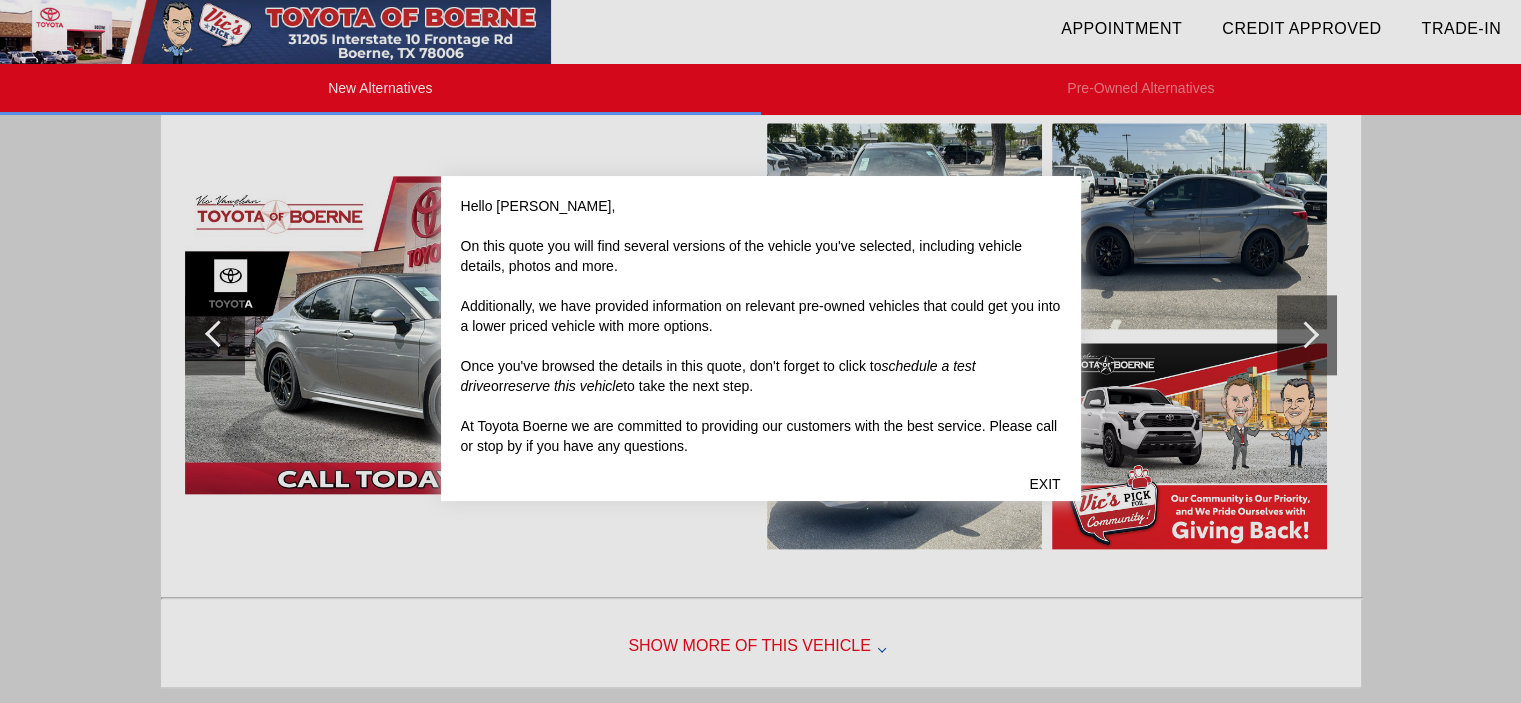 click on "EXIT" at bounding box center [1044, 484] 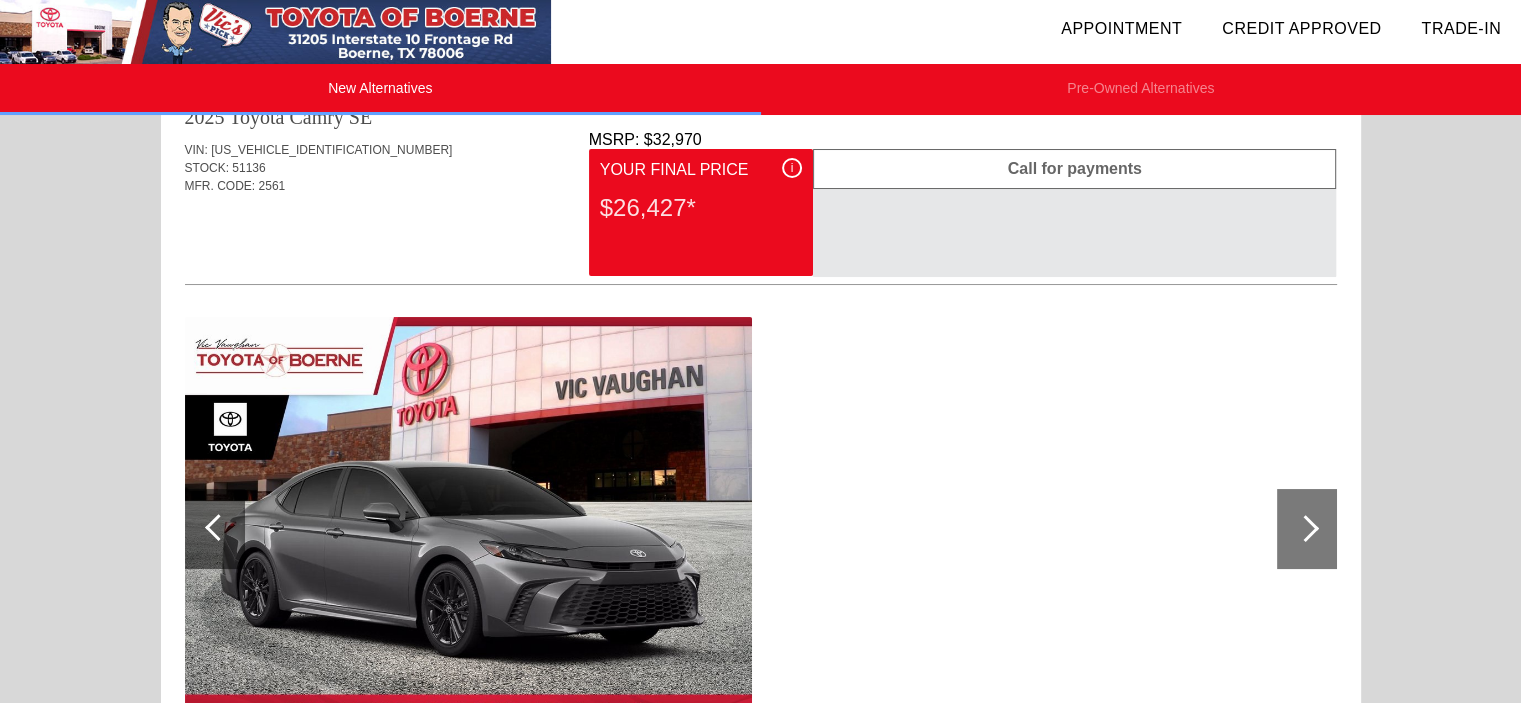 scroll, scrollTop: 0, scrollLeft: 0, axis: both 